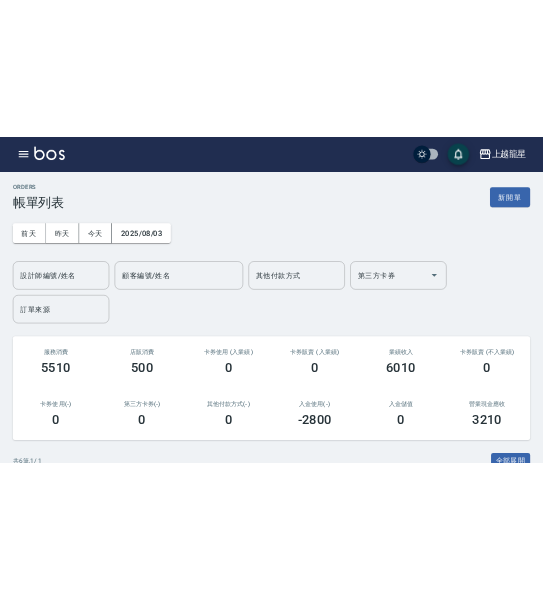 scroll, scrollTop: 0, scrollLeft: 0, axis: both 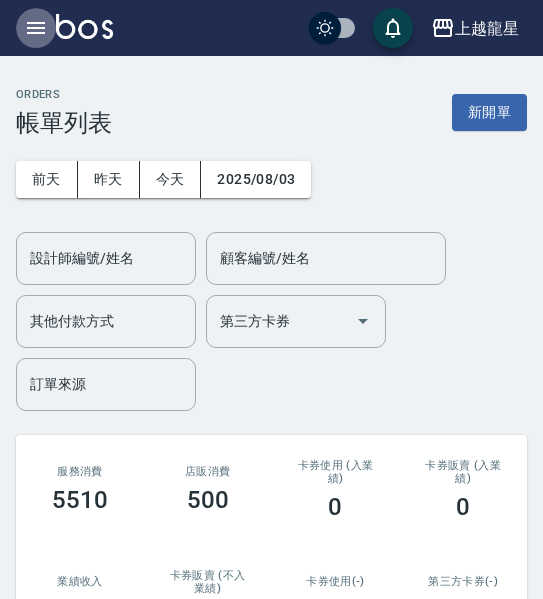 click at bounding box center (36, 28) 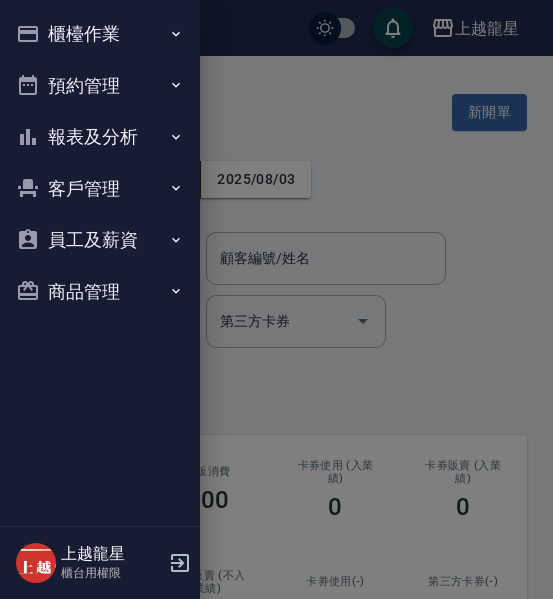 click on "櫃檯作業" at bounding box center [100, 34] 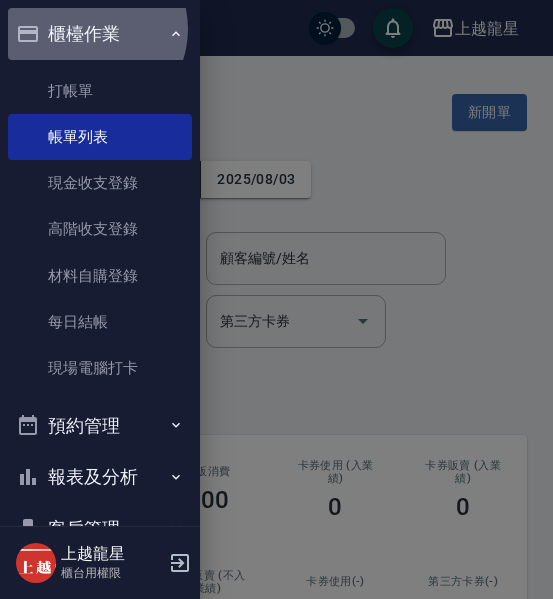 click on "櫃檯作業" at bounding box center (100, 34) 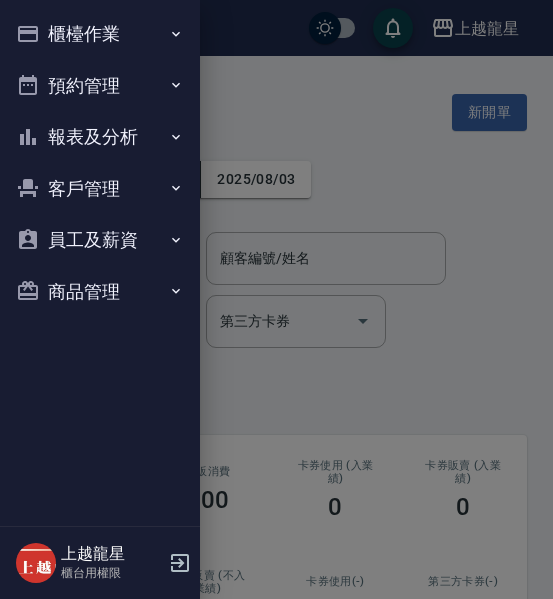 click on "報表及分析" at bounding box center (100, 137) 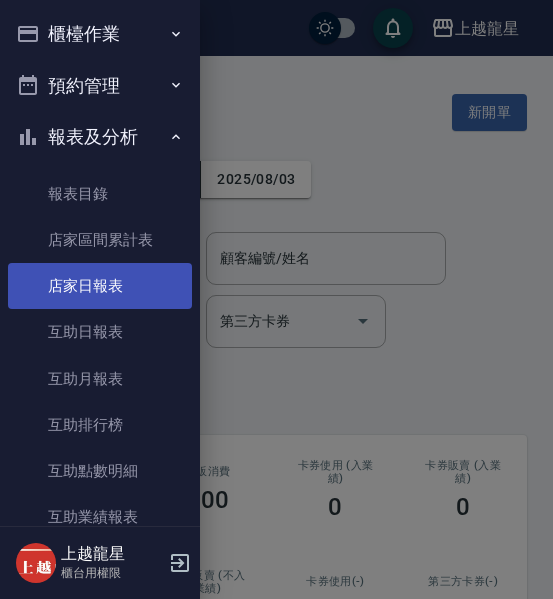 click on "店家日報表" at bounding box center (100, 286) 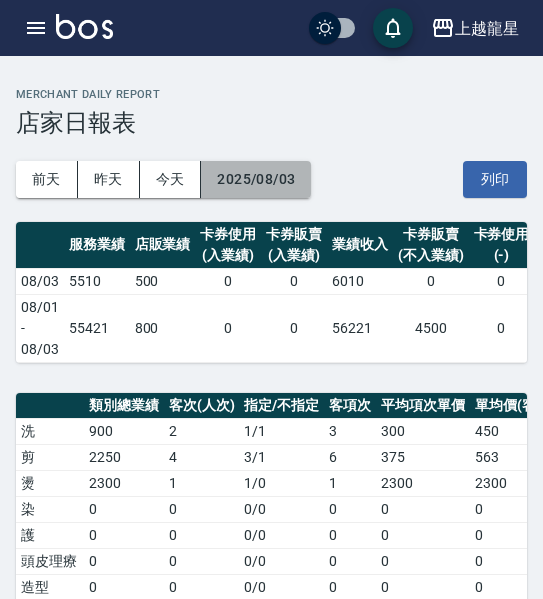 click on "2025/08/03" at bounding box center (256, 179) 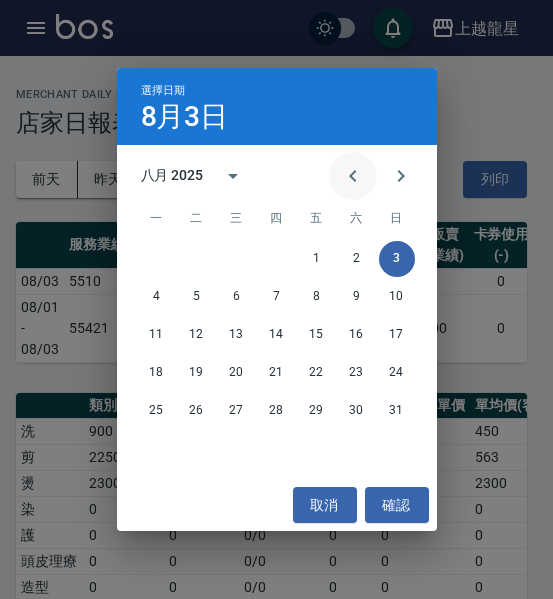 click 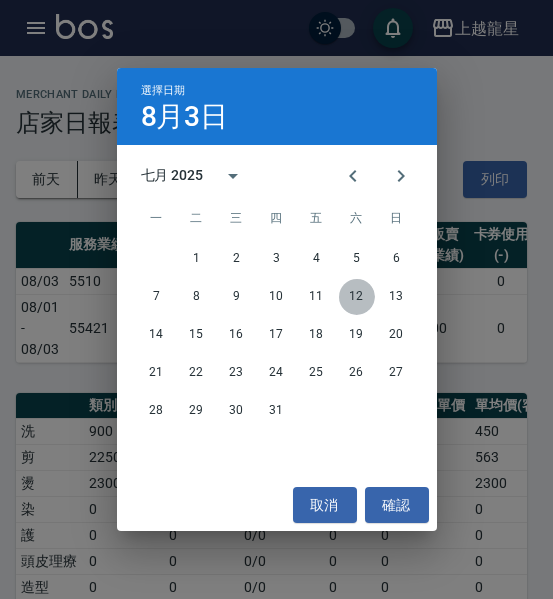 click on "12" at bounding box center (357, 297) 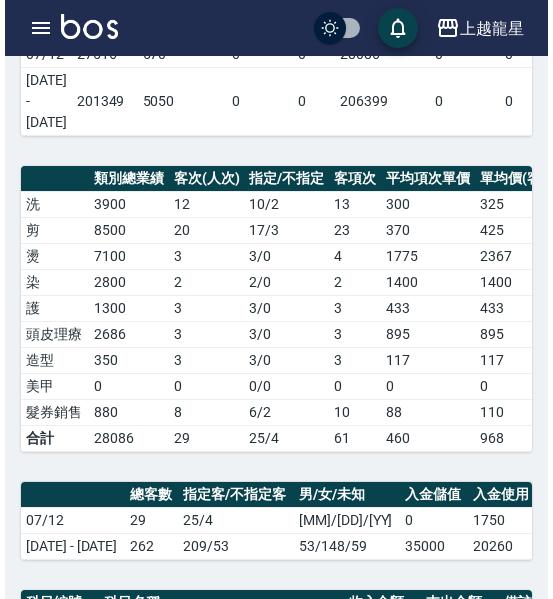 scroll, scrollTop: 100, scrollLeft: 0, axis: vertical 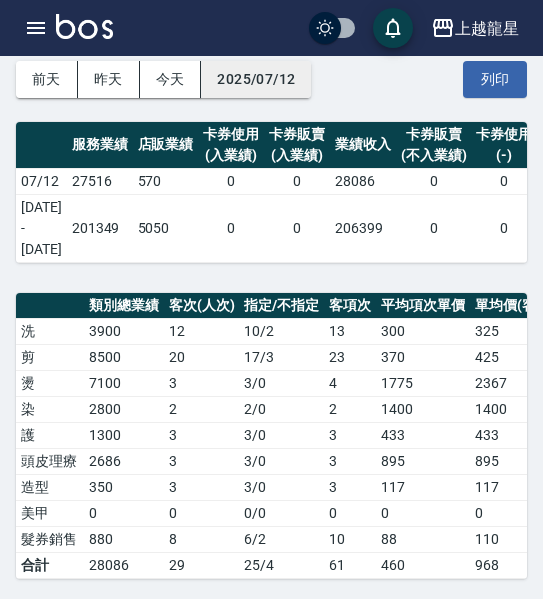 click on "2025/07/12" at bounding box center [256, 79] 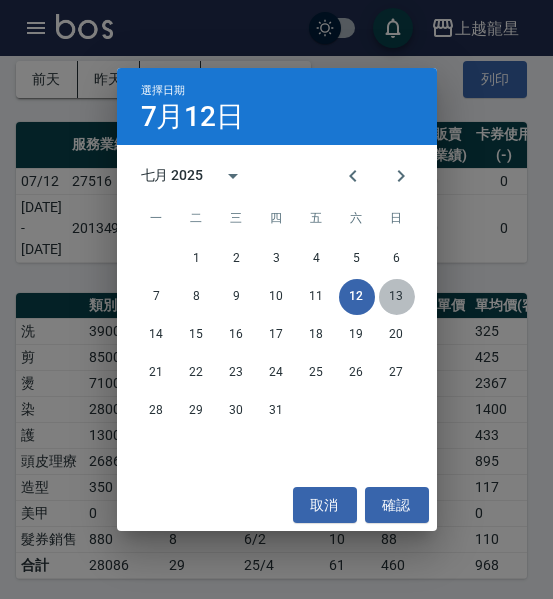 click on "13" at bounding box center (397, 297) 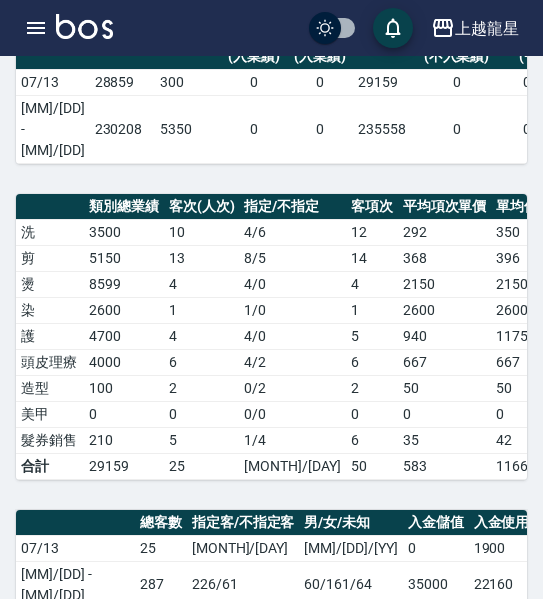 scroll, scrollTop: 0, scrollLeft: 0, axis: both 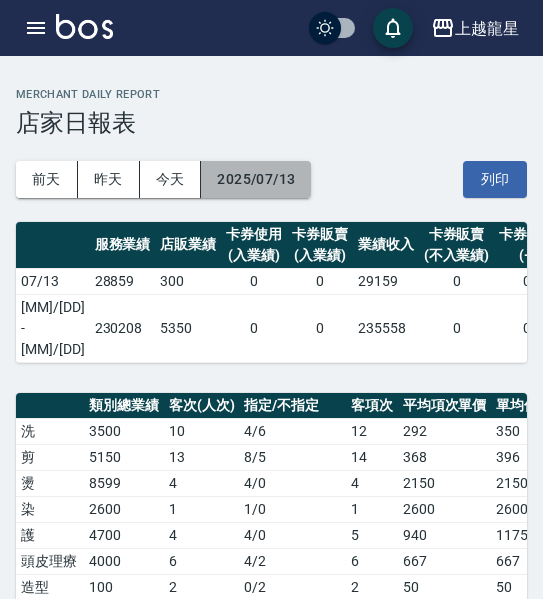 click on "2025/07/13" at bounding box center (256, 179) 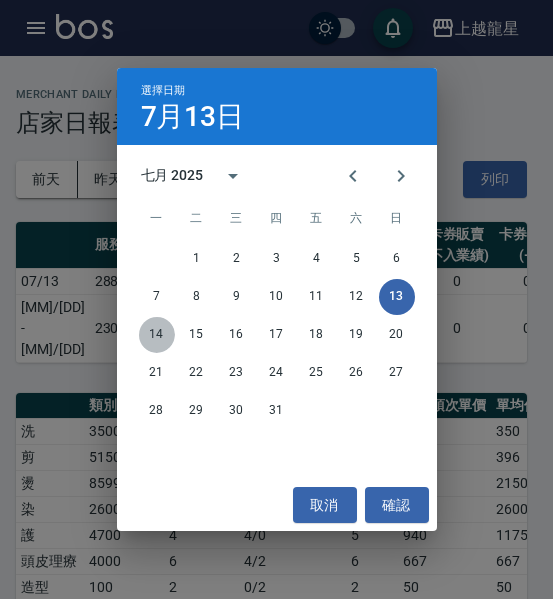 click on "14" at bounding box center (157, 335) 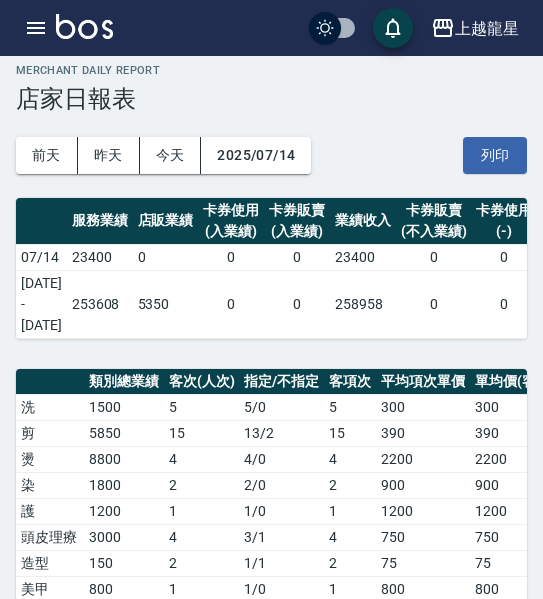scroll, scrollTop: 0, scrollLeft: 0, axis: both 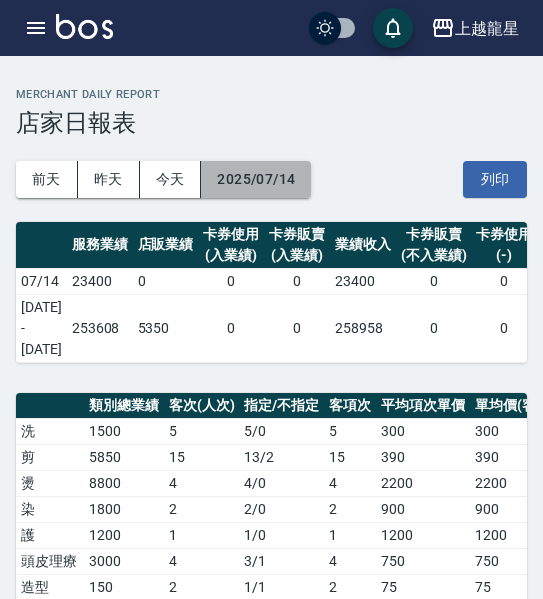 click on "2025/07/14" at bounding box center (256, 179) 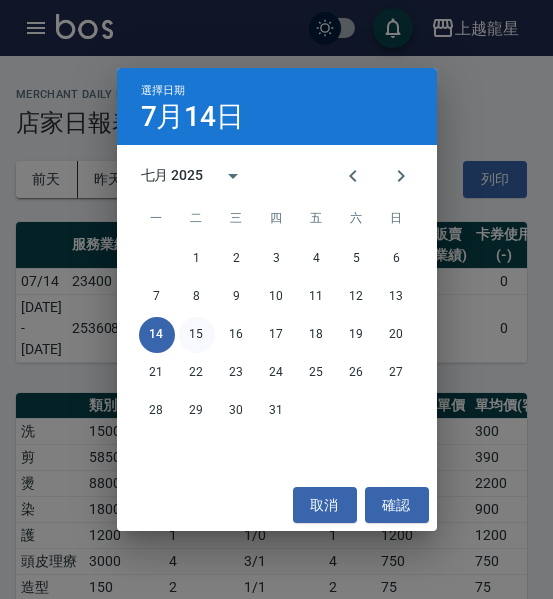 click on "15" at bounding box center (197, 335) 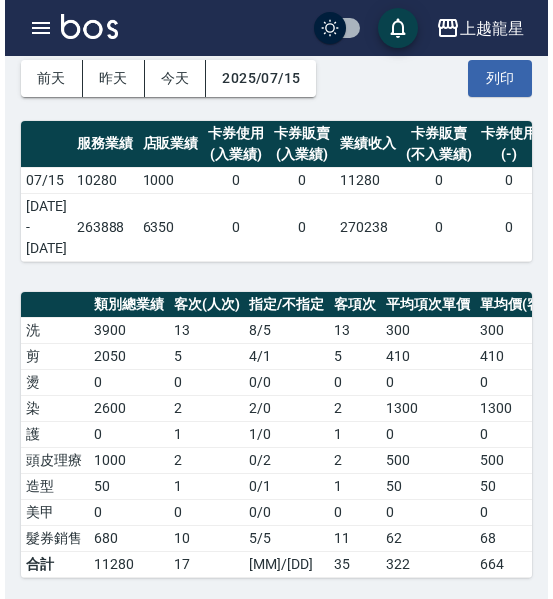 scroll, scrollTop: 100, scrollLeft: 0, axis: vertical 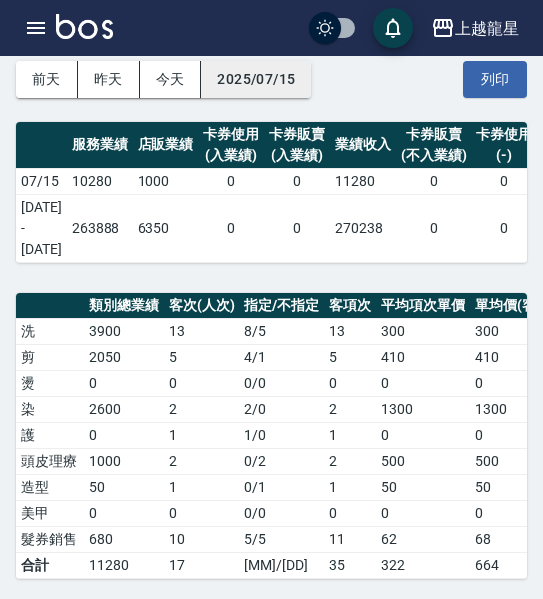 click on "2025/07/15" at bounding box center [256, 79] 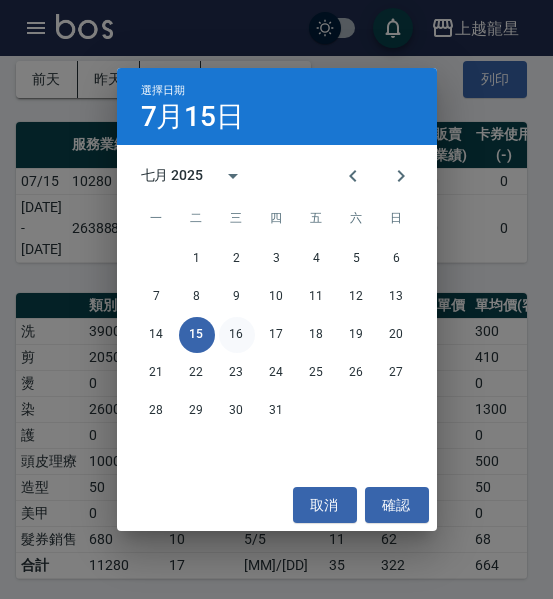 click on "16" at bounding box center [237, 335] 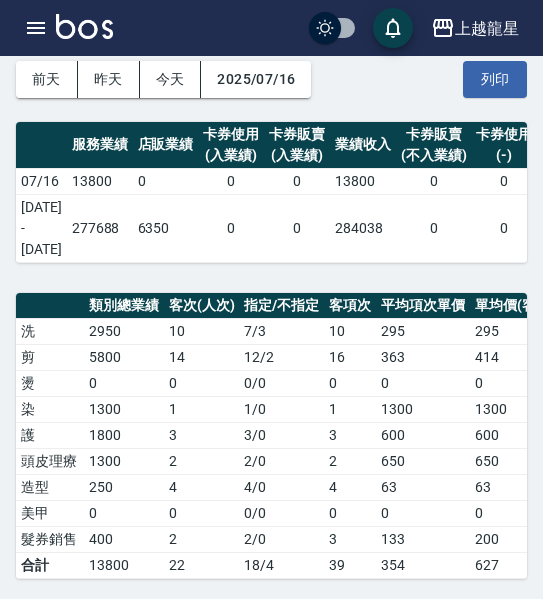 scroll, scrollTop: 0, scrollLeft: 0, axis: both 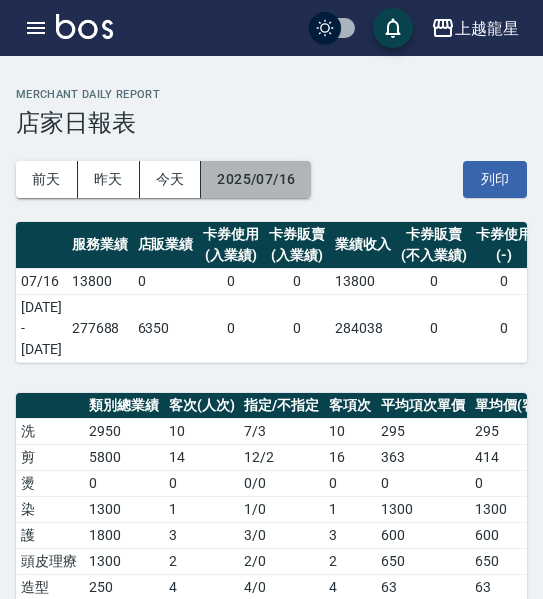click on "2025/07/16" at bounding box center [256, 179] 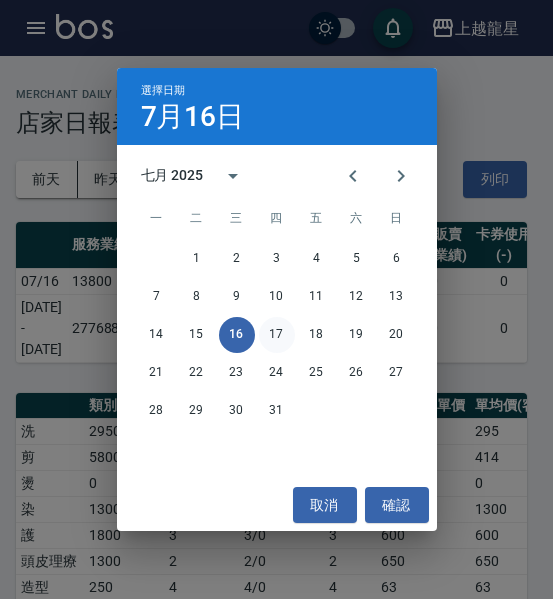 click on "17" at bounding box center (277, 335) 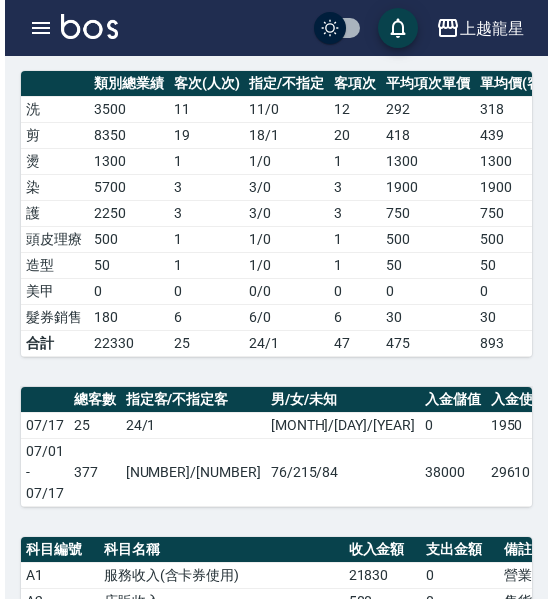 scroll, scrollTop: 100, scrollLeft: 0, axis: vertical 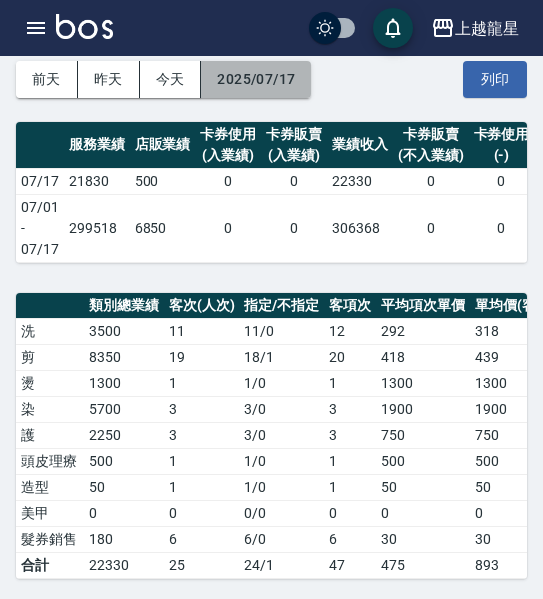 click on "2025/07/17" at bounding box center (256, 79) 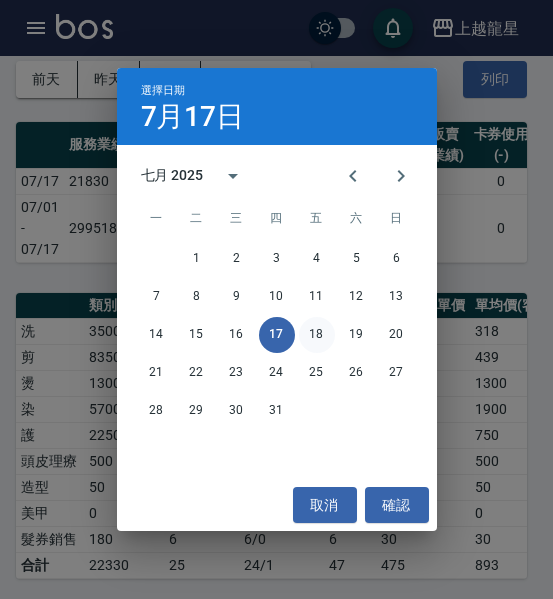 click on "18" at bounding box center (317, 335) 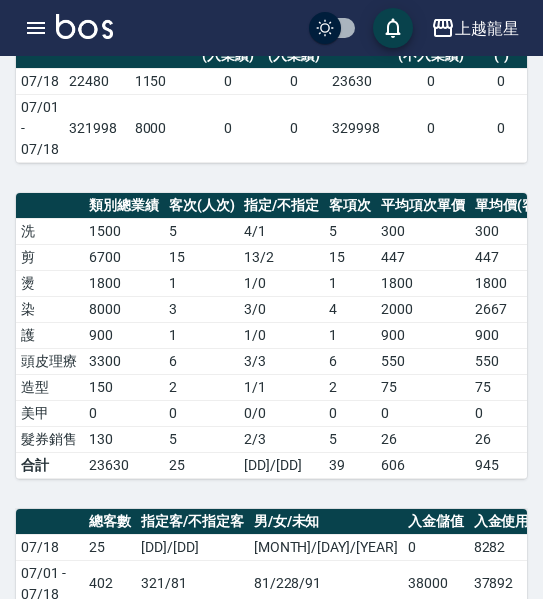 scroll, scrollTop: 0, scrollLeft: 0, axis: both 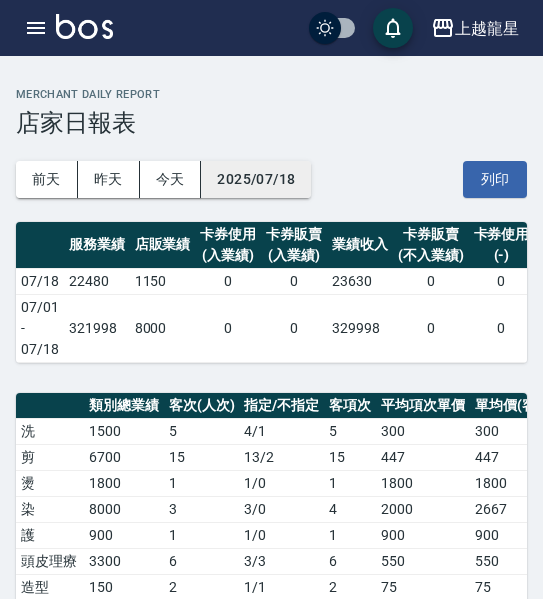 click on "2025/07/18" at bounding box center [256, 179] 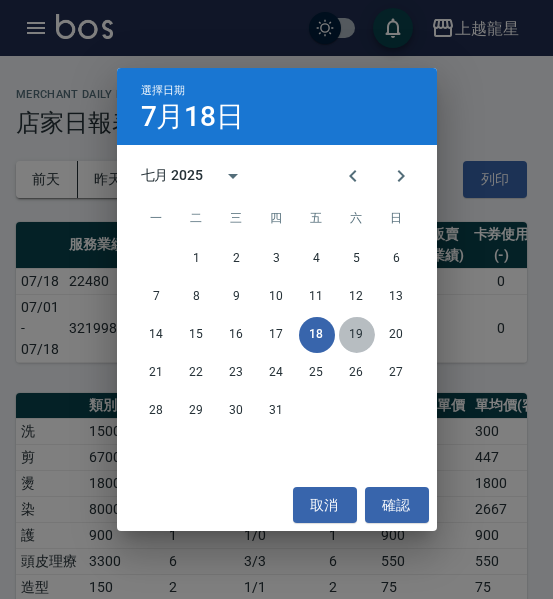 click on "19" at bounding box center (357, 335) 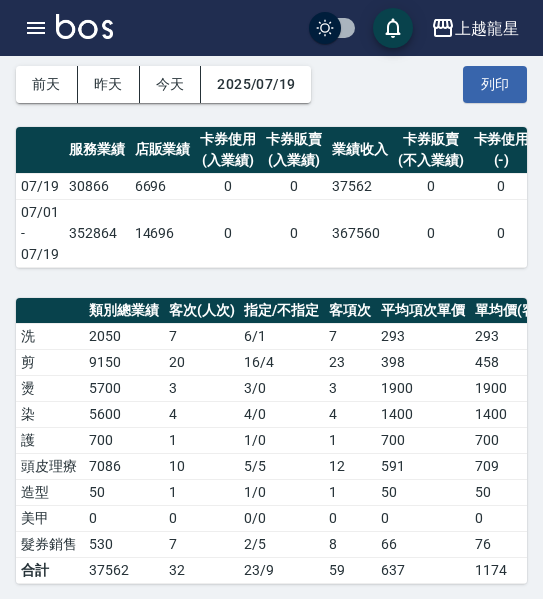 scroll, scrollTop: 0, scrollLeft: 0, axis: both 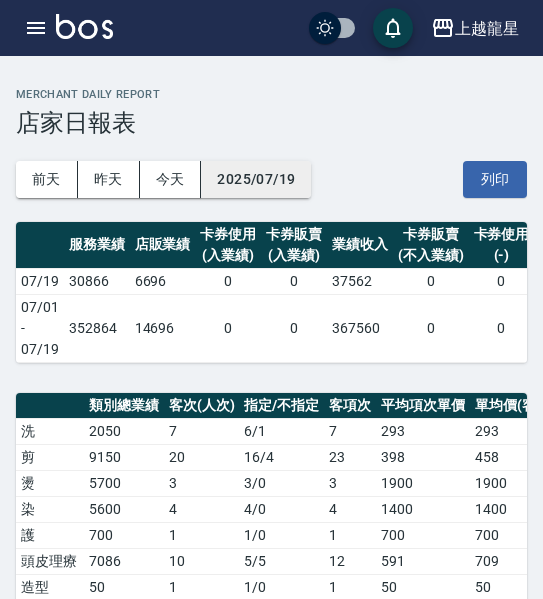 click on "2025/07/19" at bounding box center (256, 179) 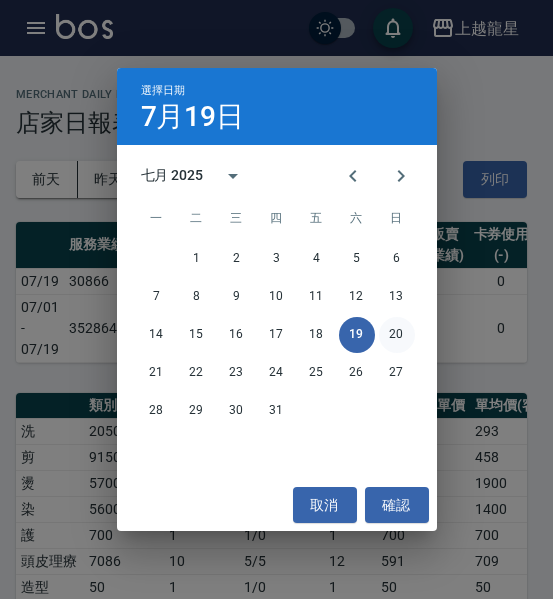 click on "20" at bounding box center [397, 335] 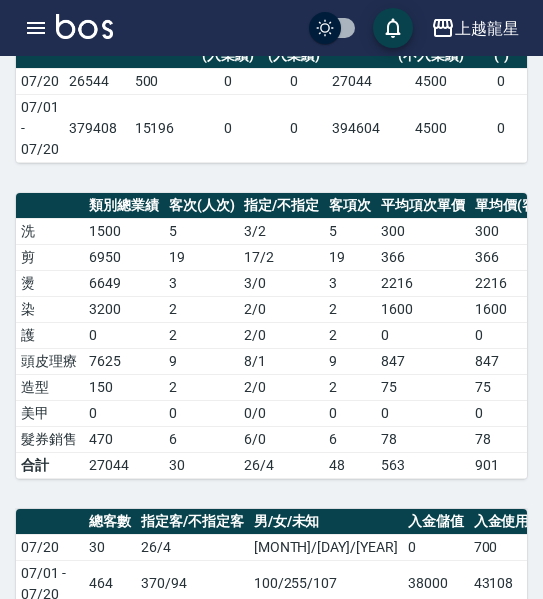 scroll, scrollTop: 0, scrollLeft: 0, axis: both 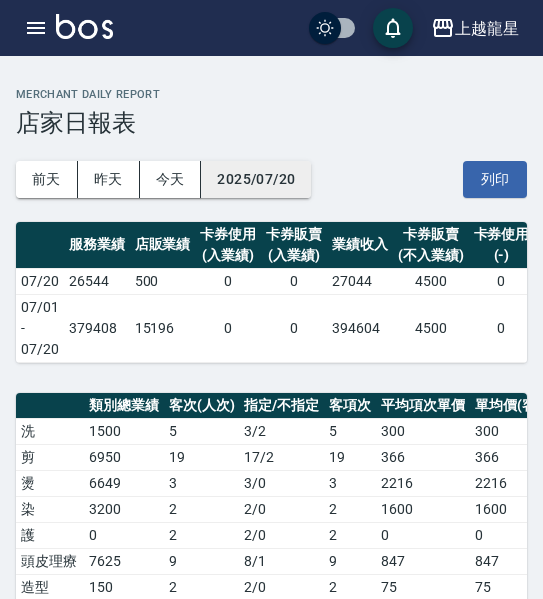 click on "2025/07/20" at bounding box center (256, 179) 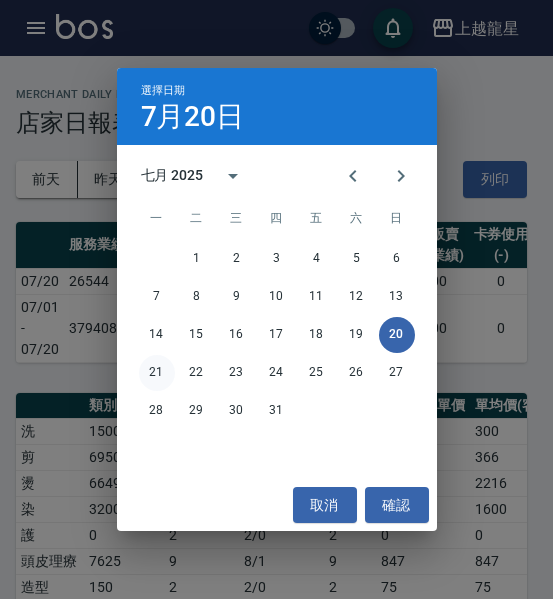 click on "21" at bounding box center (157, 373) 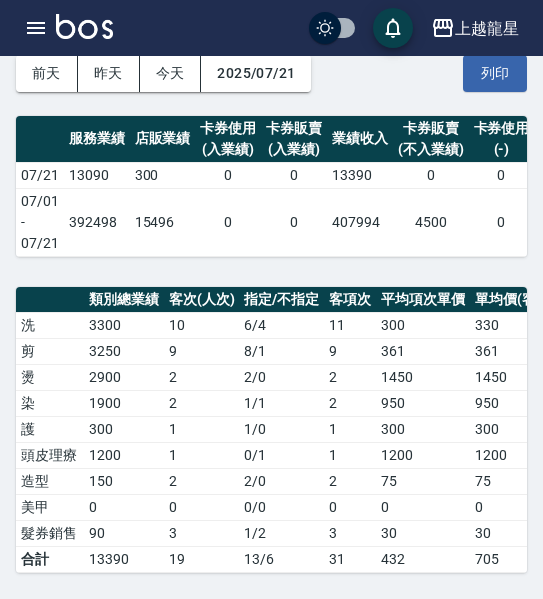 scroll, scrollTop: 0, scrollLeft: 0, axis: both 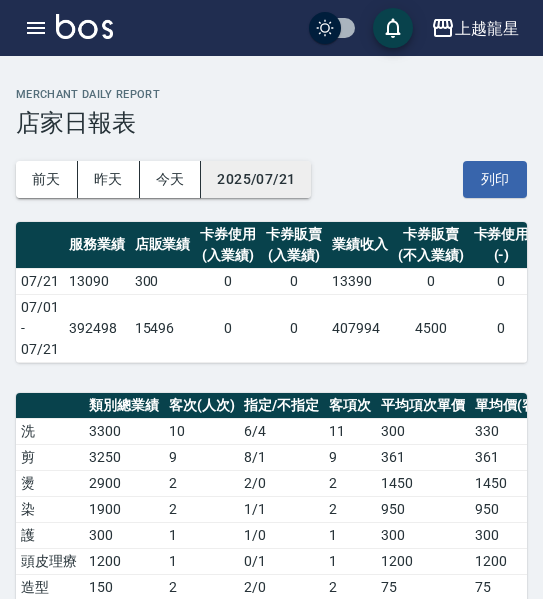 click on "2025/07/21" at bounding box center [256, 179] 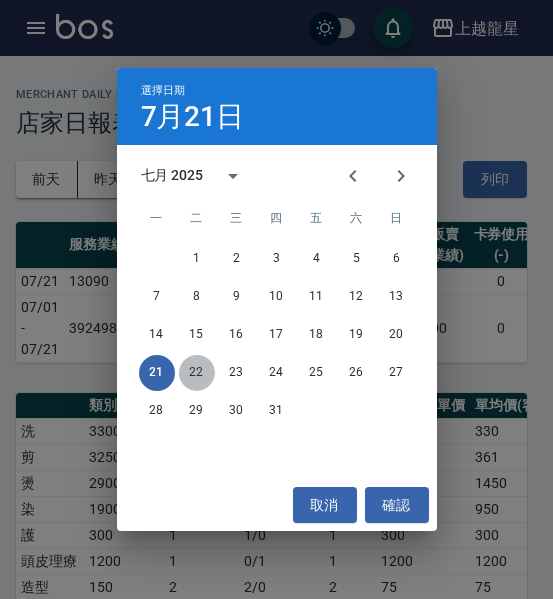 click on "22" at bounding box center (197, 373) 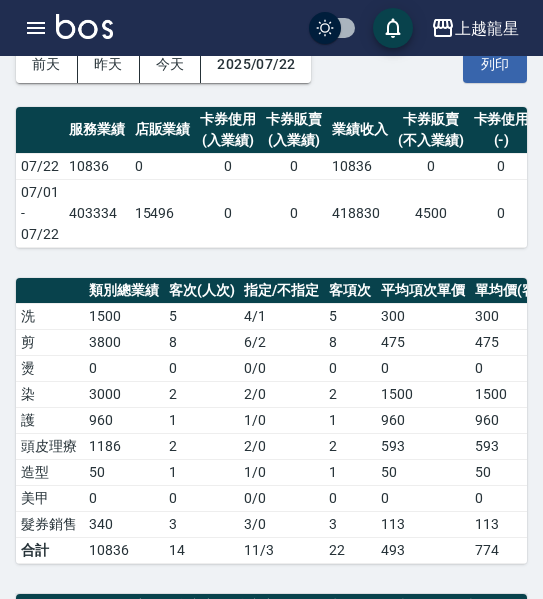 scroll, scrollTop: 0, scrollLeft: 0, axis: both 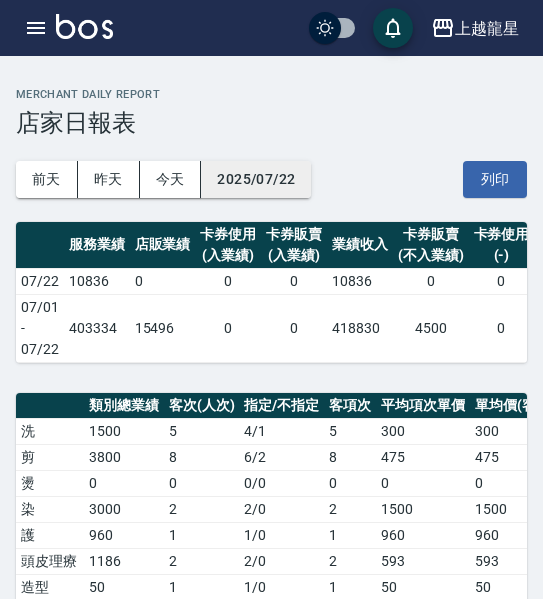 click on "2025/07/22" at bounding box center [256, 179] 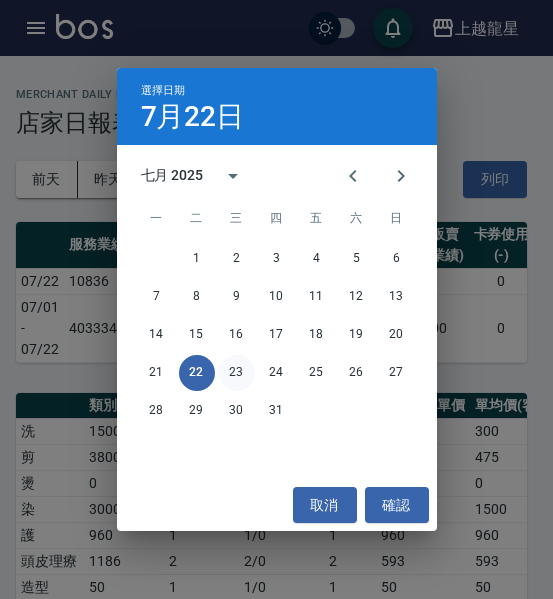 click on "23" at bounding box center [237, 373] 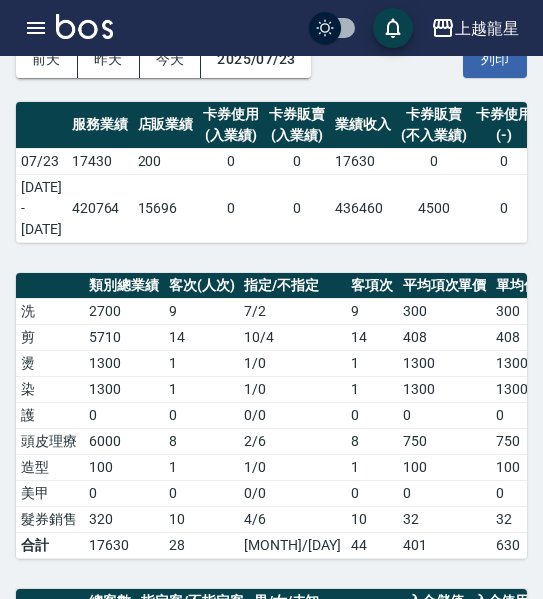 scroll, scrollTop: 0, scrollLeft: 0, axis: both 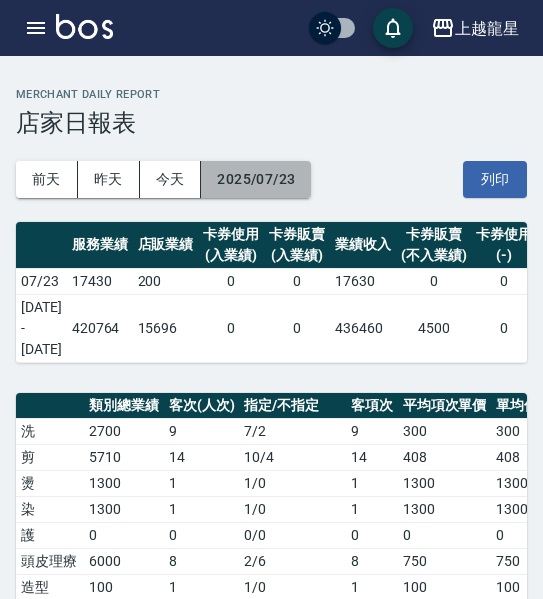 click on "2025/07/23" at bounding box center [256, 179] 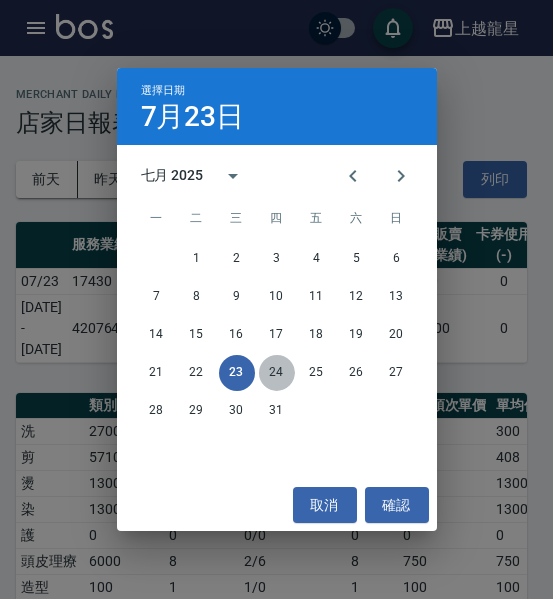 click on "24" at bounding box center (277, 373) 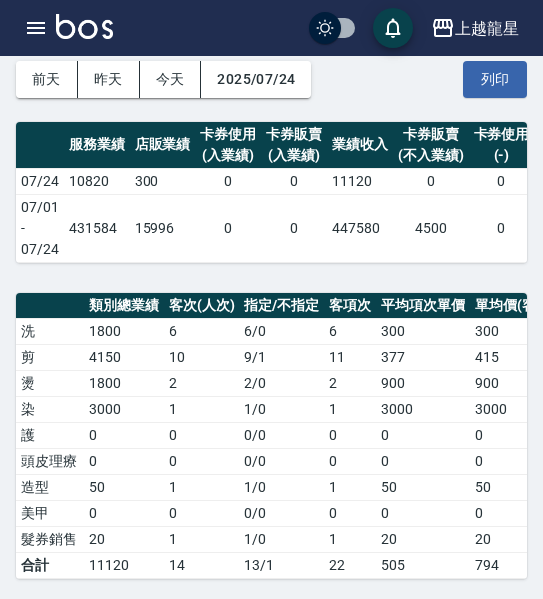 scroll, scrollTop: 0, scrollLeft: 0, axis: both 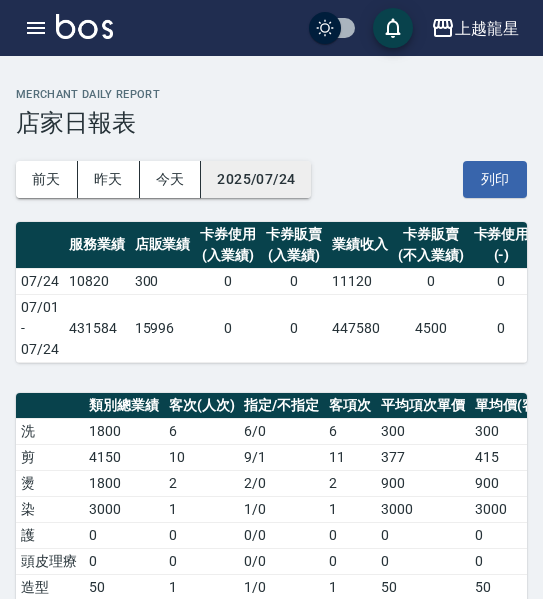 click on "2025/07/24" at bounding box center [256, 179] 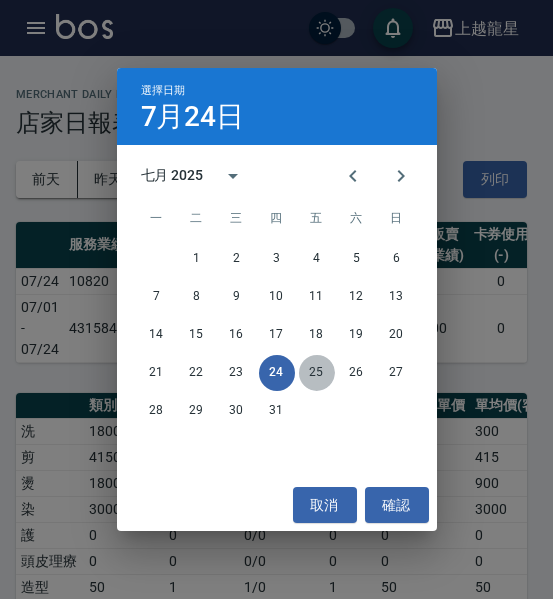 click on "25" at bounding box center (317, 373) 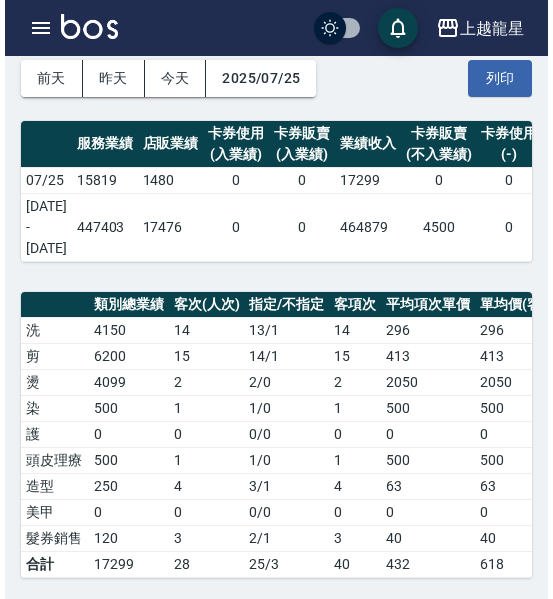 scroll, scrollTop: 100, scrollLeft: 0, axis: vertical 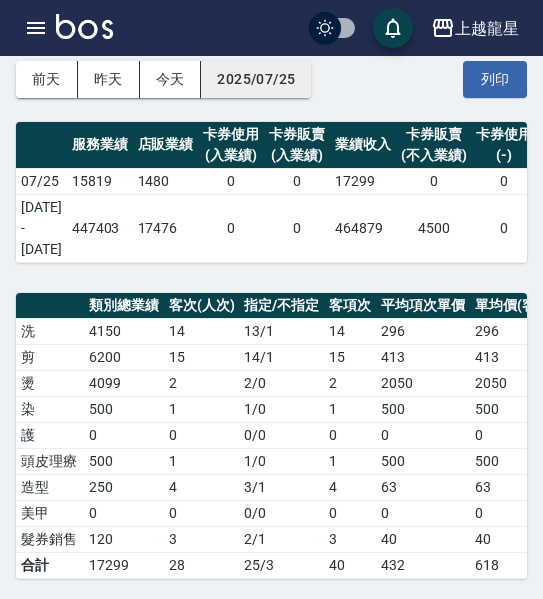 click on "2025/07/25" at bounding box center (256, 79) 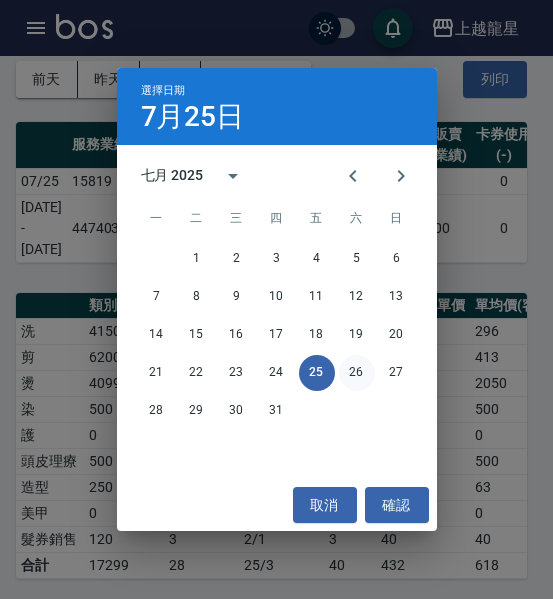 click on "26" at bounding box center (357, 373) 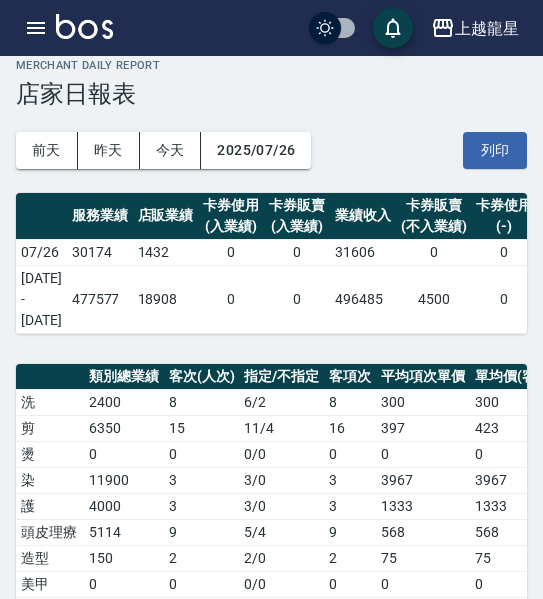 scroll, scrollTop: 0, scrollLeft: 0, axis: both 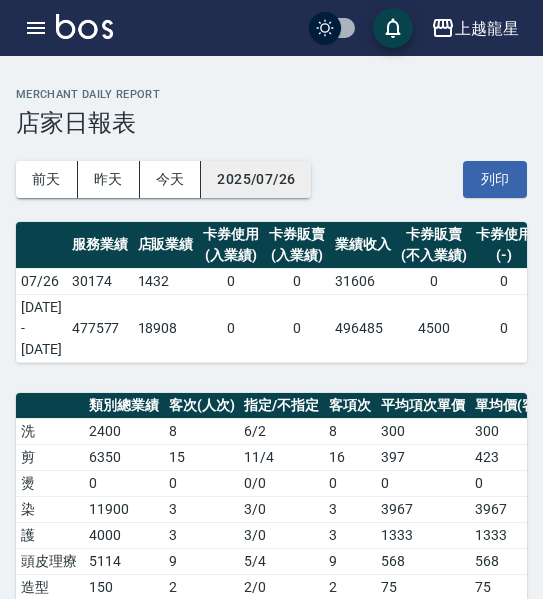click on "2025/07/26" at bounding box center [256, 179] 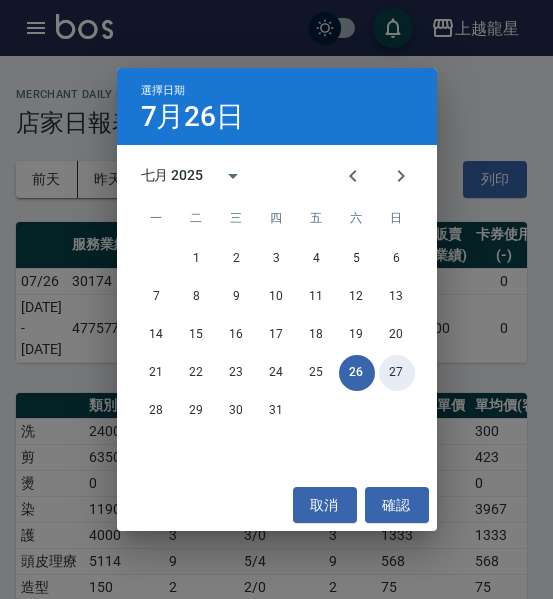 click on "27" at bounding box center (397, 373) 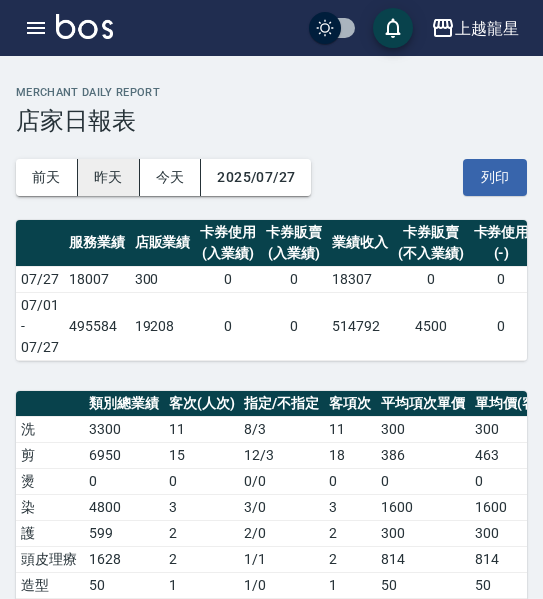 scroll, scrollTop: 0, scrollLeft: 0, axis: both 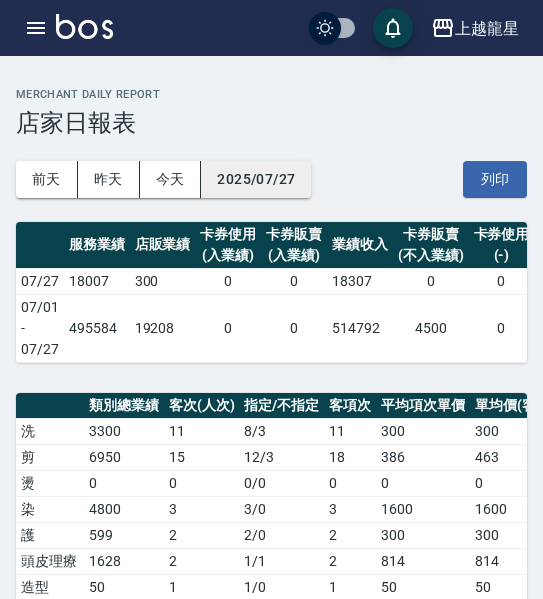 click on "2025/07/27" at bounding box center (256, 179) 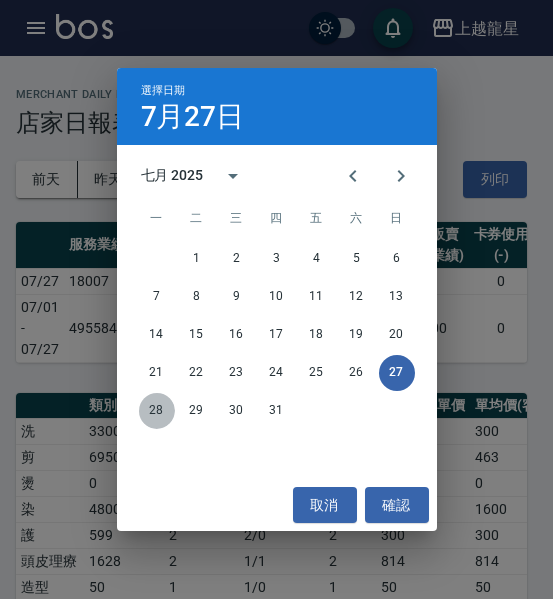 click on "28" at bounding box center (157, 411) 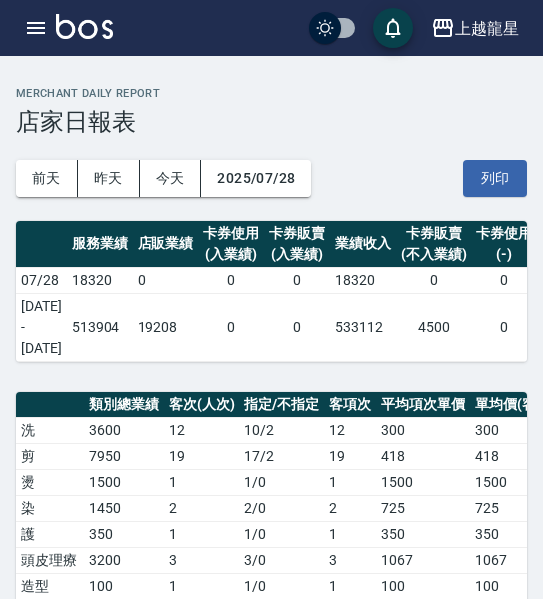 scroll, scrollTop: 0, scrollLeft: 0, axis: both 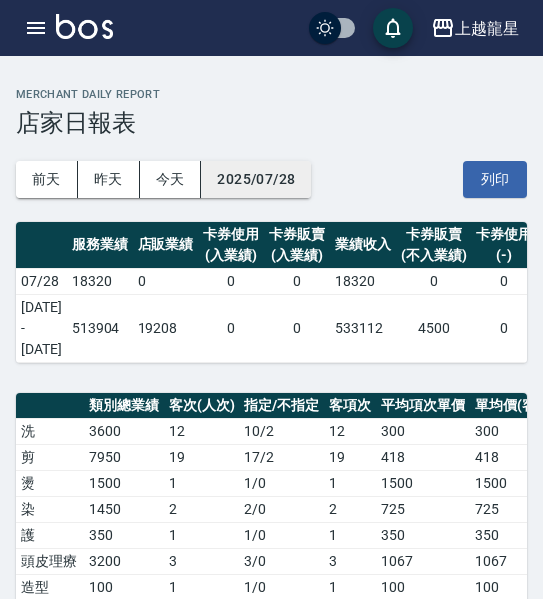 click on "2025/07/28" at bounding box center (256, 179) 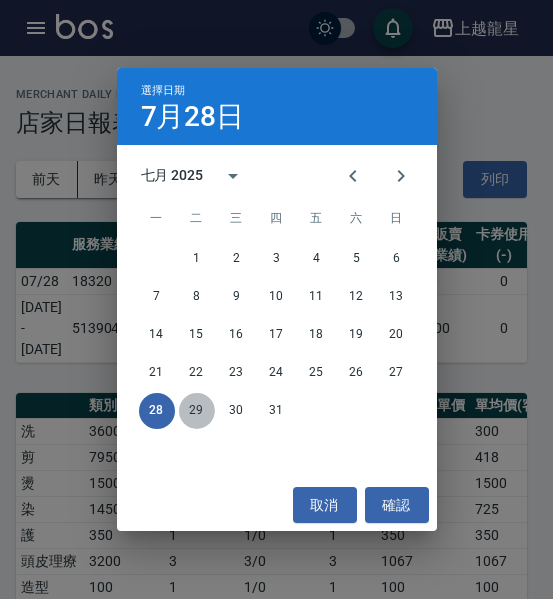 click on "29" at bounding box center (197, 411) 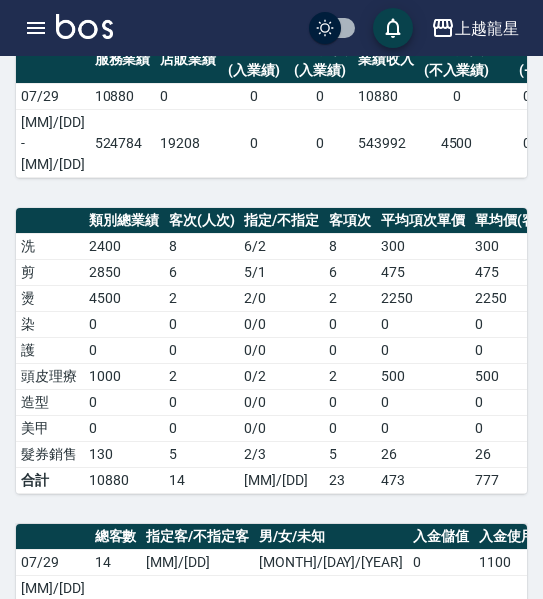scroll, scrollTop: 0, scrollLeft: 0, axis: both 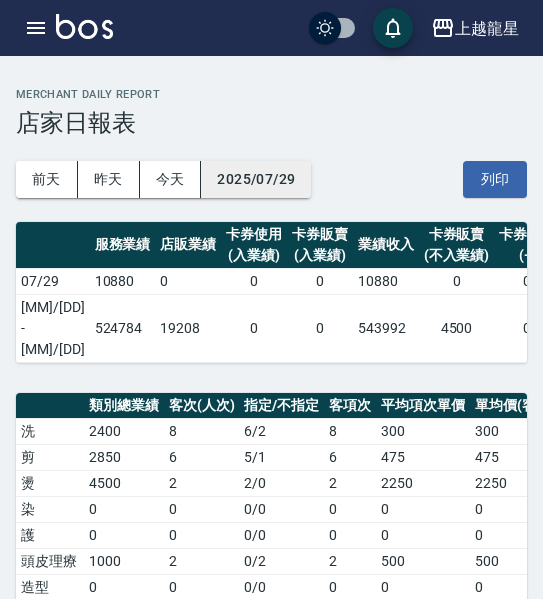 click on "2025/07/29" at bounding box center [256, 179] 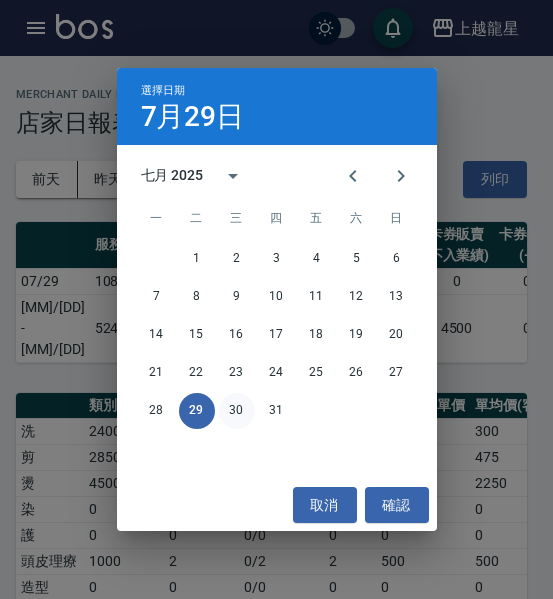 click on "30" at bounding box center [237, 411] 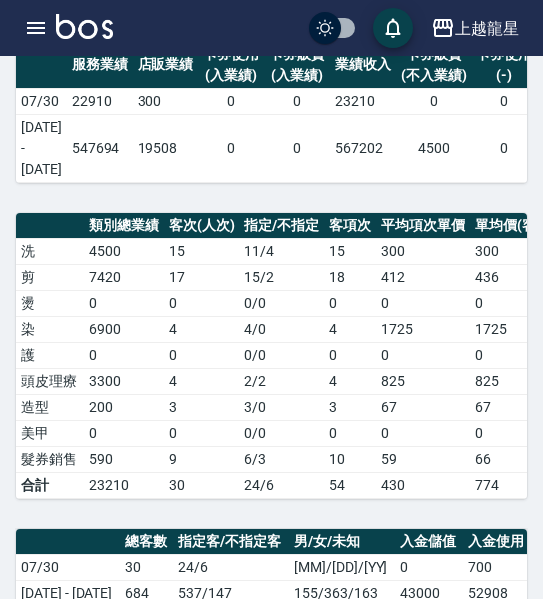 scroll, scrollTop: 0, scrollLeft: 0, axis: both 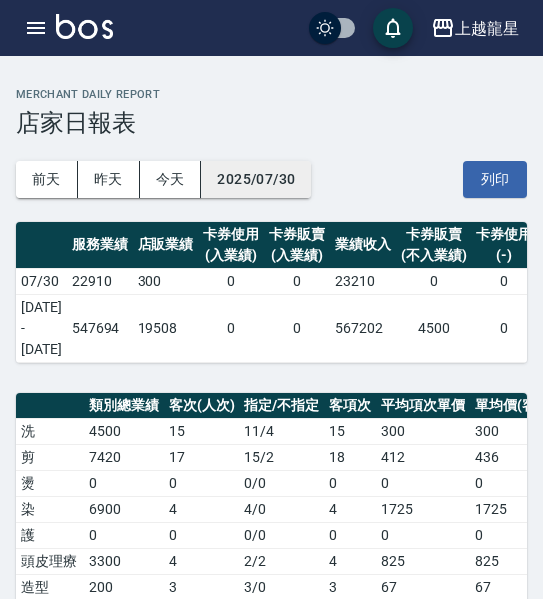 click on "2025/07/30" at bounding box center [256, 179] 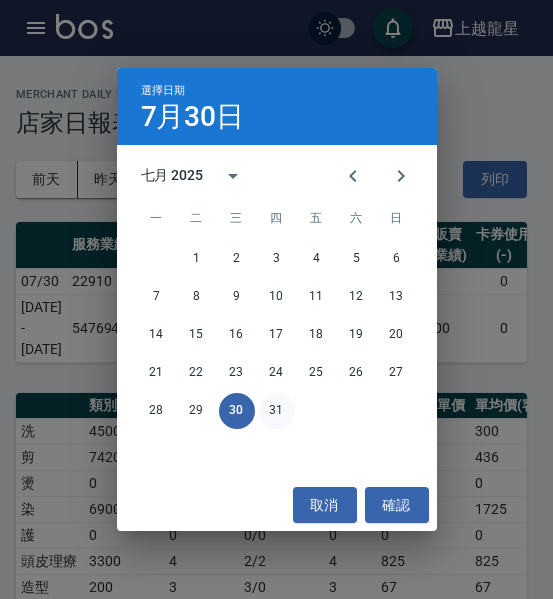 click on "31" at bounding box center (277, 411) 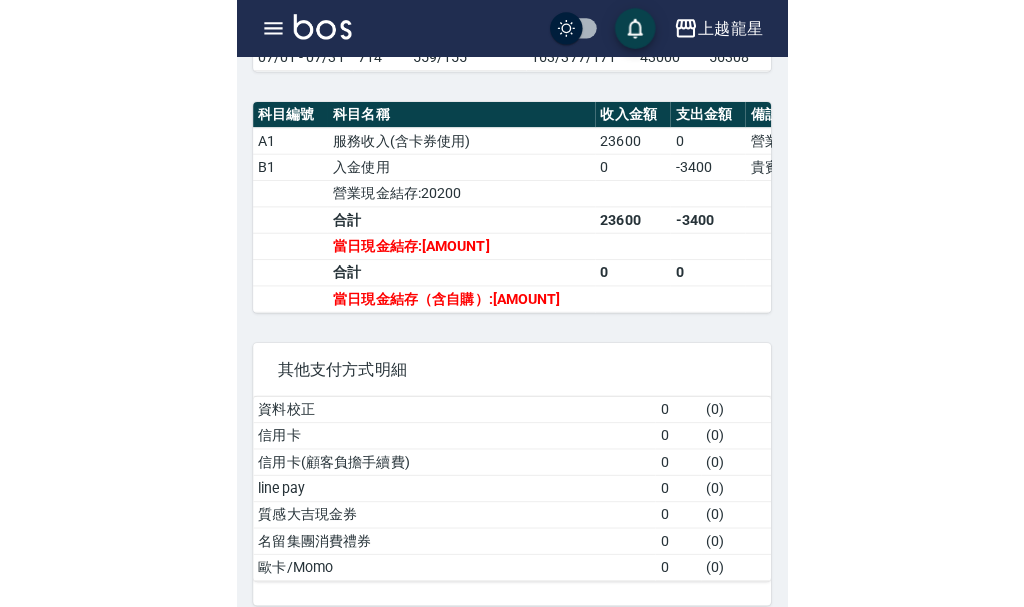 scroll, scrollTop: 800, scrollLeft: 0, axis: vertical 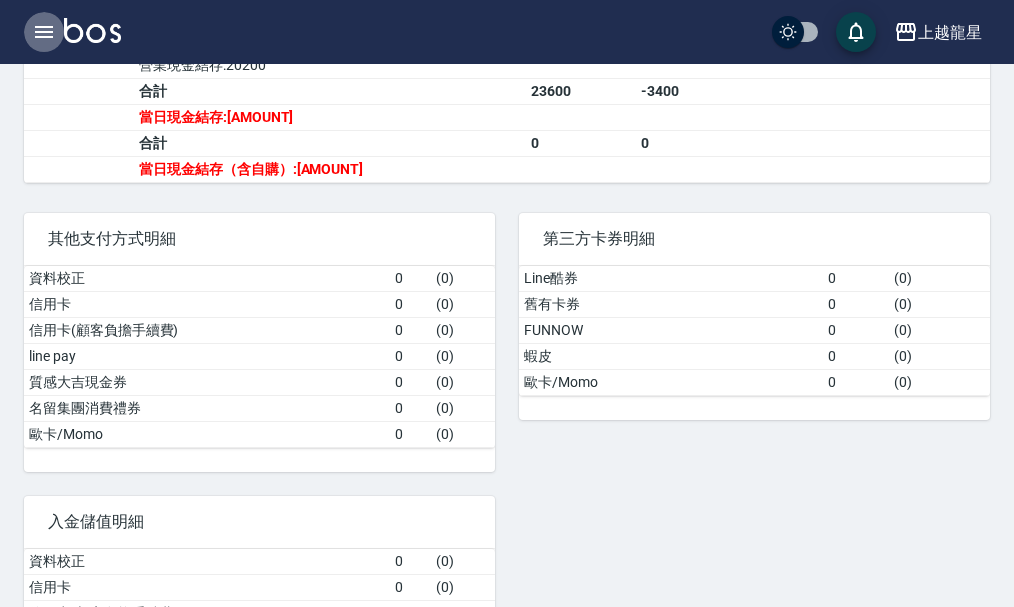 click 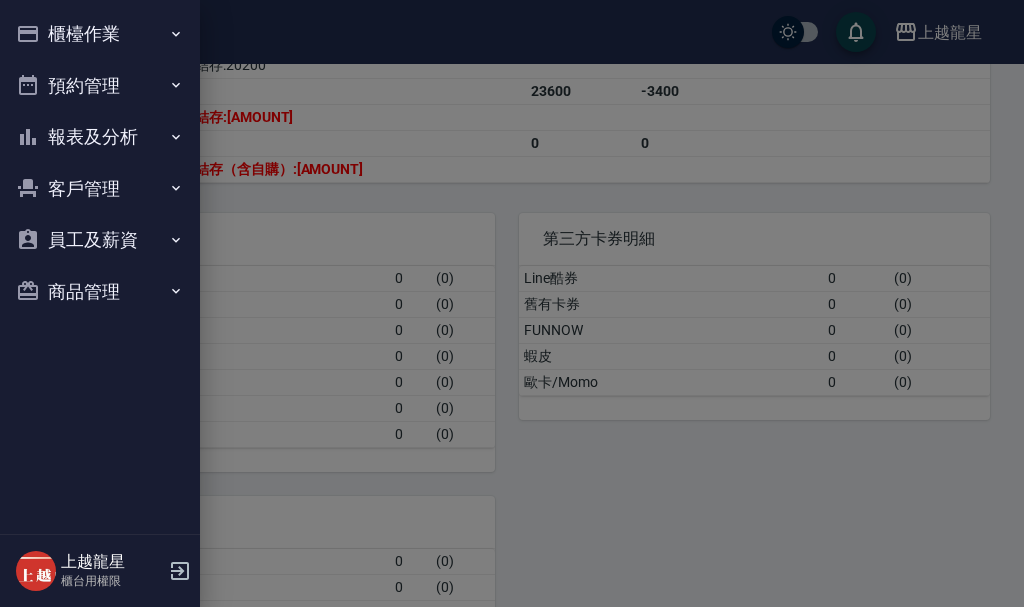 click on "櫃檯作業" at bounding box center [100, 34] 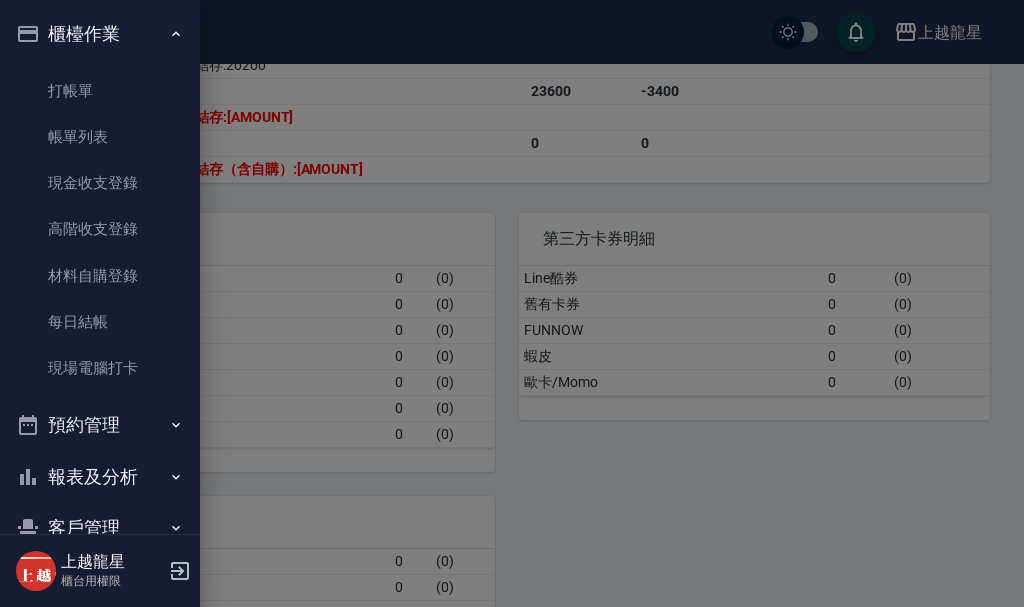 drag, startPoint x: 72, startPoint y: 129, endPoint x: 192, endPoint y: 0, distance: 176.18456 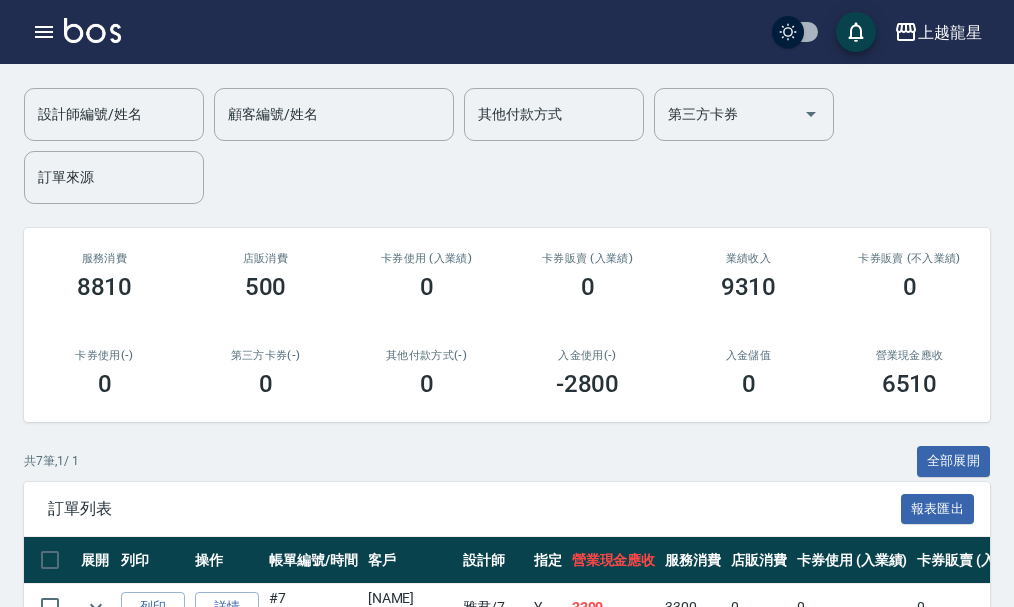 scroll, scrollTop: 500, scrollLeft: 0, axis: vertical 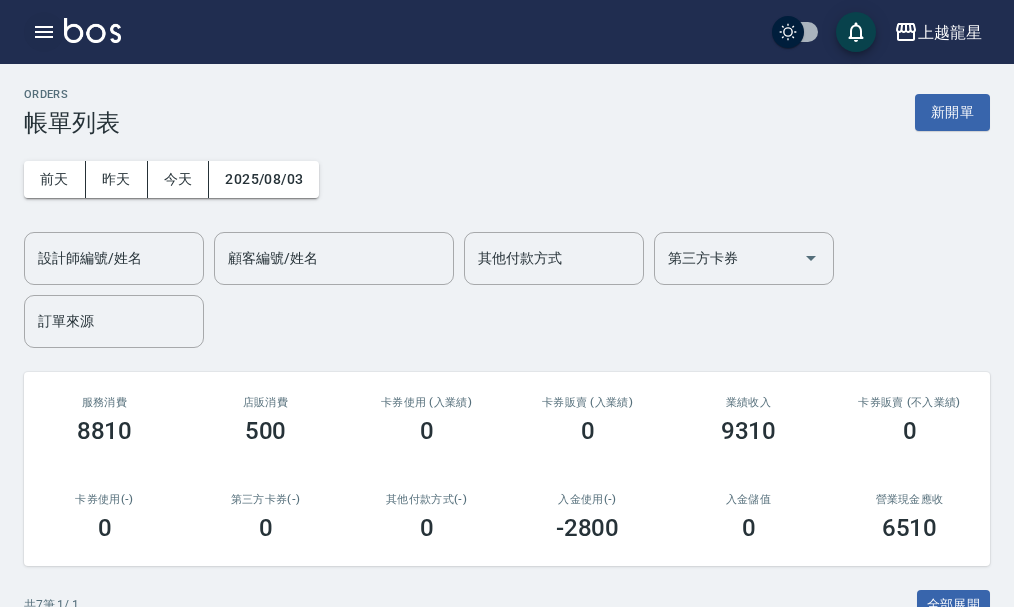 click at bounding box center (44, 32) 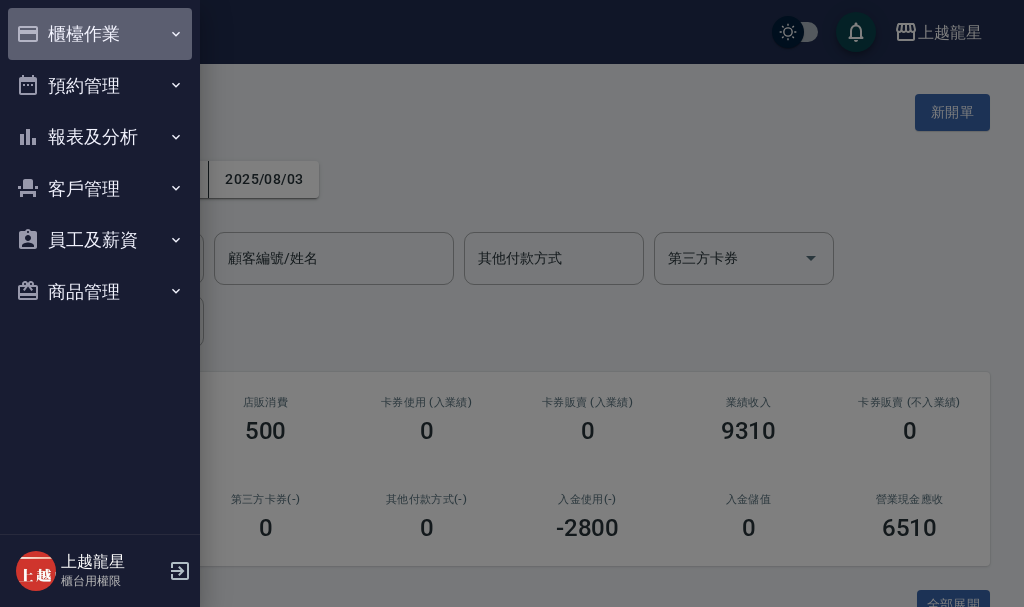 click on "櫃檯作業" at bounding box center [100, 34] 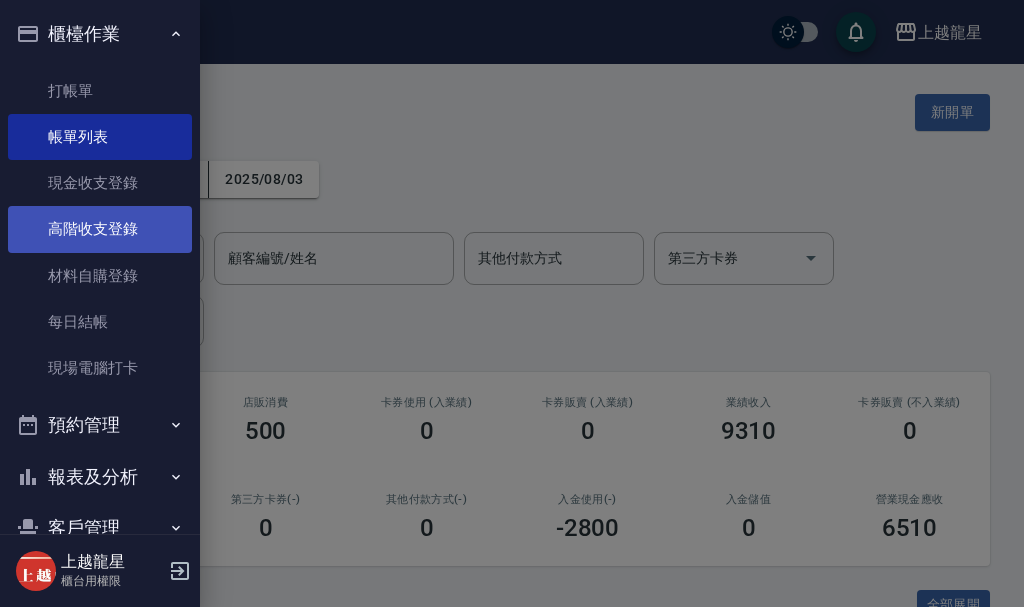 click on "高階收支登錄" at bounding box center [100, 229] 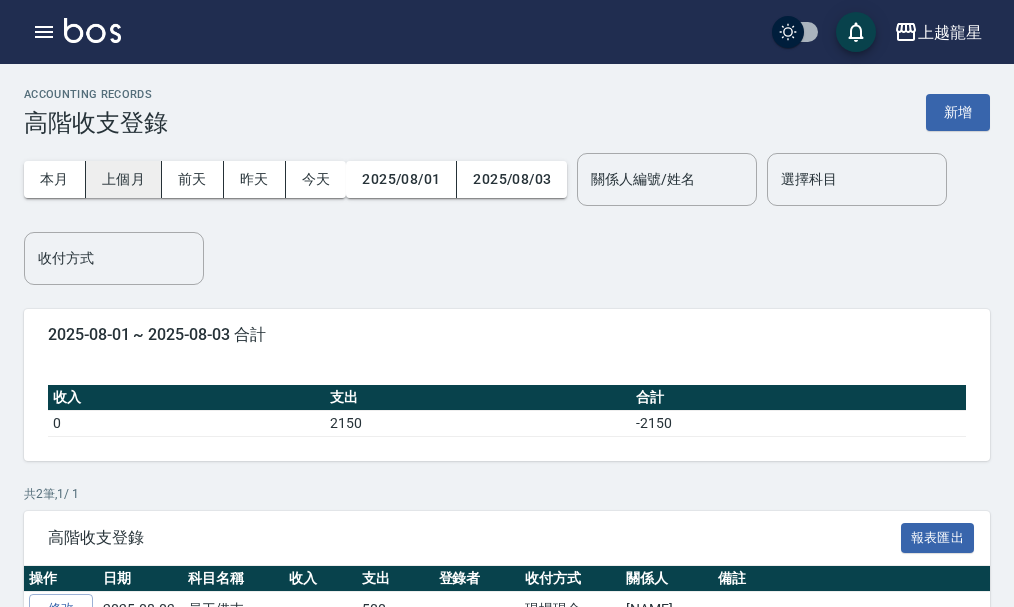click on "上個月" at bounding box center [124, 179] 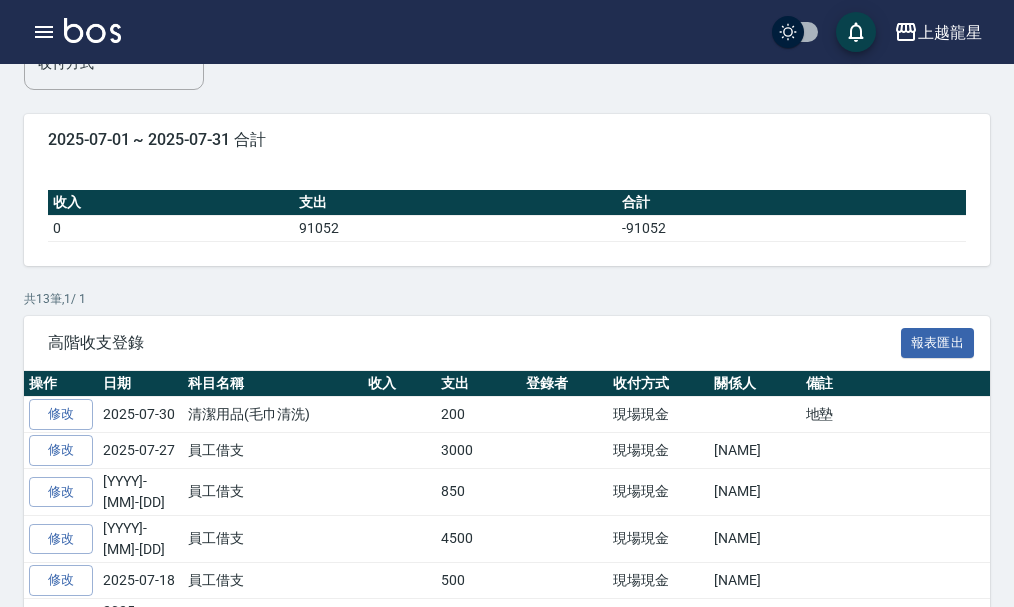 scroll, scrollTop: 0, scrollLeft: 0, axis: both 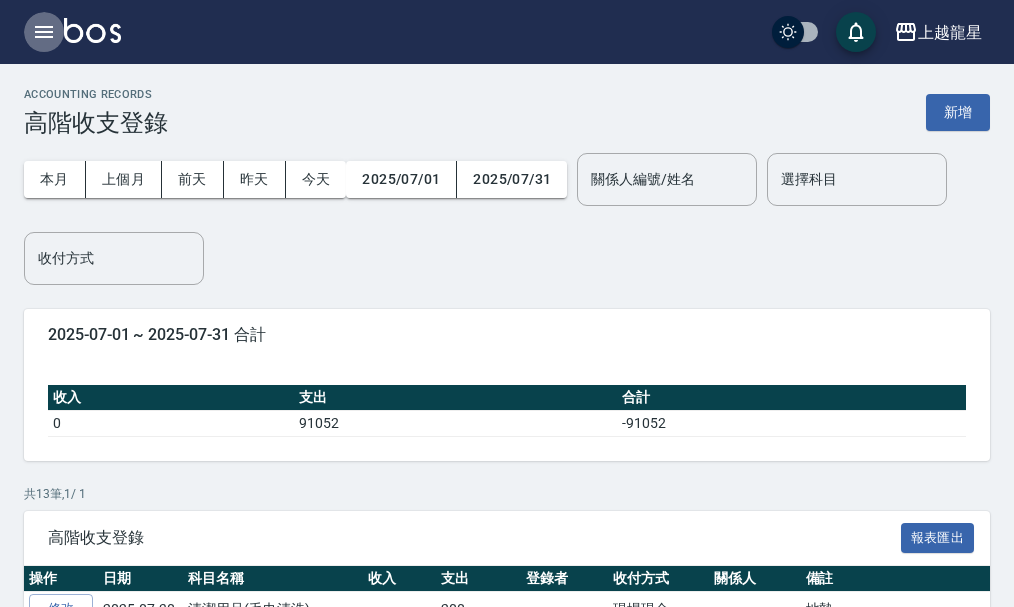 click 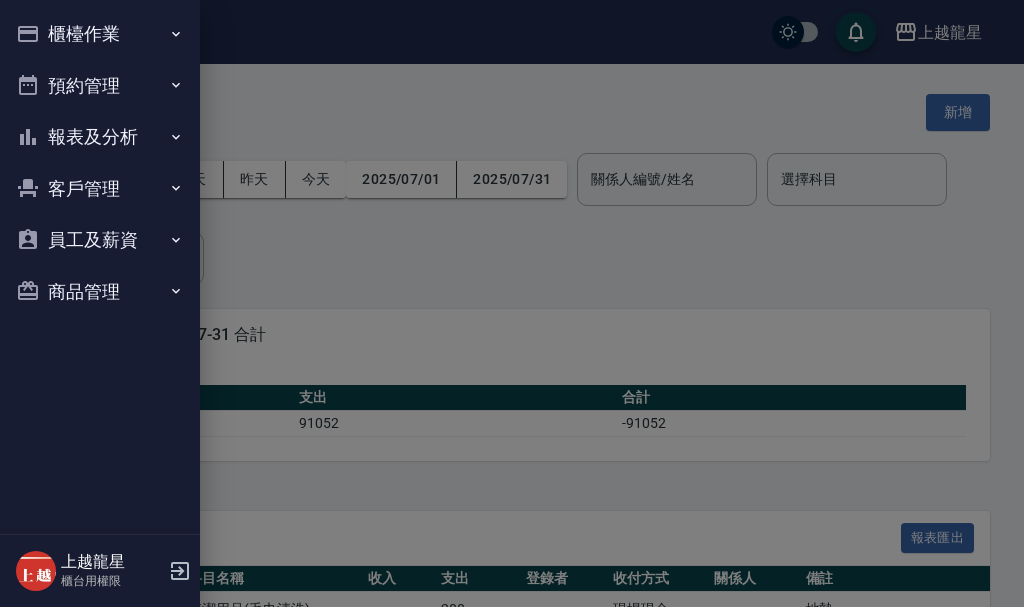 click on "櫃檯作業" at bounding box center [100, 34] 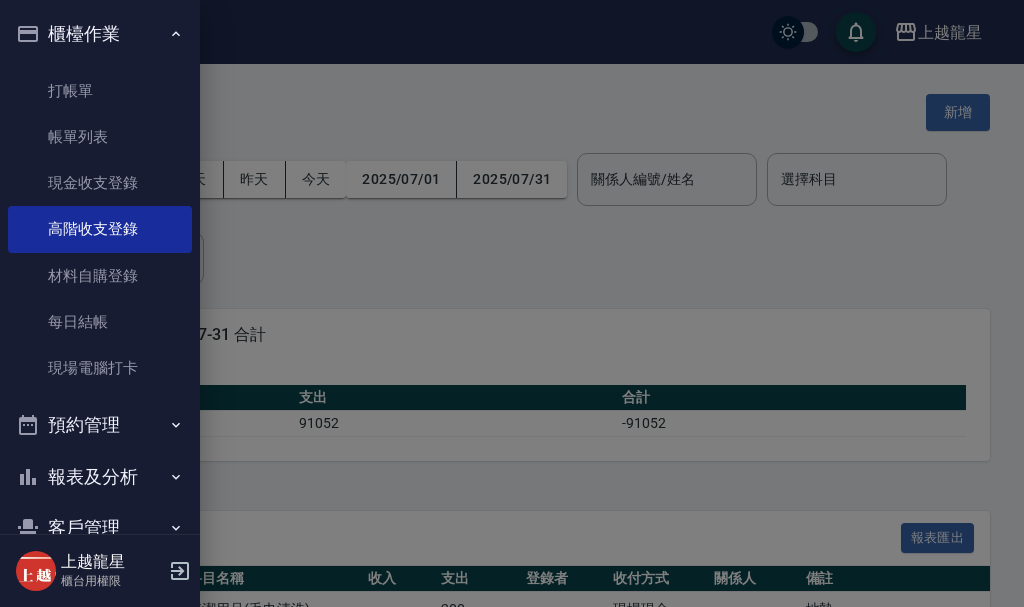 click at bounding box center (512, 303) 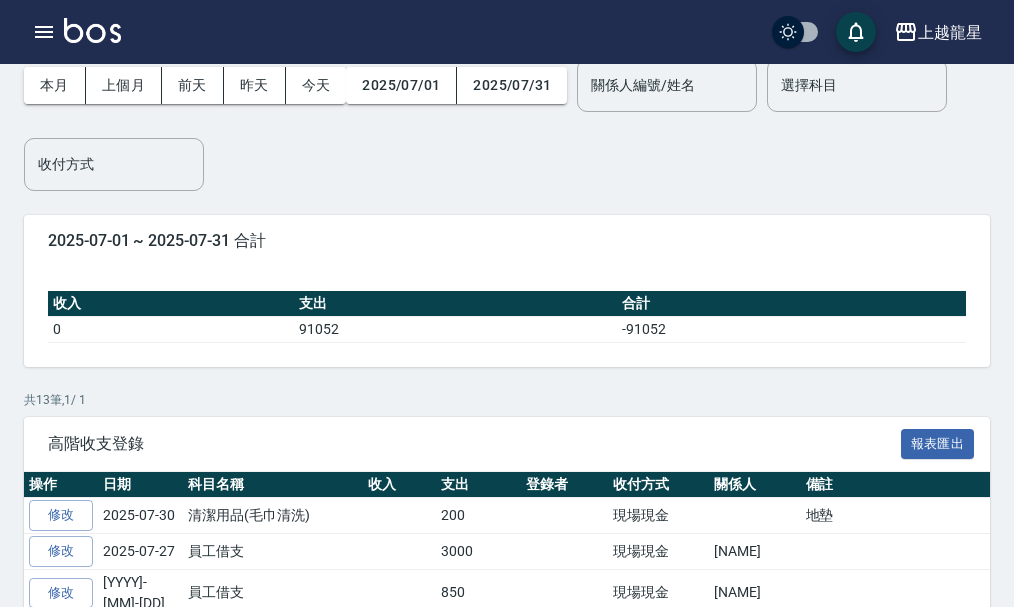 scroll, scrollTop: 0, scrollLeft: 0, axis: both 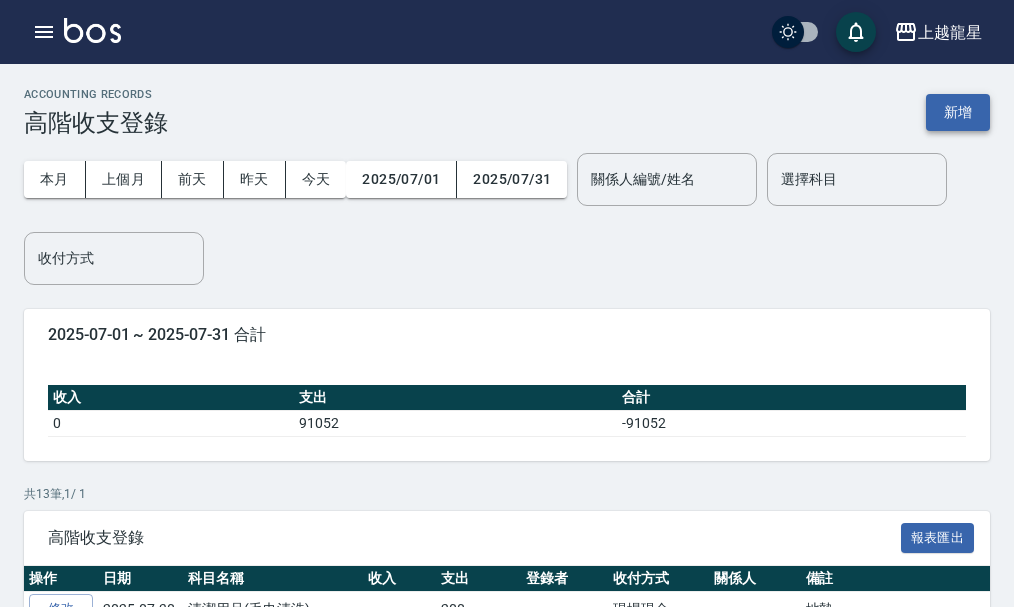 click on "新增" at bounding box center [958, 112] 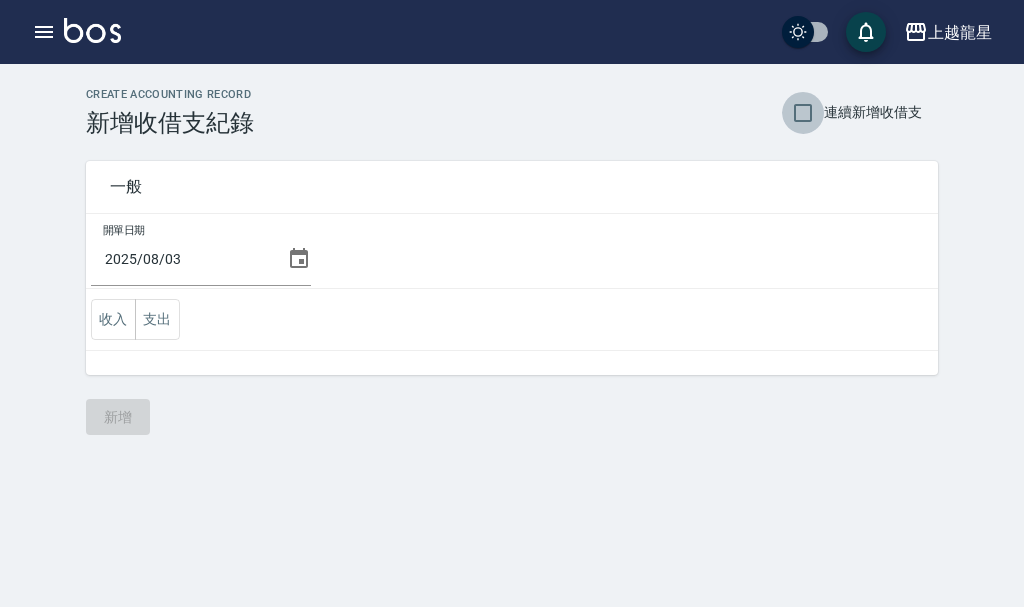 click on "連續新增收借支" at bounding box center [803, 113] 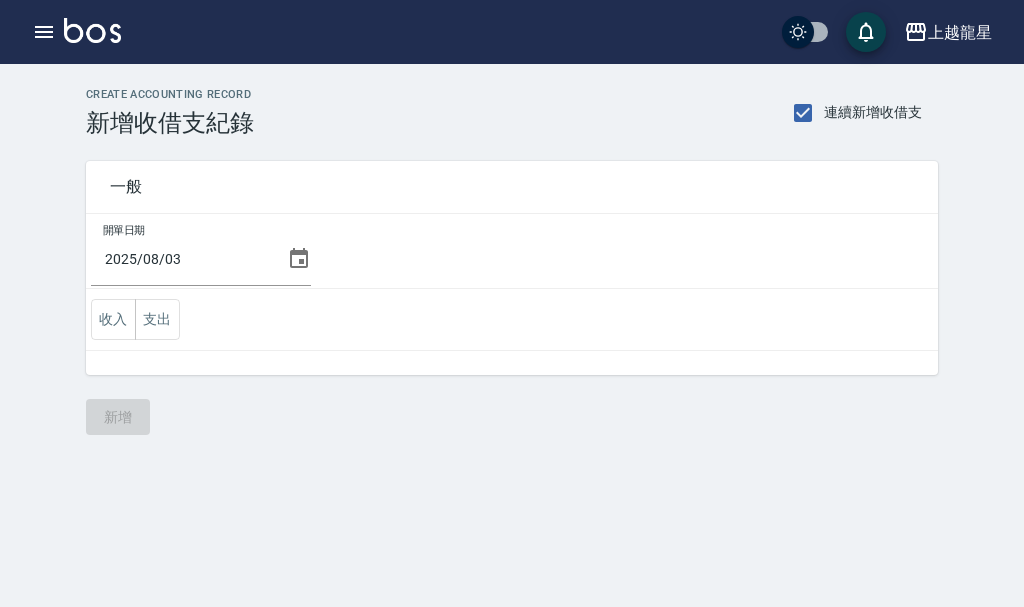 click 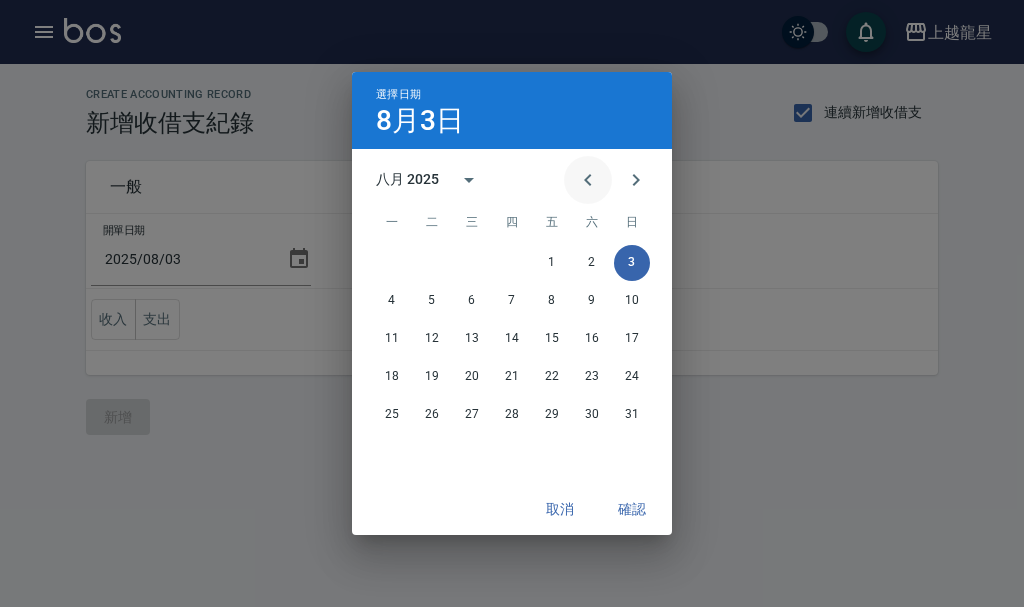 click 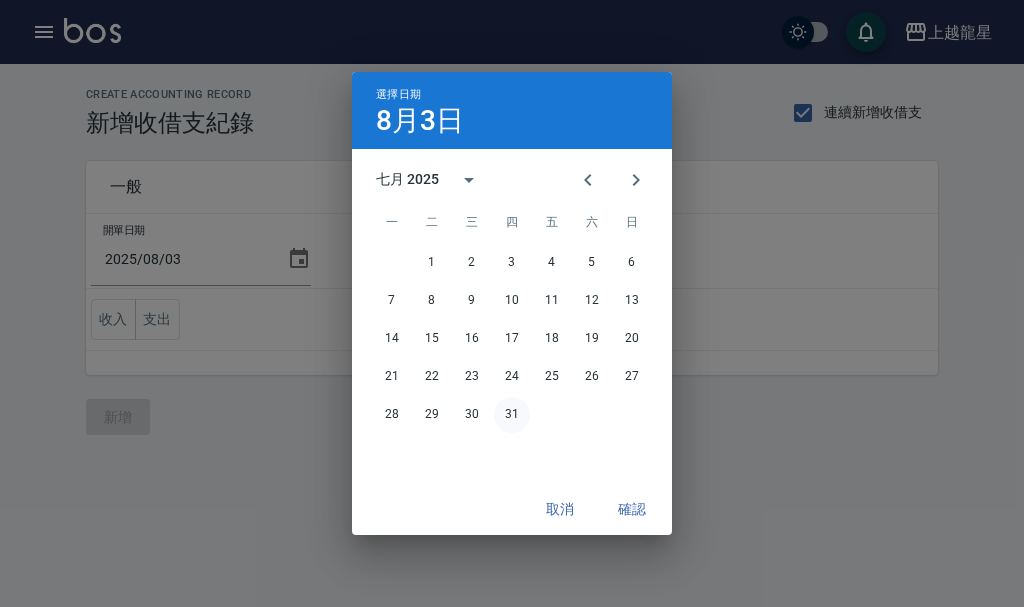 click on "31" at bounding box center [512, 415] 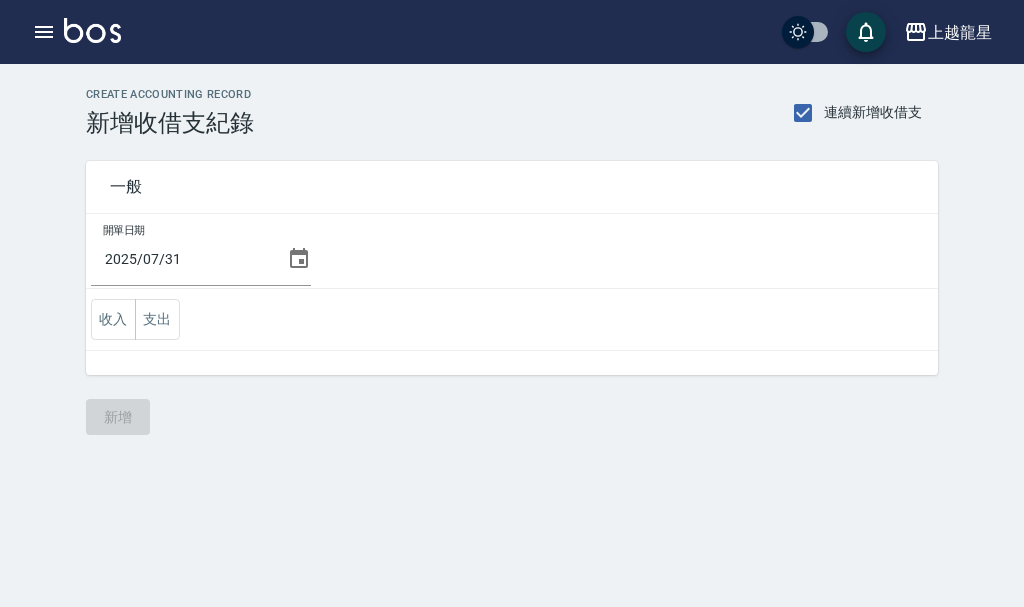 click 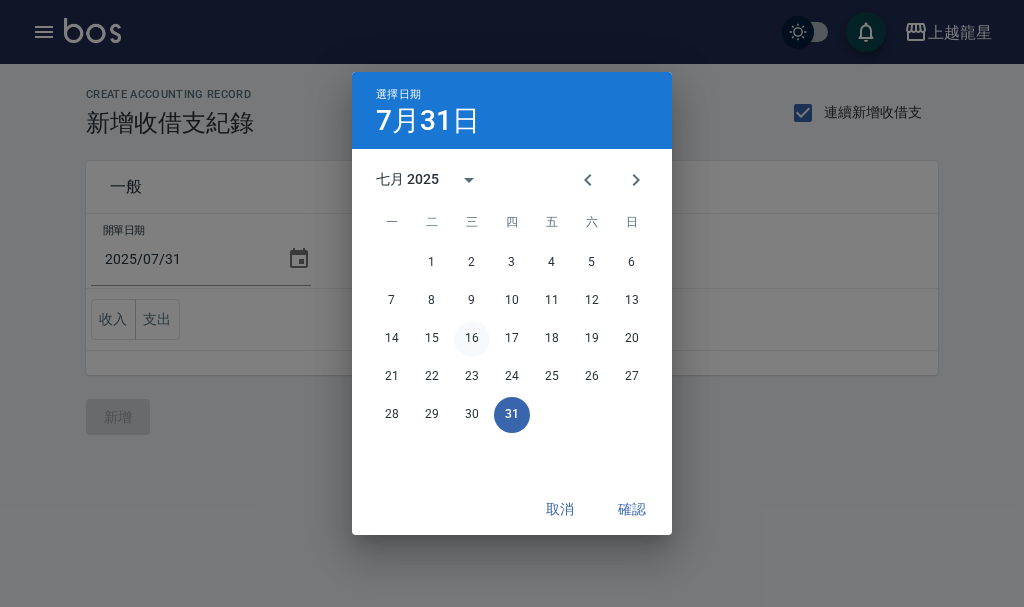 click on "16" at bounding box center (472, 339) 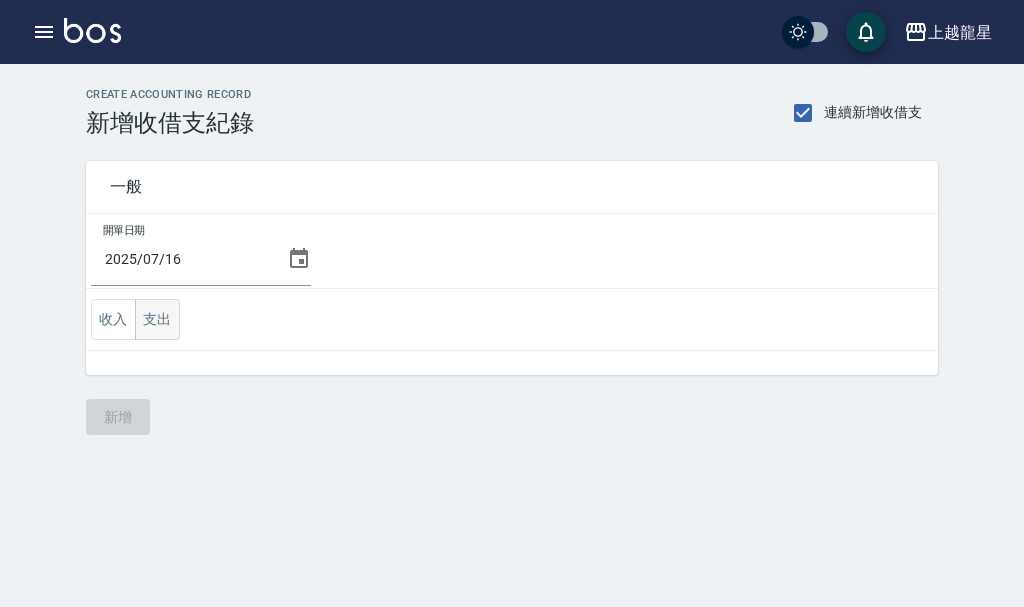 click on "支出" at bounding box center (157, 319) 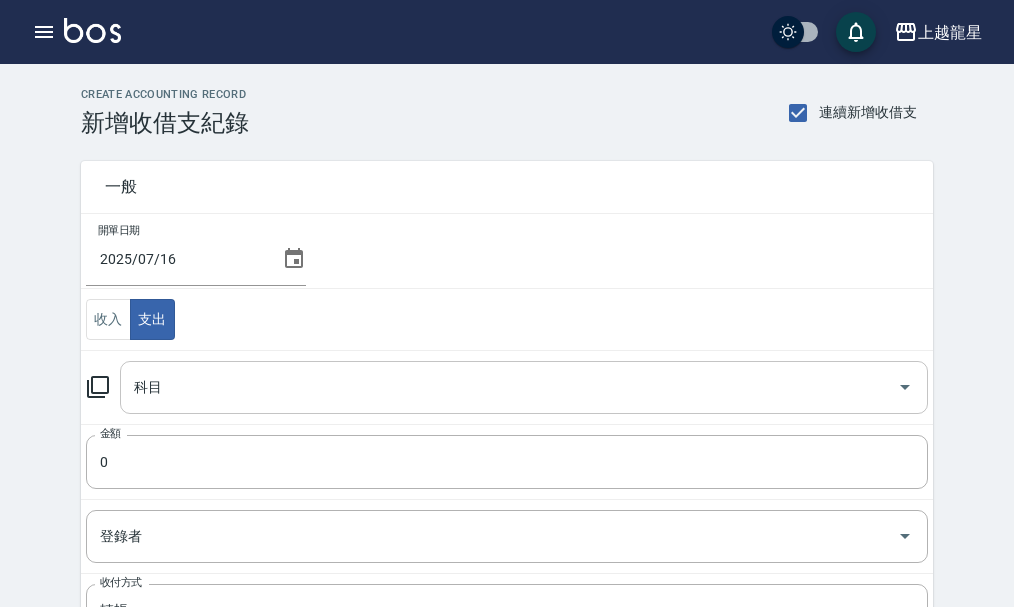 click on "科目" at bounding box center [509, 387] 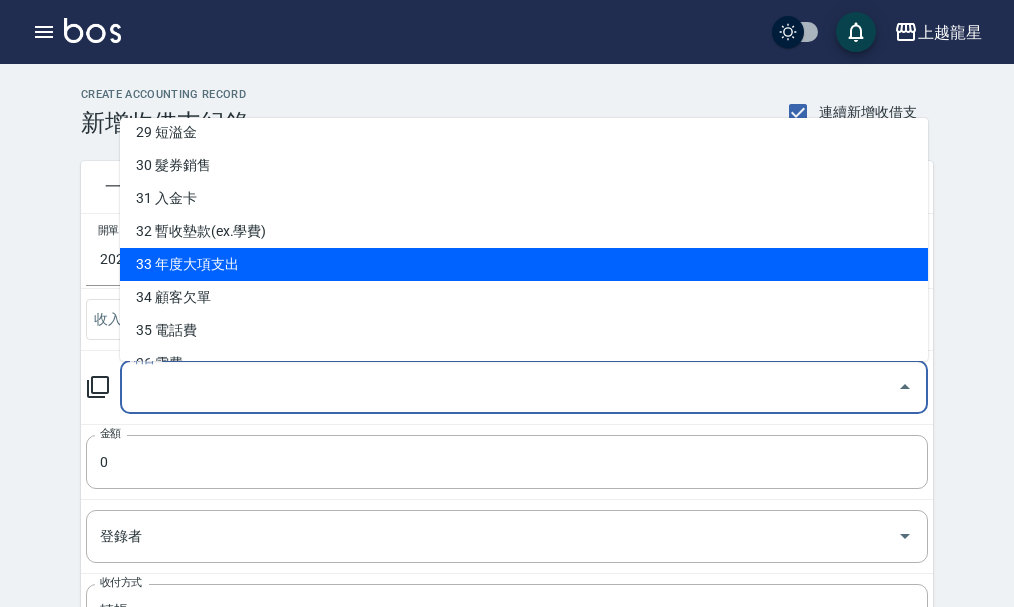 scroll, scrollTop: 1093, scrollLeft: 0, axis: vertical 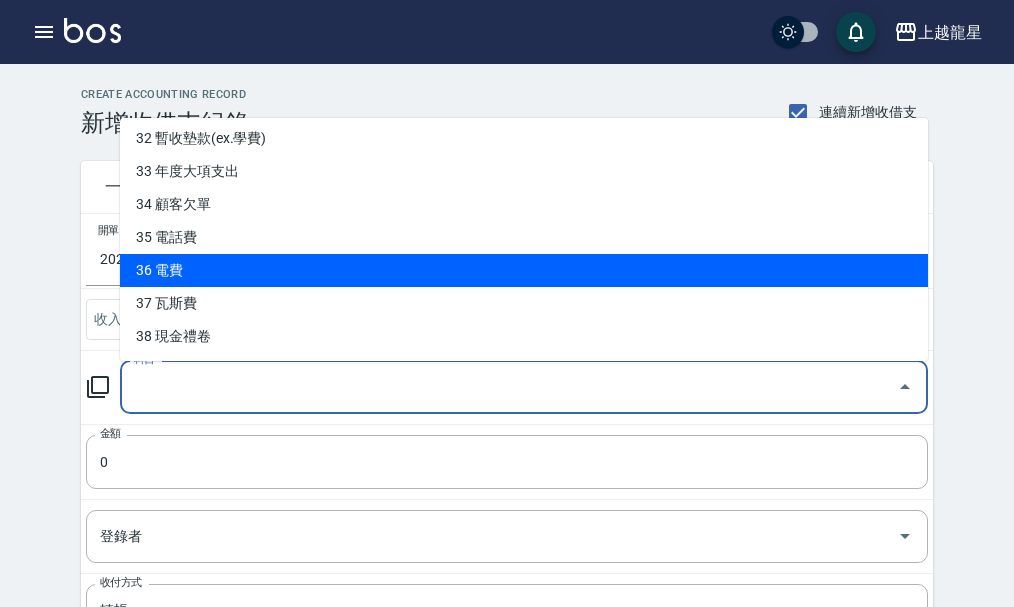 click on "36 電費" at bounding box center (524, 270) 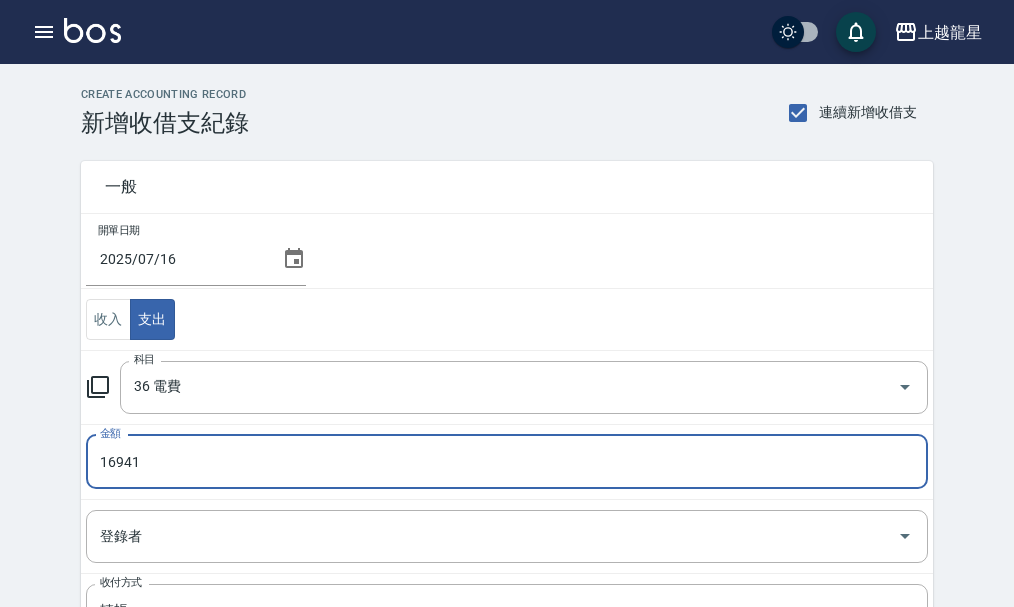 type on "16941" 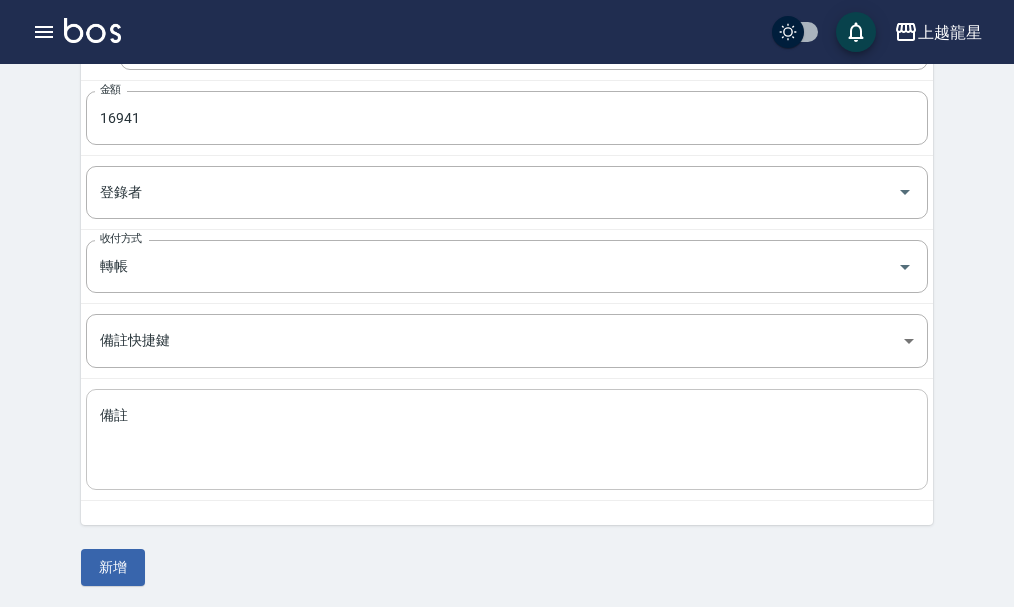 scroll, scrollTop: 347, scrollLeft: 0, axis: vertical 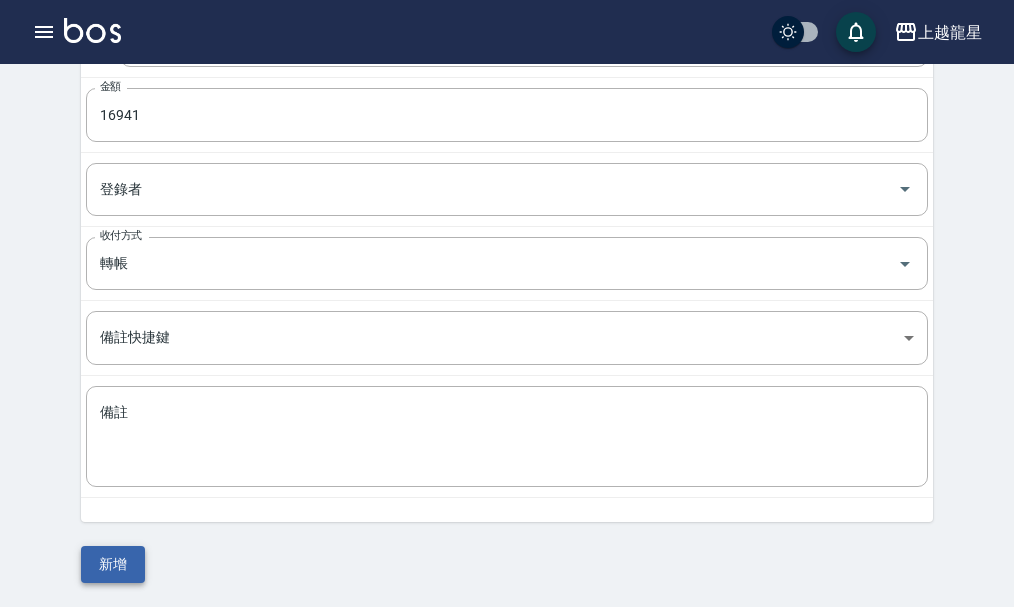 click on "新增" at bounding box center [113, 564] 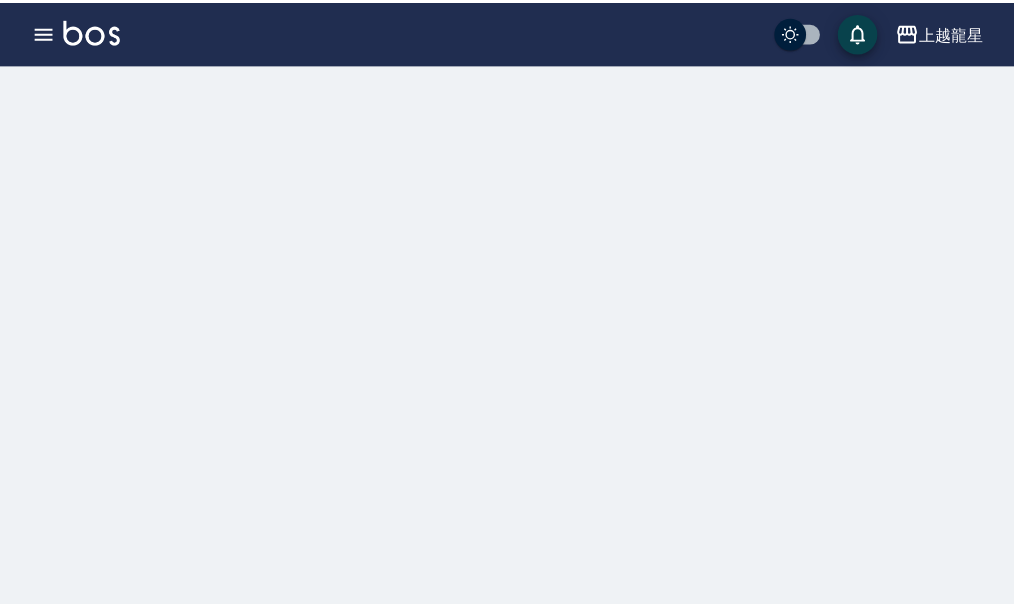 scroll, scrollTop: 0, scrollLeft: 0, axis: both 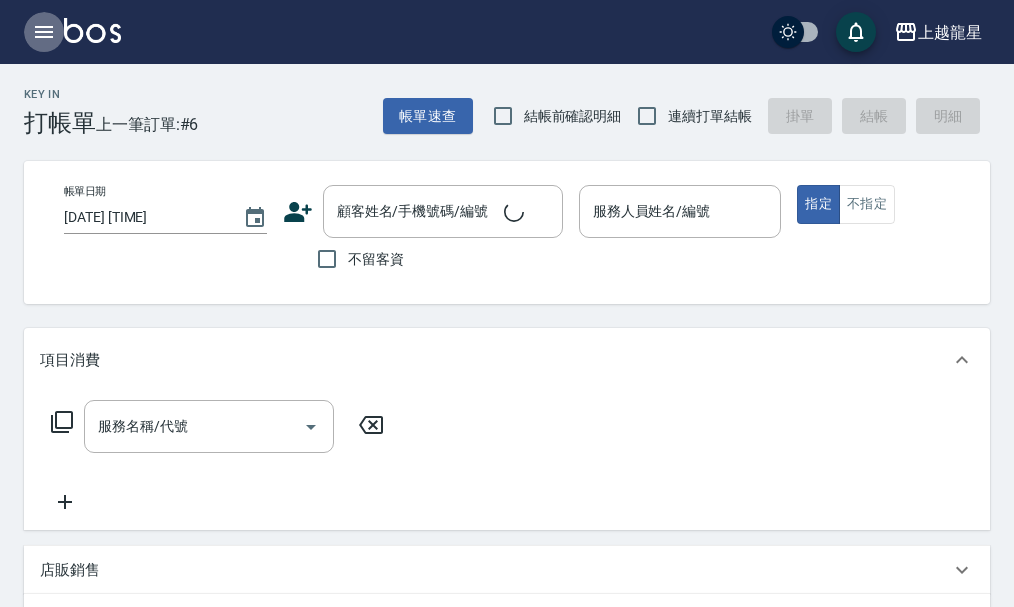 click 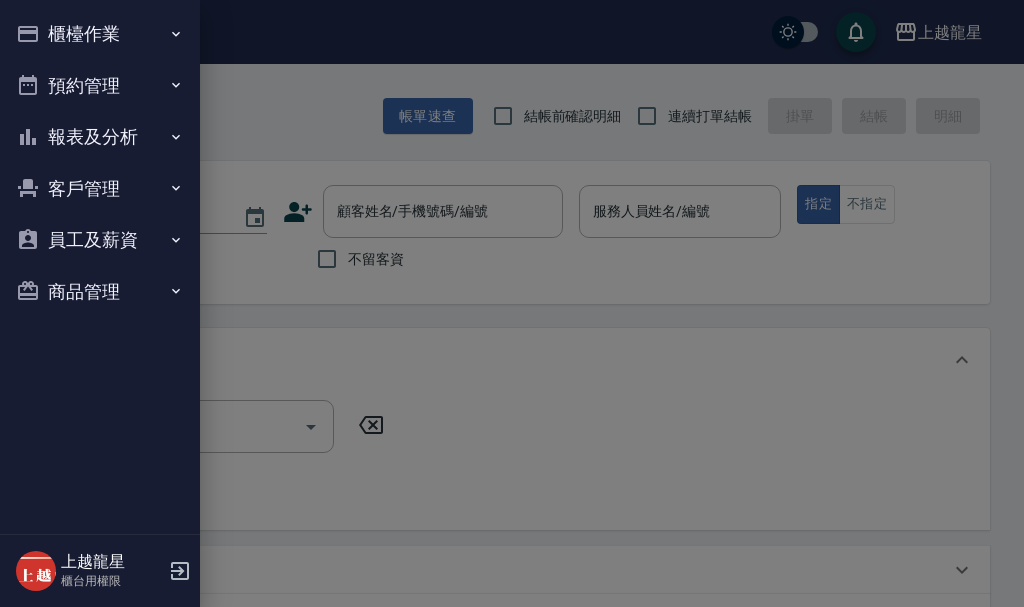 click on "櫃檯作業" at bounding box center (100, 34) 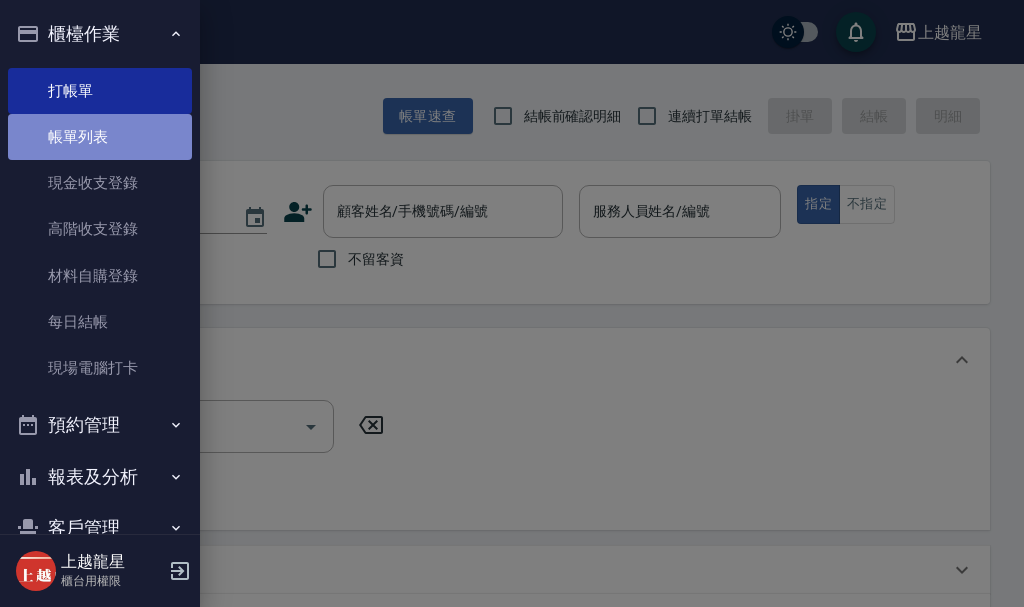 click on "帳單列表" at bounding box center [100, 137] 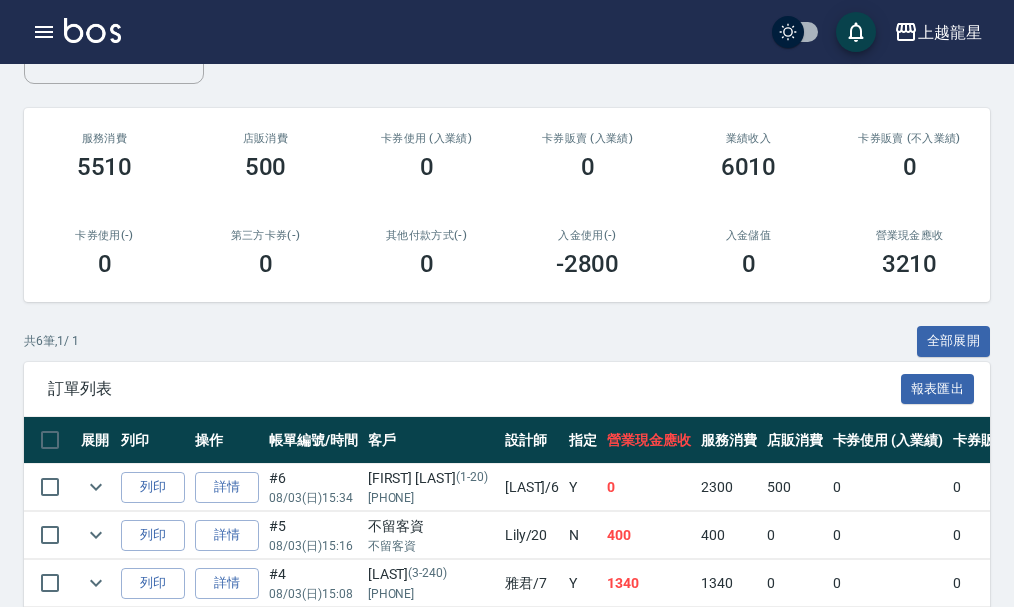 scroll, scrollTop: 202, scrollLeft: 0, axis: vertical 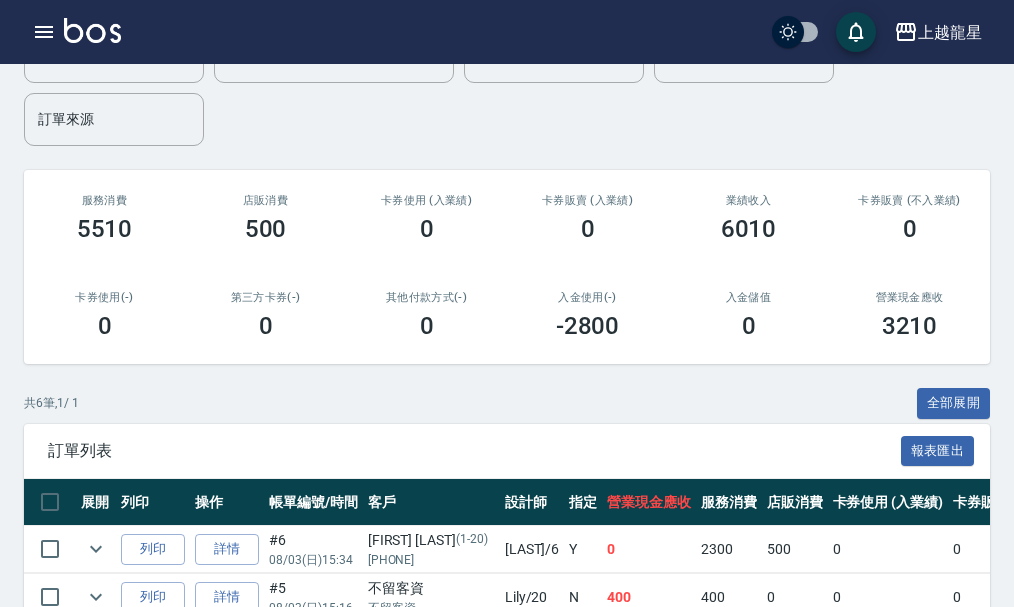 click at bounding box center [92, 30] 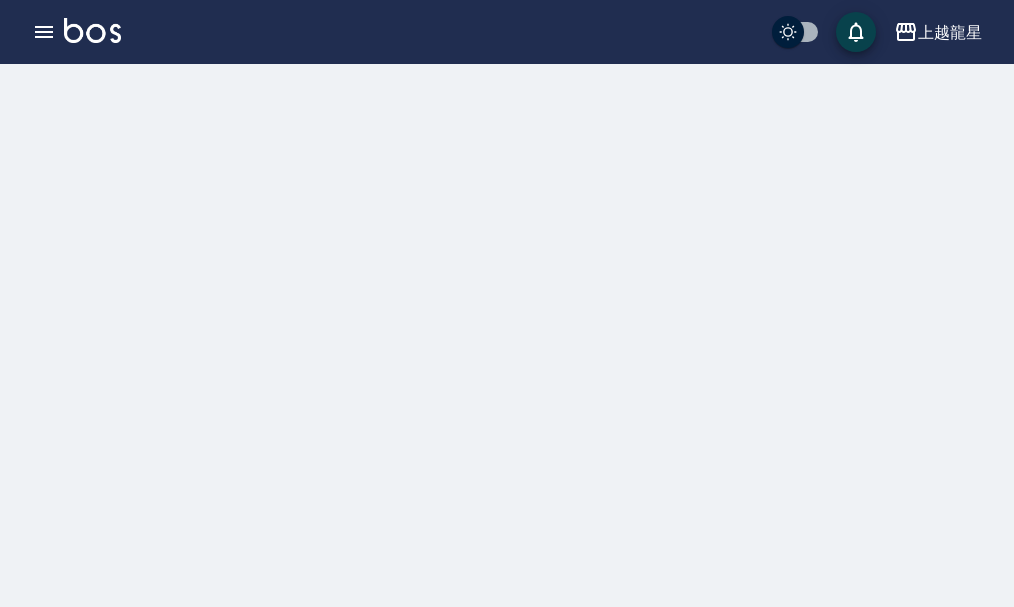 scroll, scrollTop: 0, scrollLeft: 0, axis: both 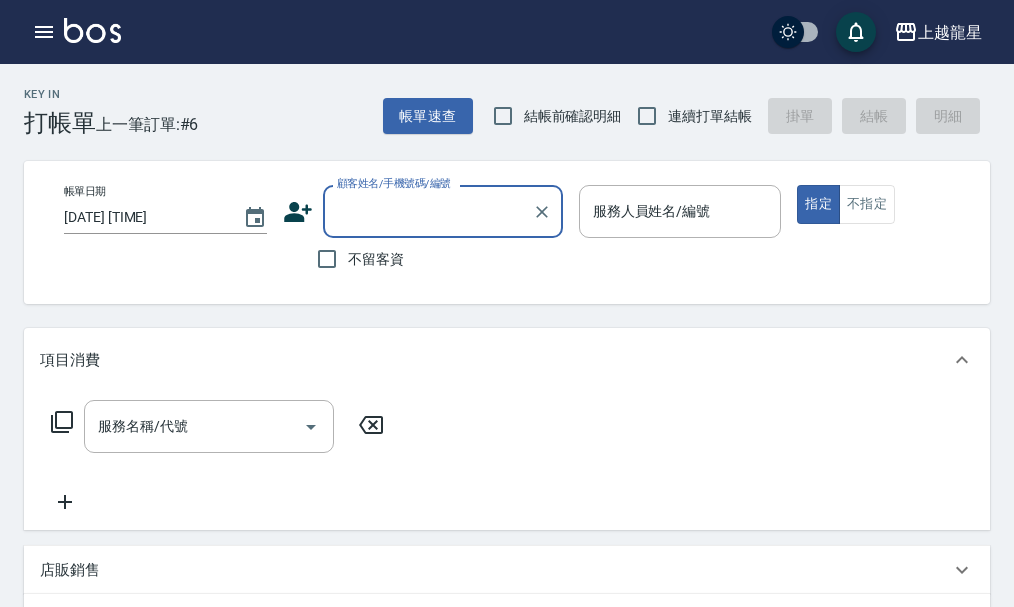 click on "顧客姓名/手機號碼/編號" at bounding box center (428, 211) 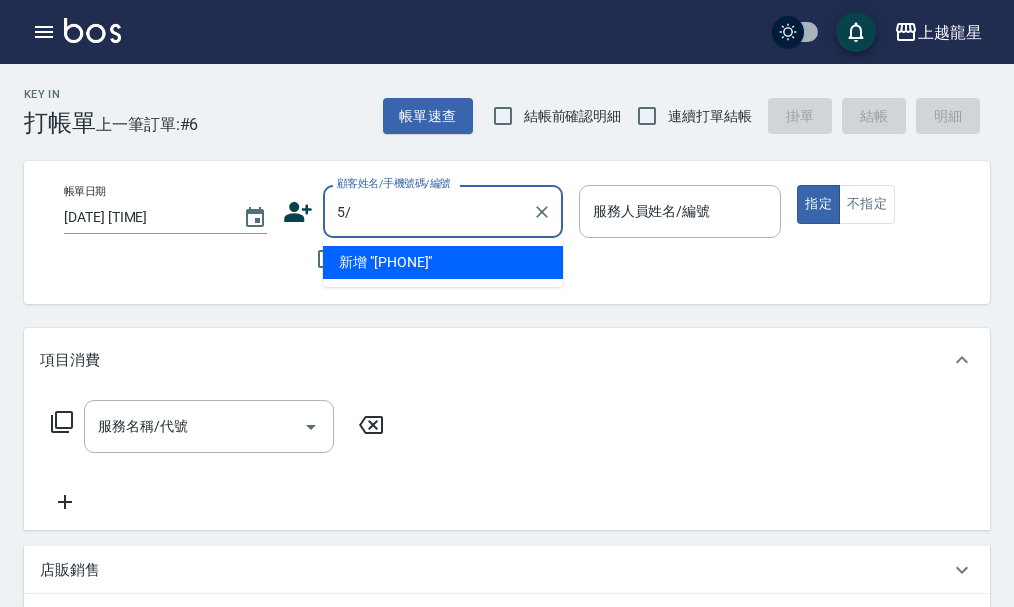 type on "5" 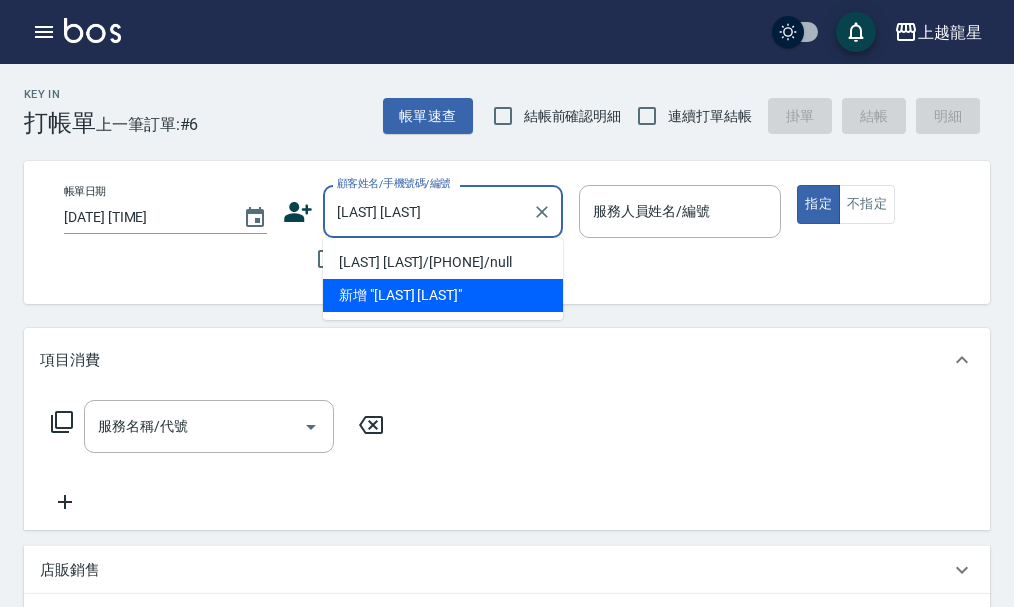 click on "鄭如芳/0918730202/null" at bounding box center (443, 262) 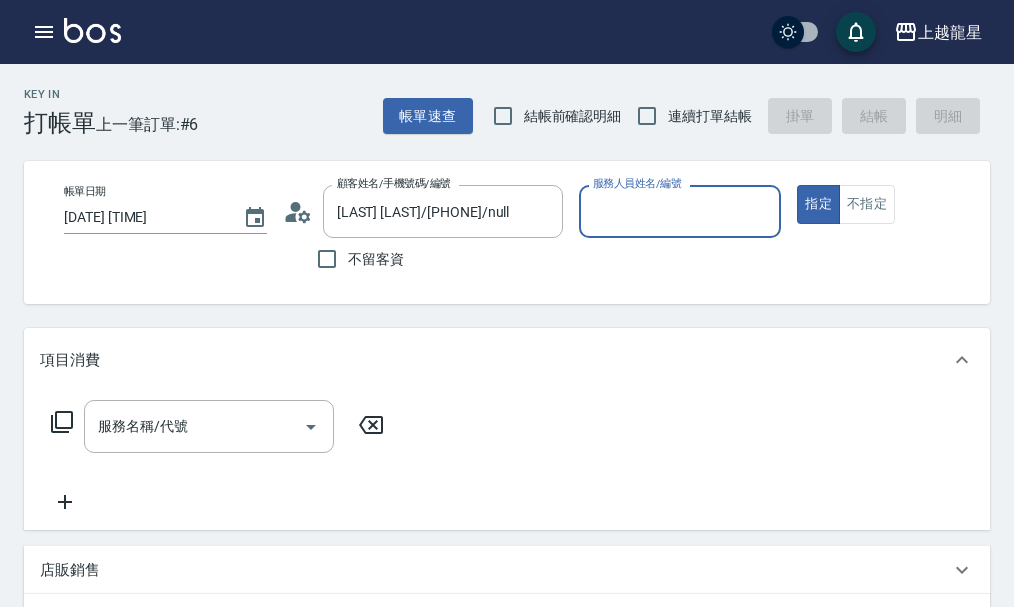 type on "雅君-7" 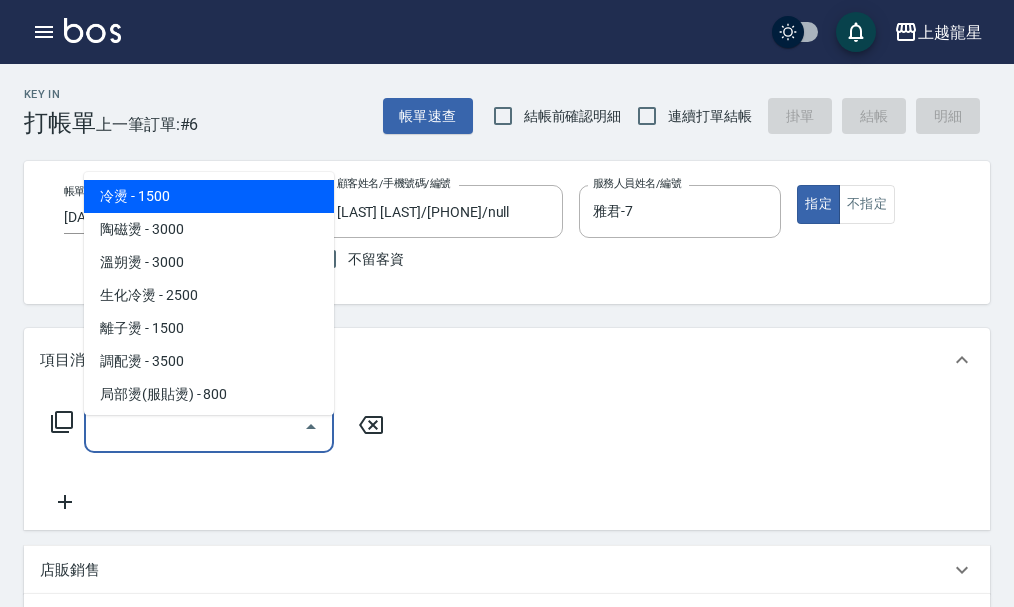 click on "服務名稱/代號" at bounding box center [194, 426] 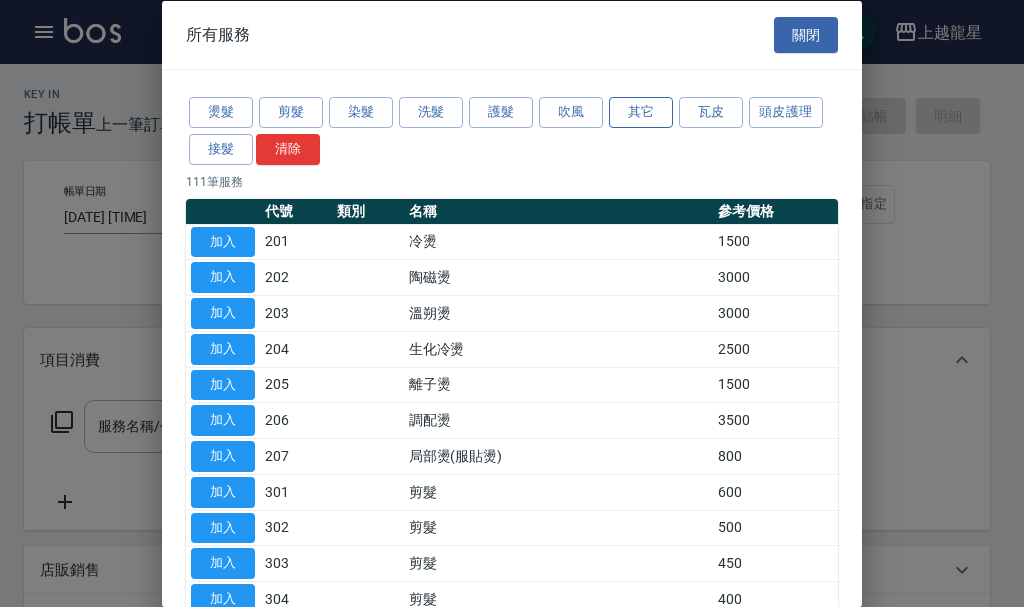 click on "其它" at bounding box center [641, 112] 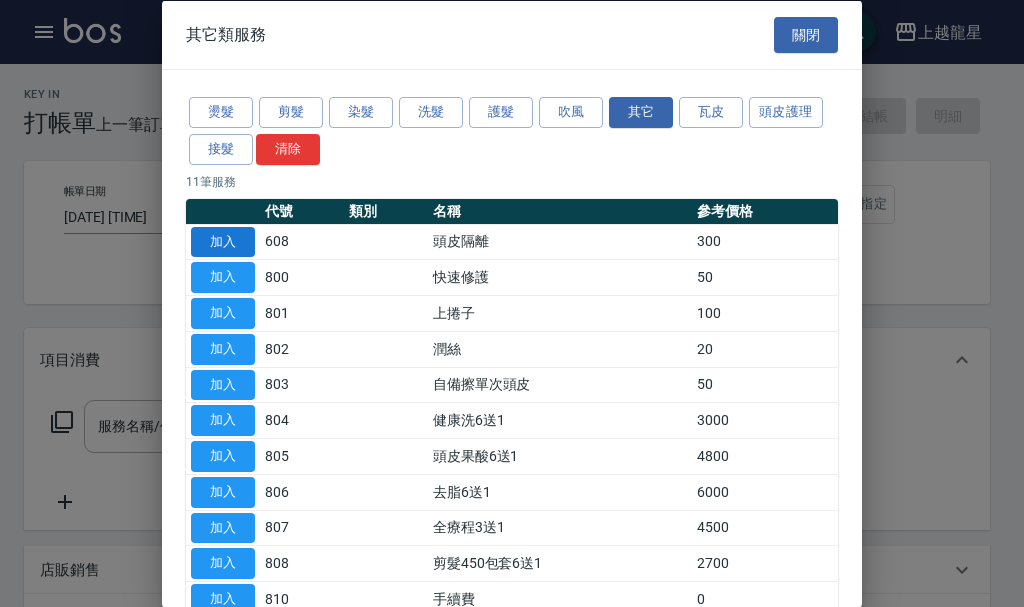 click on "加入" at bounding box center [223, 241] 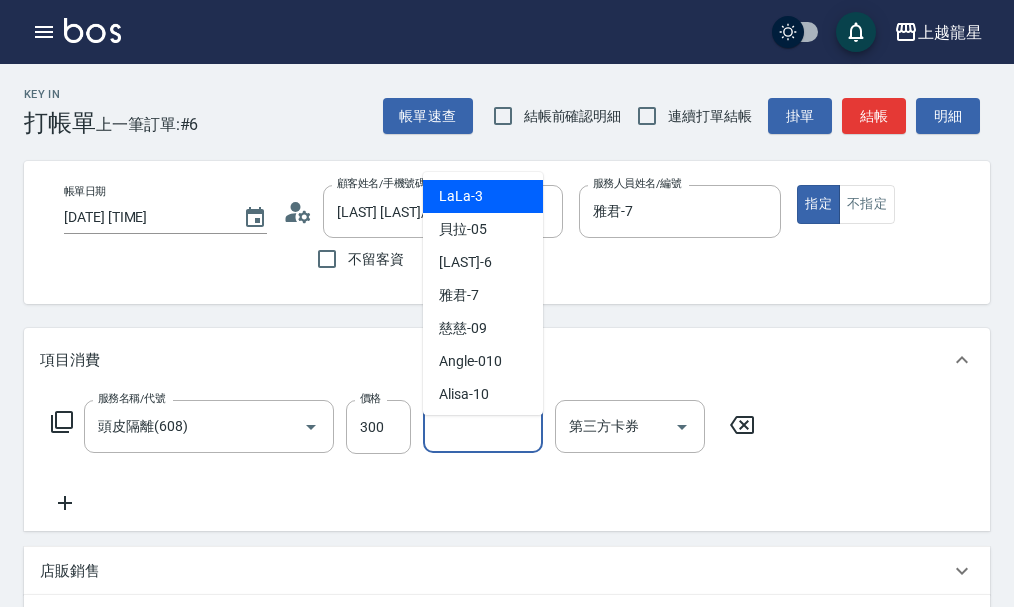 click on "技術協助-1 技術協助-1" at bounding box center (483, 426) 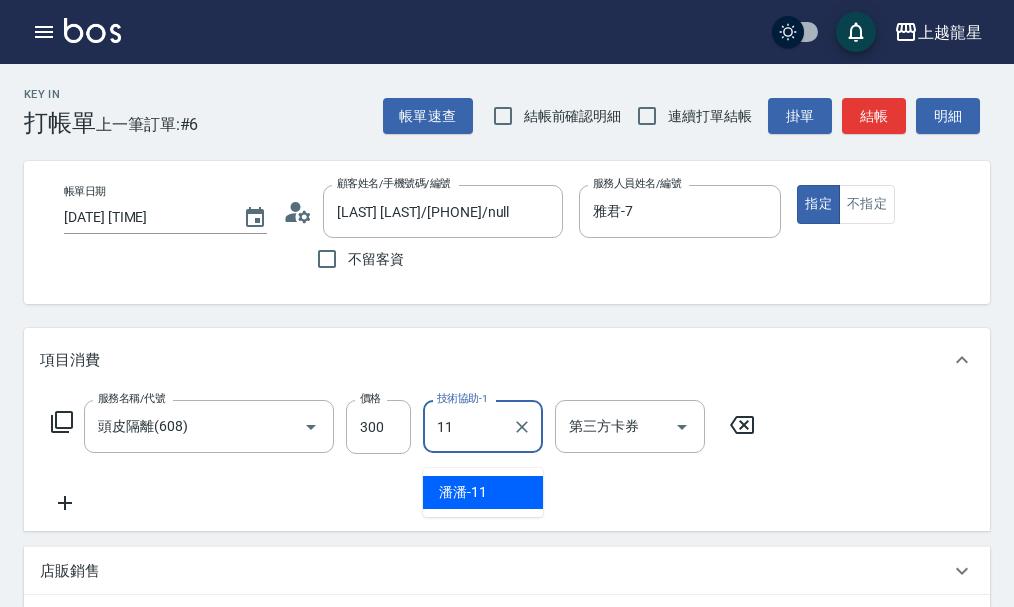 type on "潘潘-11" 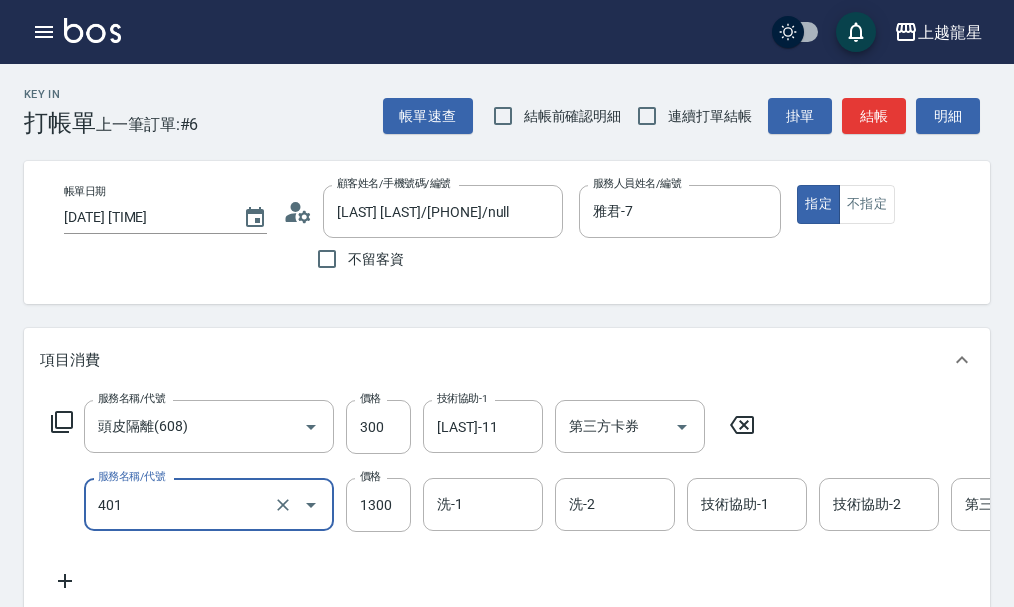 type on "染髮根3公分內(401)" 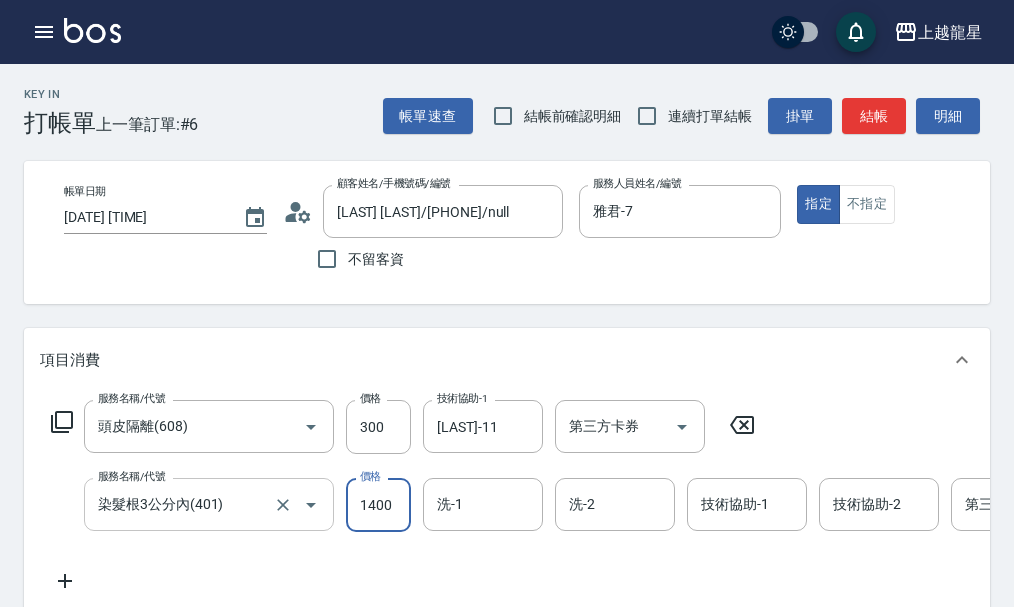 type on "1400" 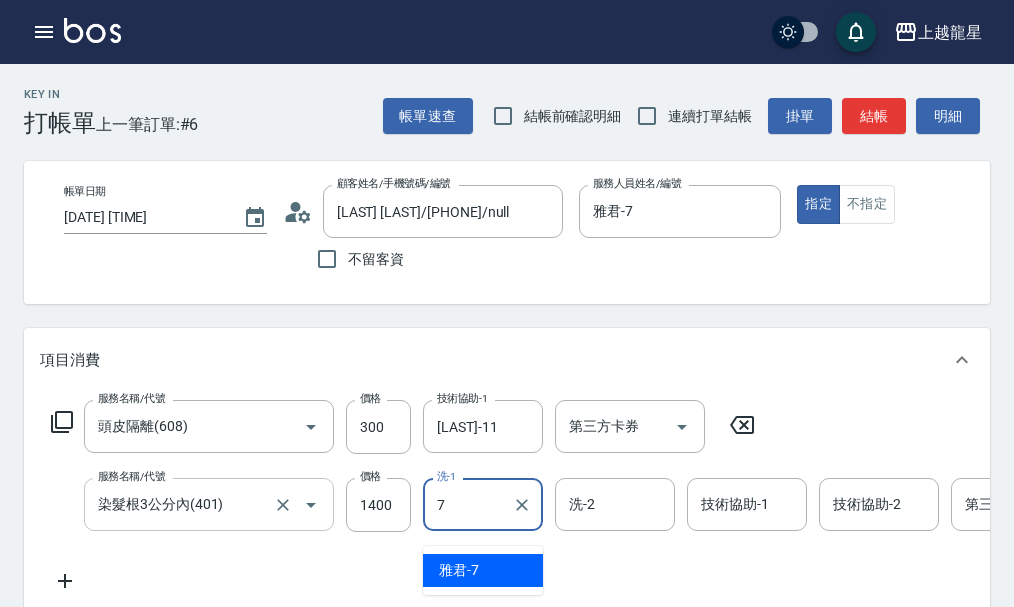 type on "雅君-7" 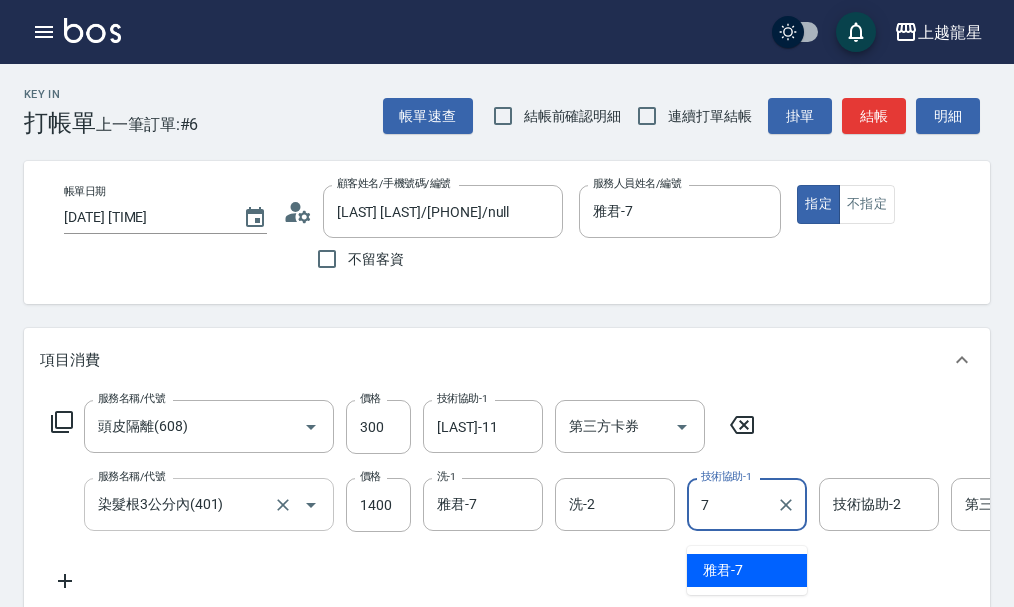 type on "雅君-7" 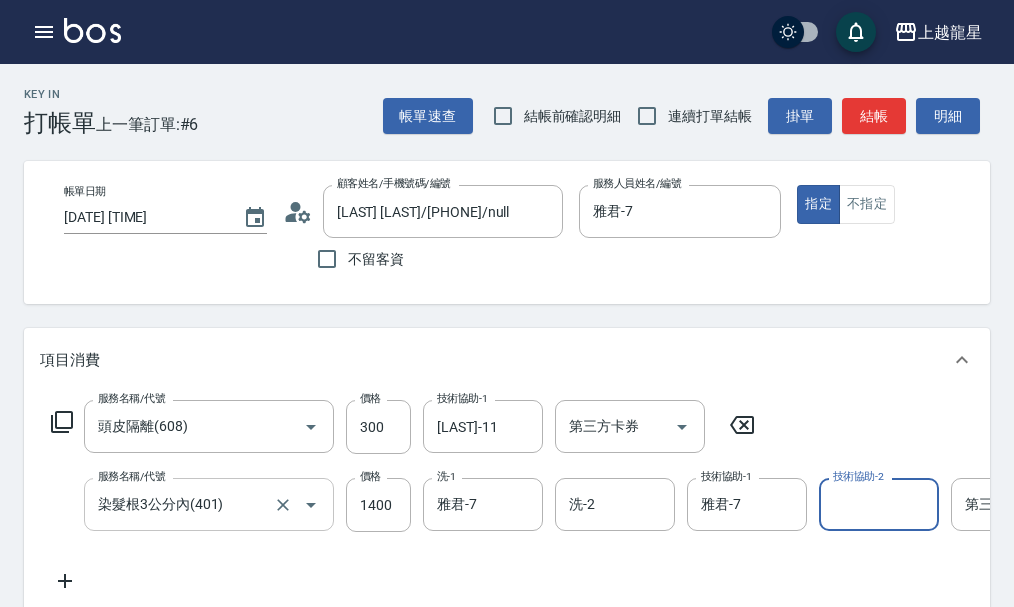 scroll, scrollTop: 0, scrollLeft: 72, axis: horizontal 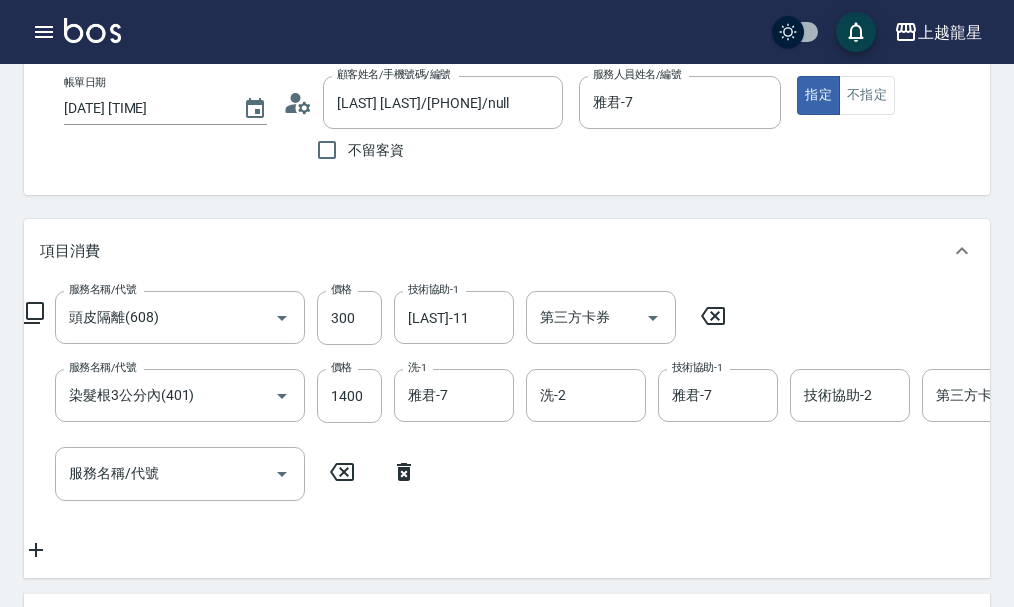 click 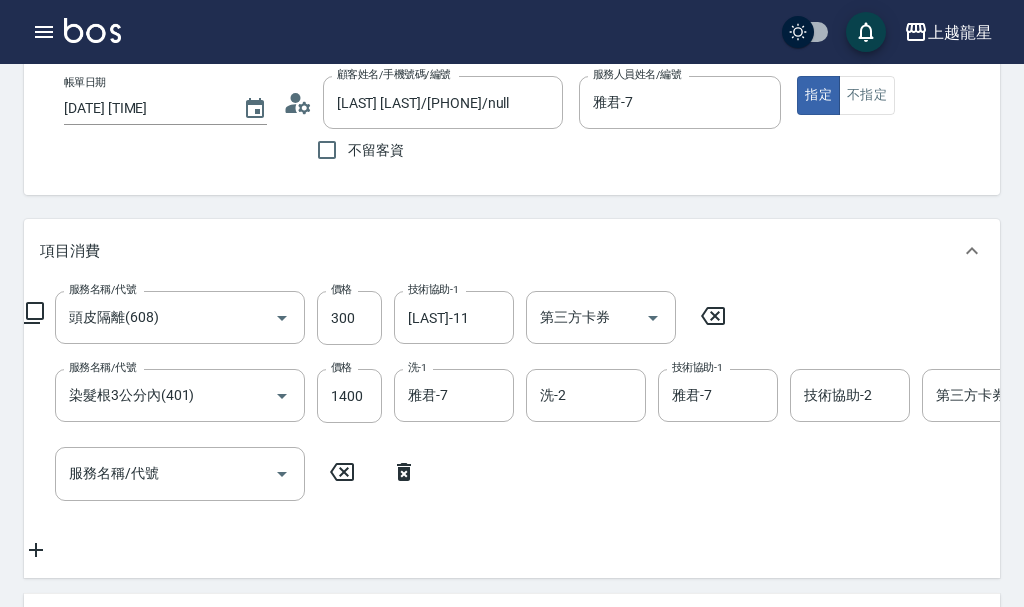 scroll, scrollTop: 0, scrollLeft: 0, axis: both 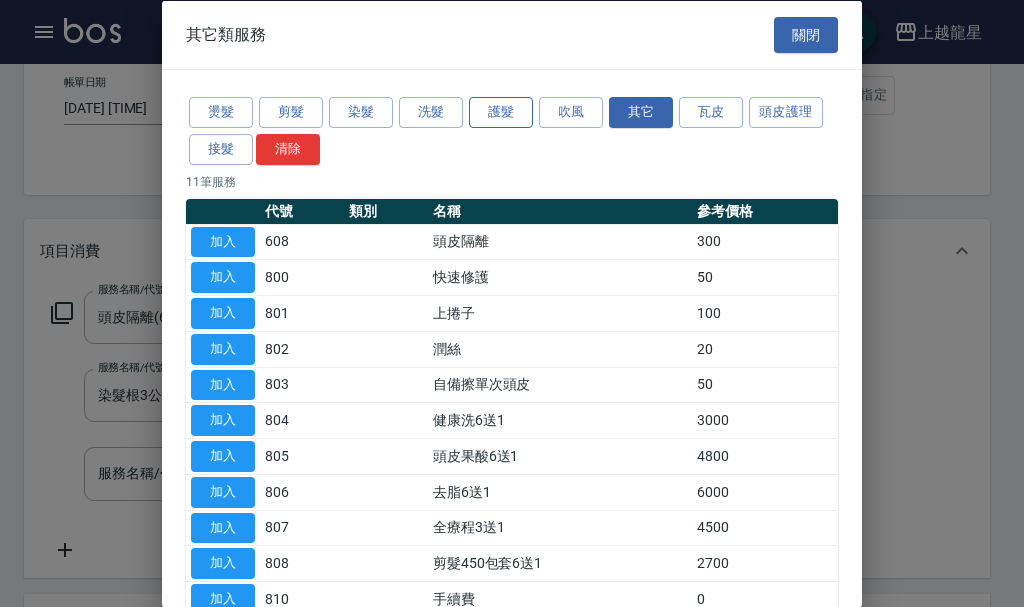 click on "護髮" at bounding box center (501, 112) 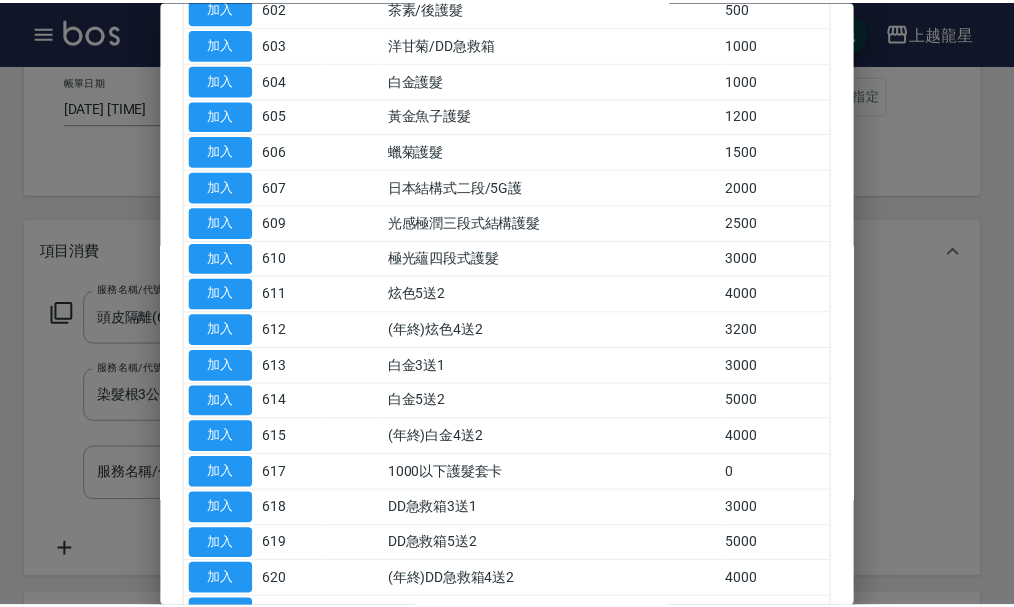 scroll, scrollTop: 300, scrollLeft: 0, axis: vertical 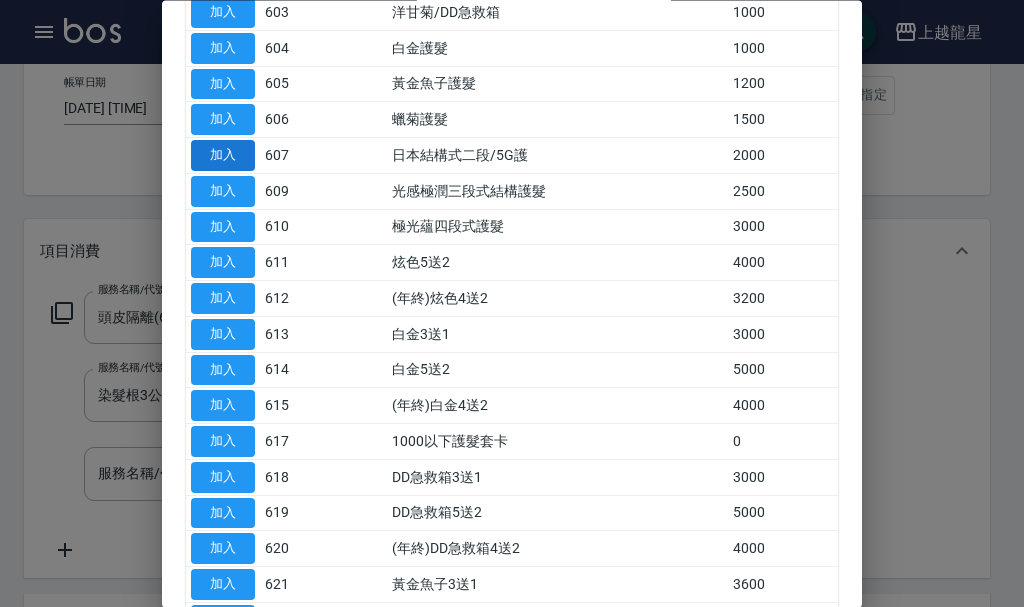 click on "加入" at bounding box center [223, 156] 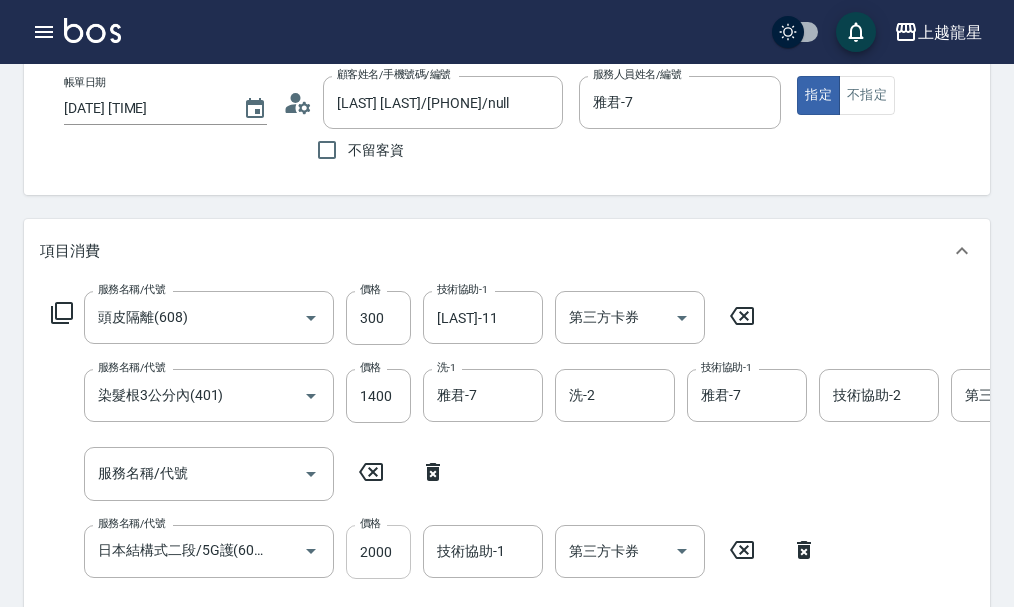 click on "2000" at bounding box center [378, 552] 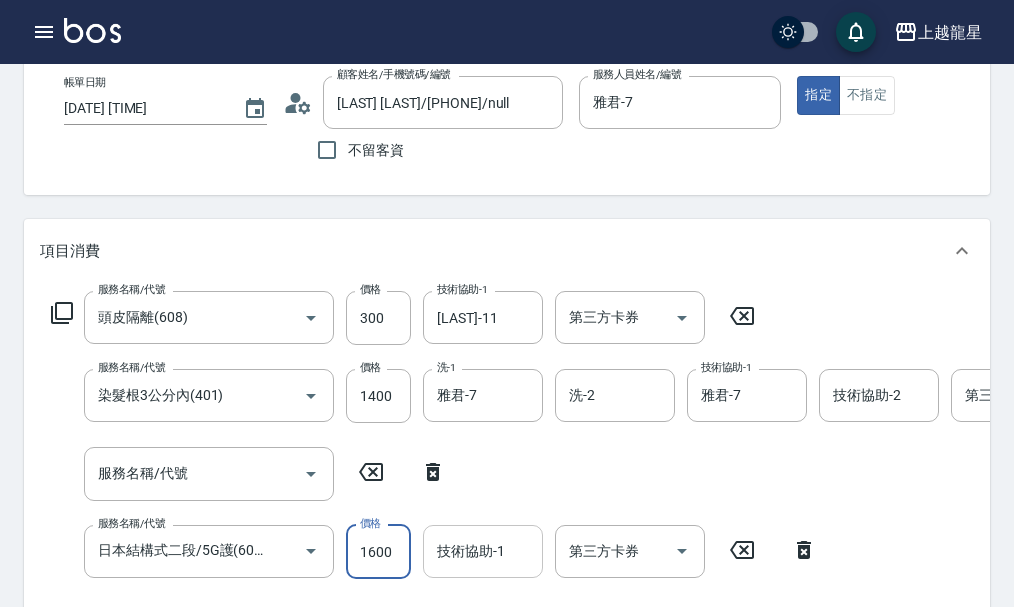 type on "1600" 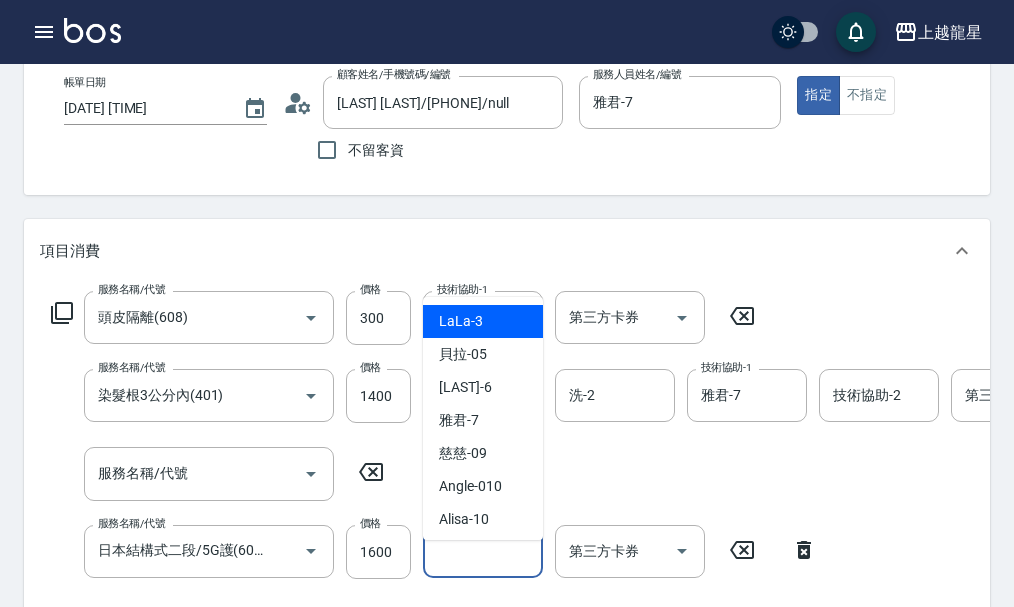 click on "技術協助-1" at bounding box center [483, 551] 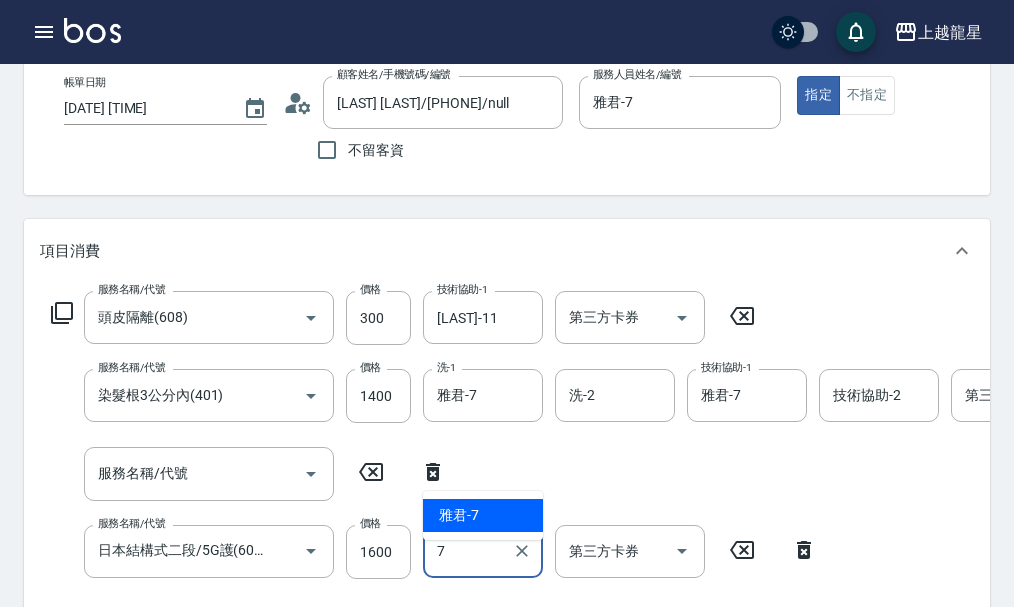type on "雅君-7" 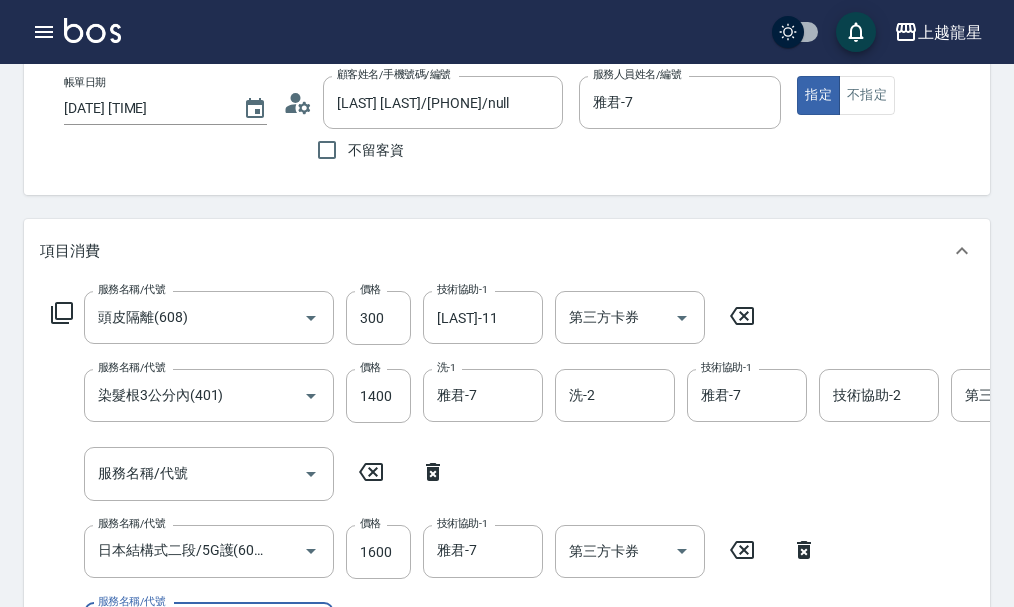 scroll, scrollTop: 424, scrollLeft: 0, axis: vertical 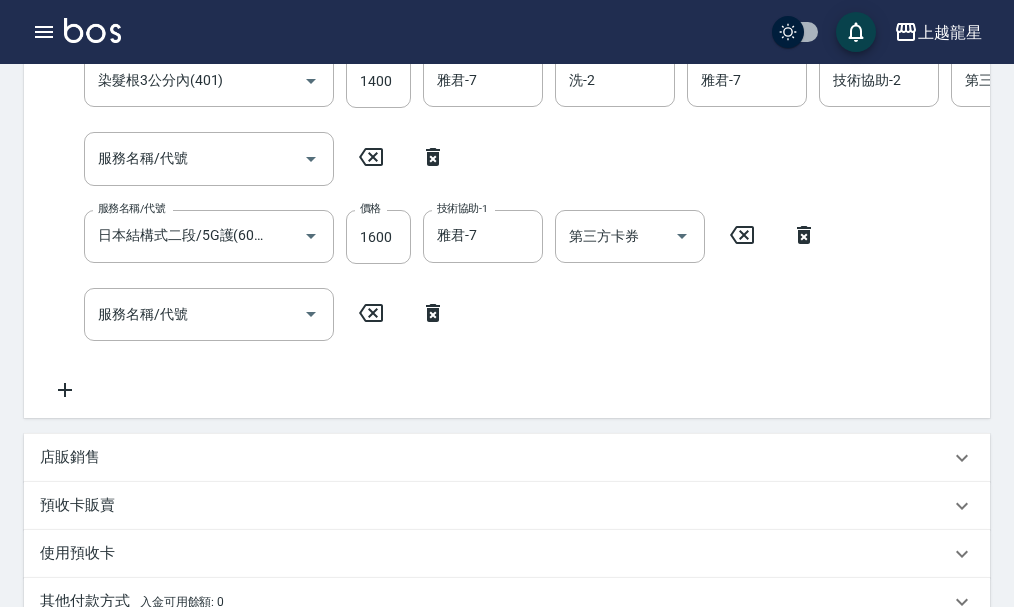 click 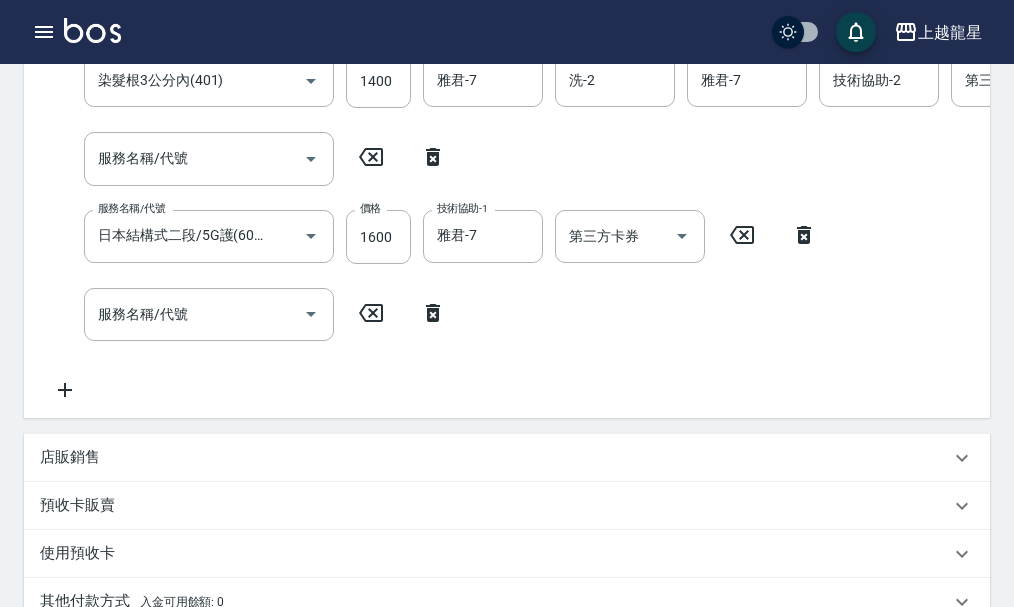 type on "日本結構式二段/5G護(607)" 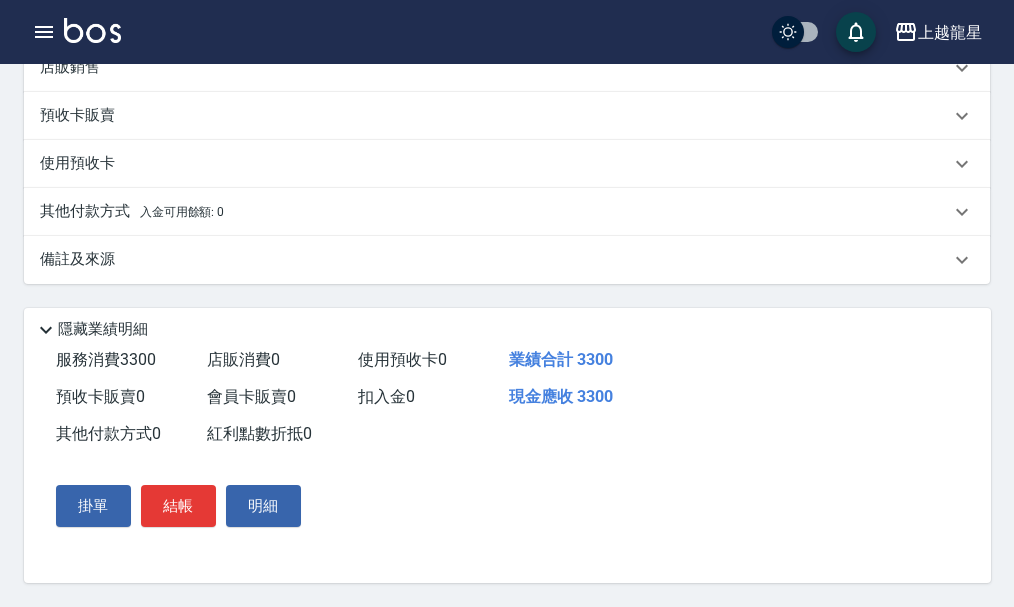 scroll, scrollTop: 776, scrollLeft: 0, axis: vertical 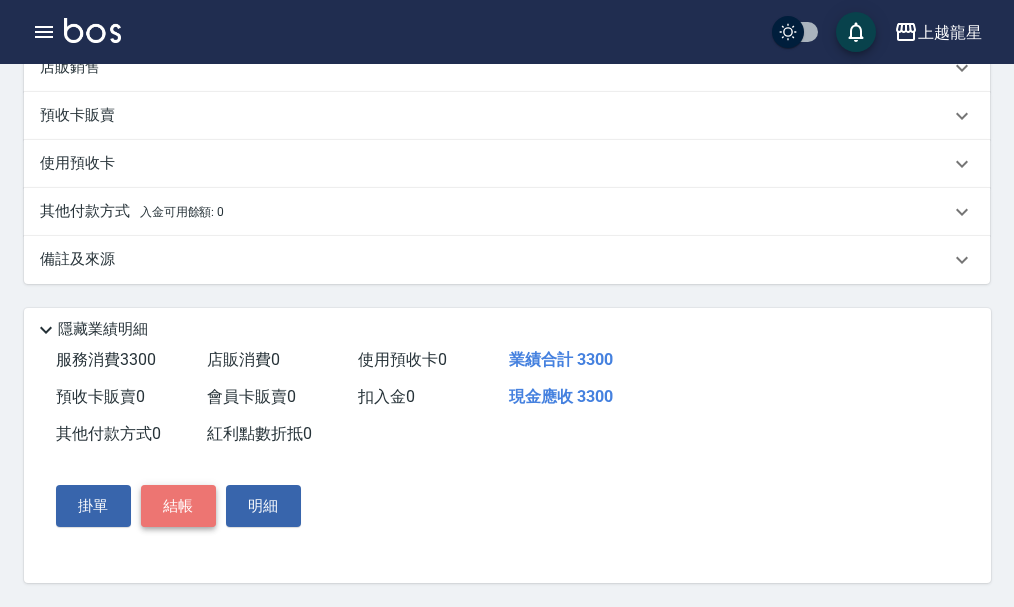 click on "結帳" at bounding box center (178, 506) 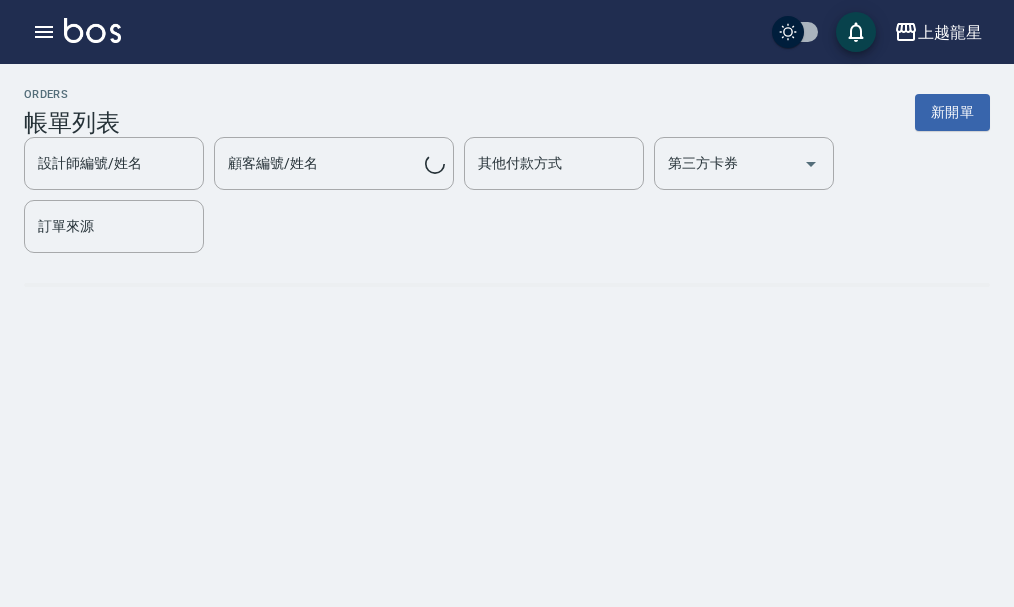 scroll, scrollTop: 0, scrollLeft: 0, axis: both 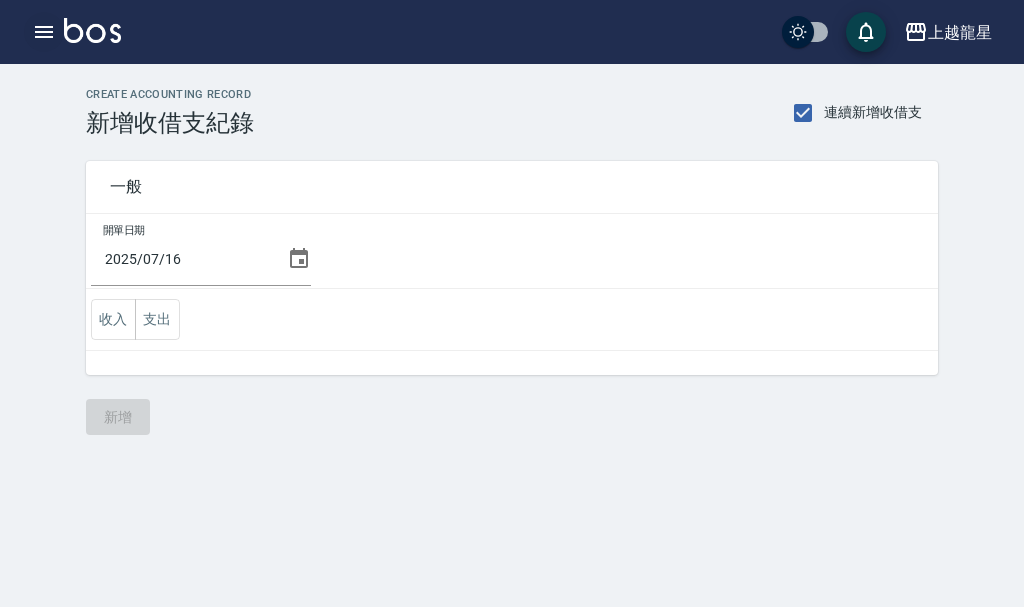 click 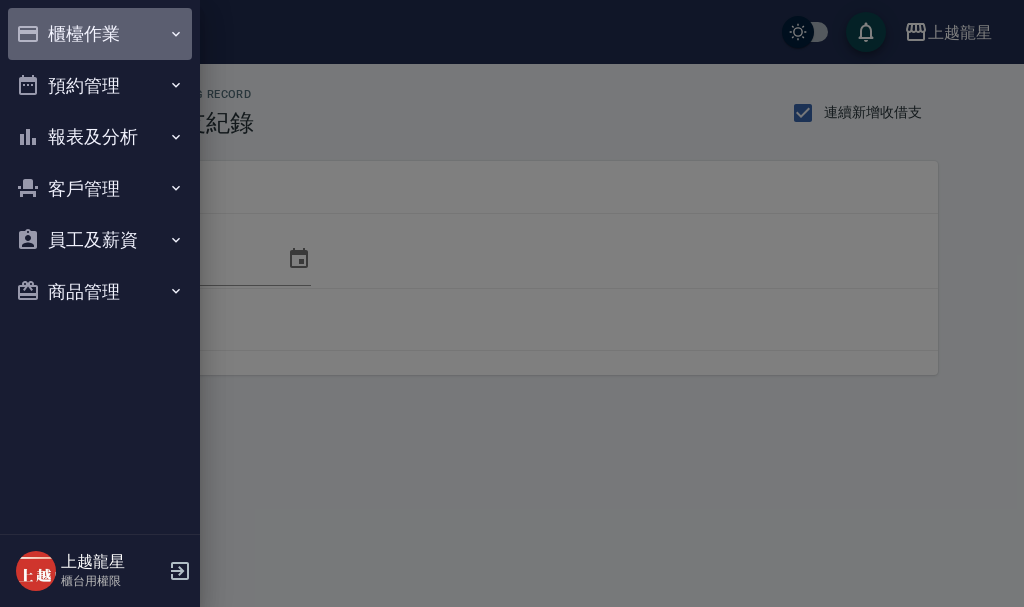 click on "櫃檯作業" at bounding box center (100, 34) 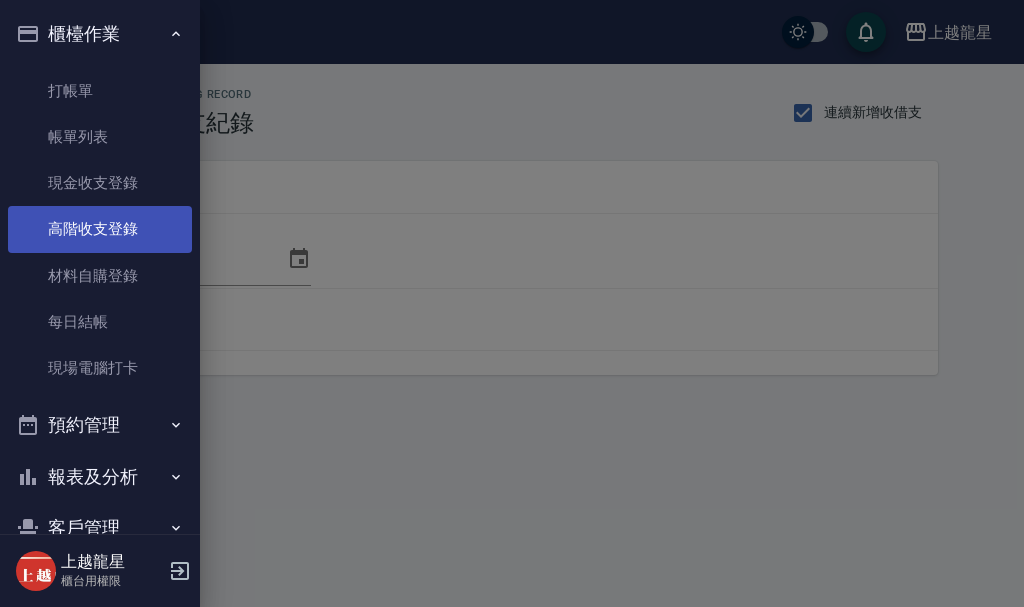click on "高階收支登錄" at bounding box center (100, 229) 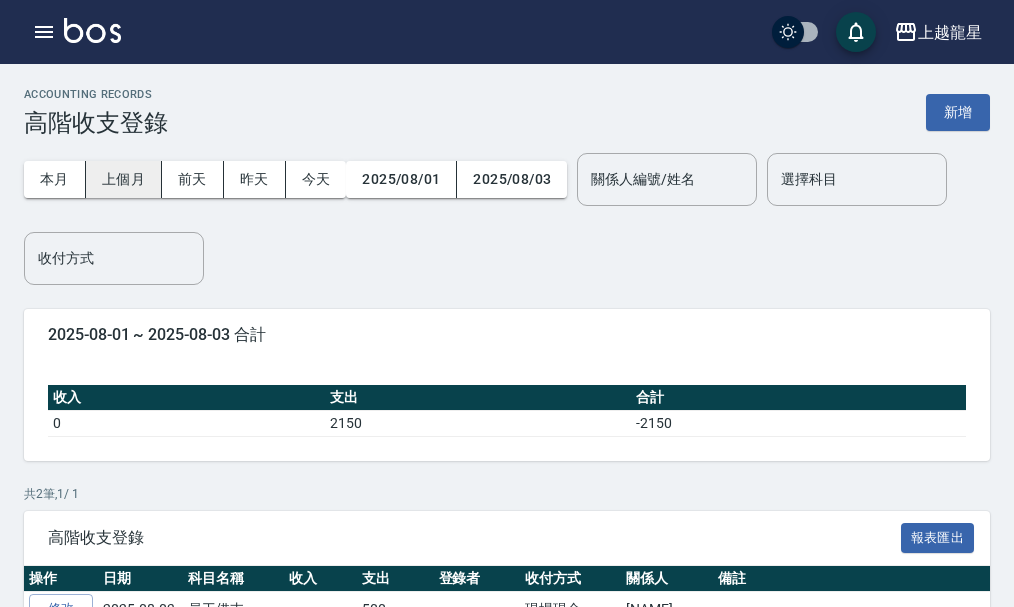 click on "上個月" at bounding box center (124, 179) 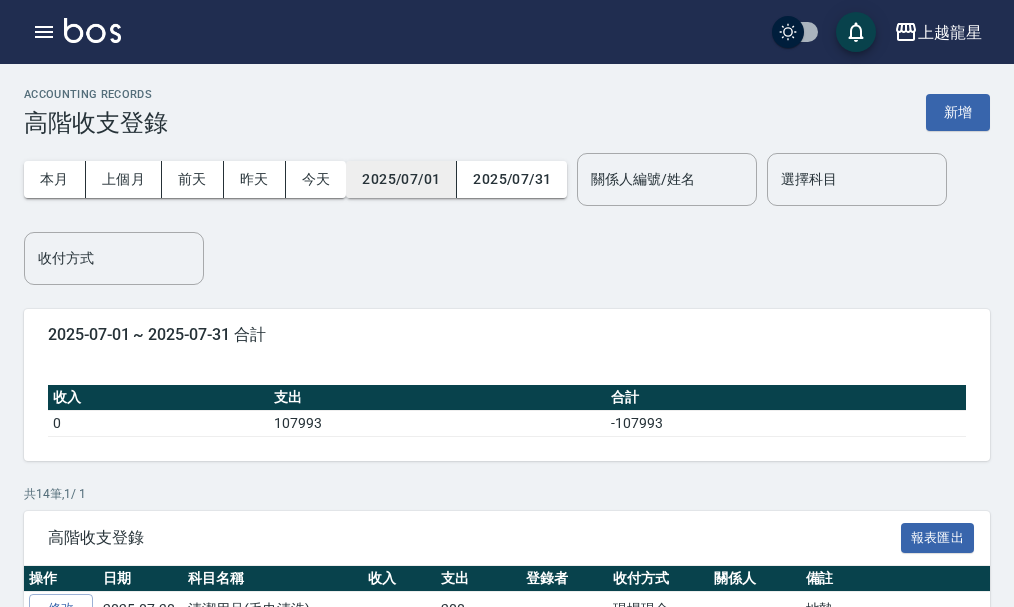 click on "2025/07/01" at bounding box center [401, 179] 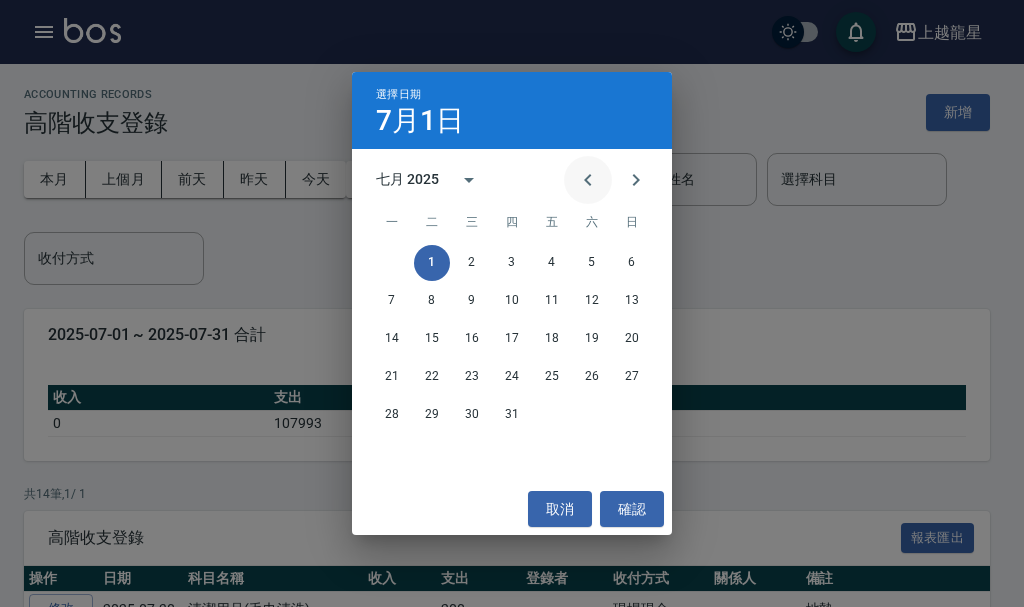 click 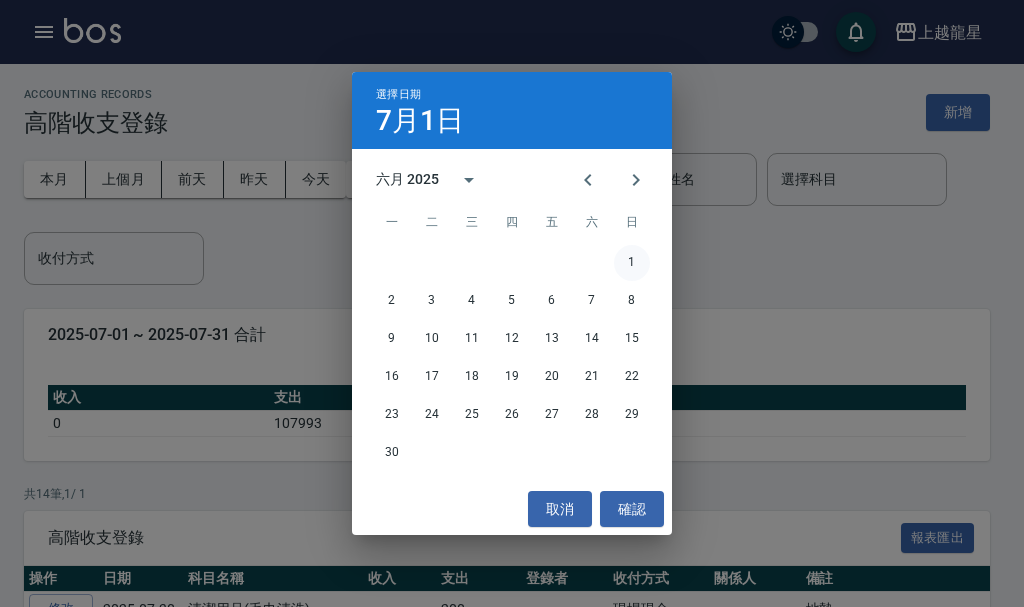 click on "1" at bounding box center (632, 263) 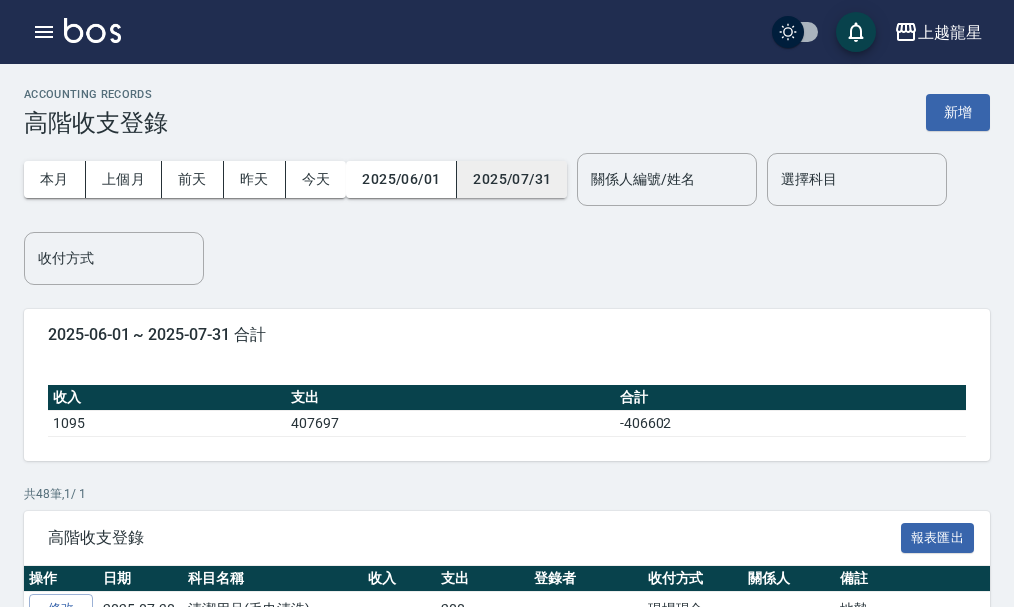 click on "2025/07/31" at bounding box center [512, 179] 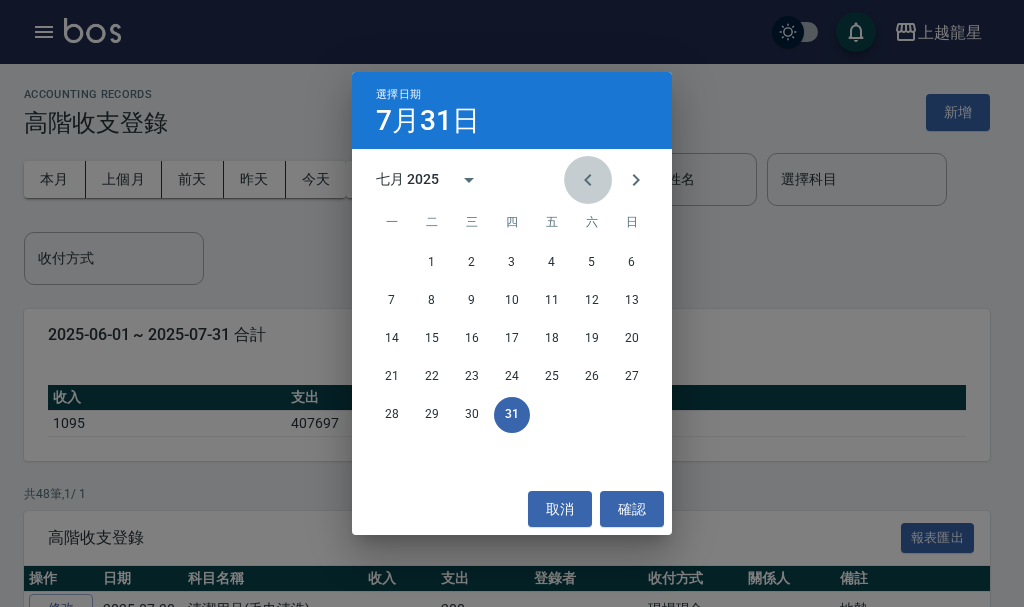 click 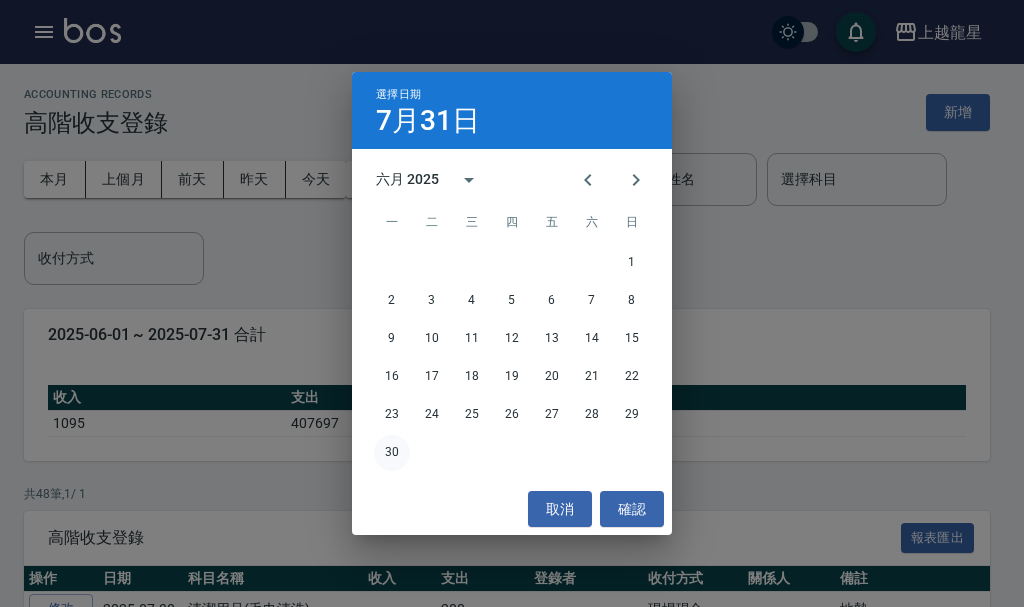 click on "30" at bounding box center (392, 453) 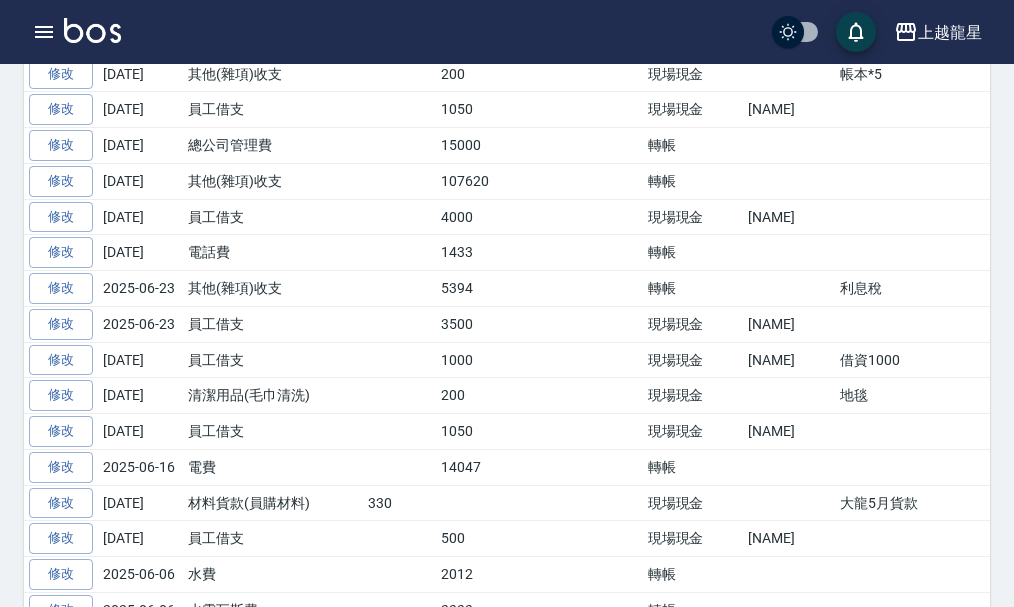 scroll, scrollTop: 700, scrollLeft: 0, axis: vertical 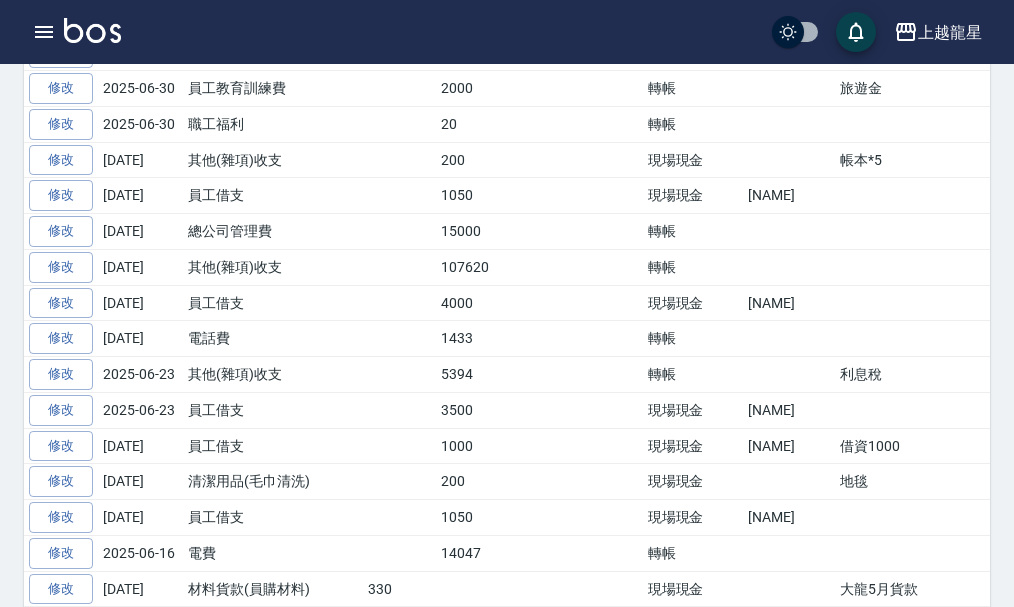 click at bounding box center (92, 30) 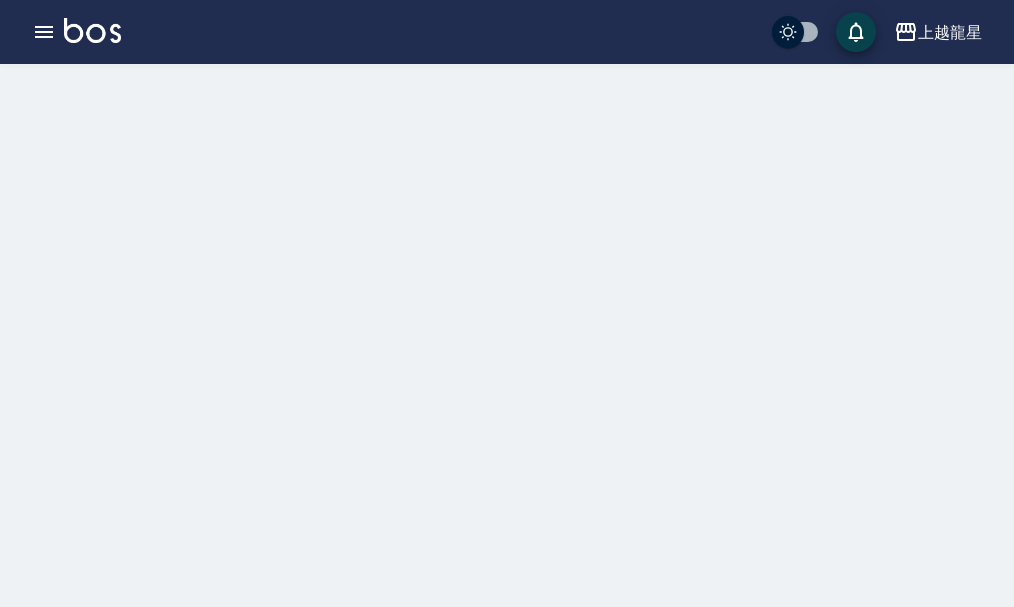 scroll, scrollTop: 0, scrollLeft: 0, axis: both 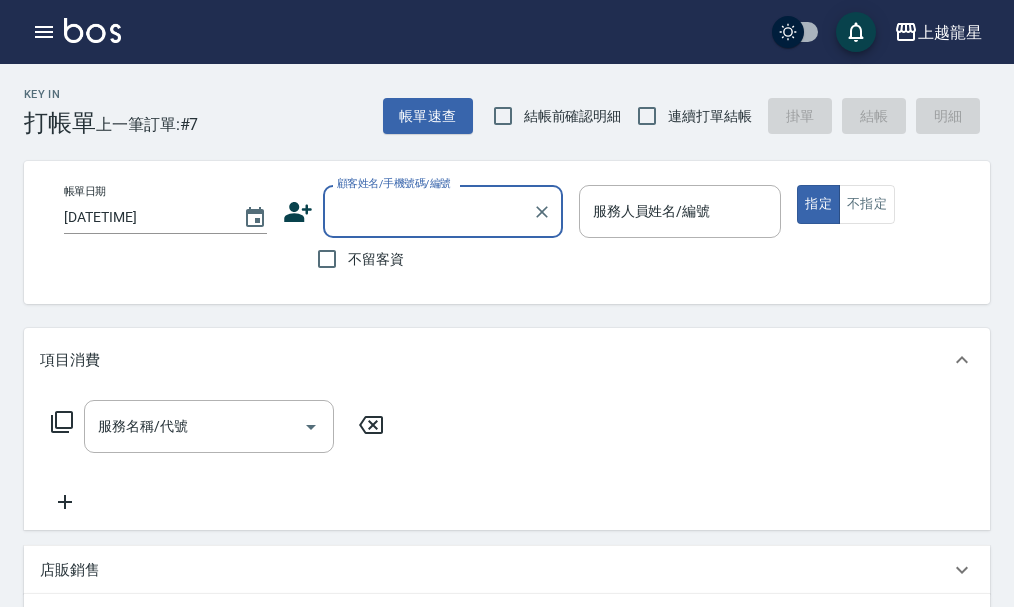 click on "顧客姓名/手機號碼/編號" at bounding box center [428, 211] 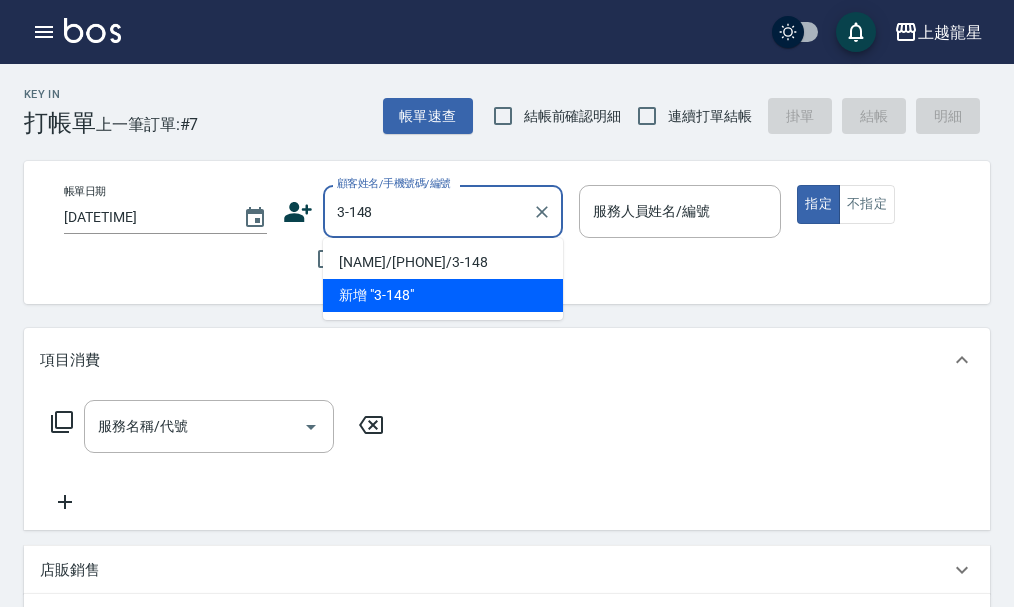 click on "陳黃寶玉/0955981938/3-148" at bounding box center (443, 262) 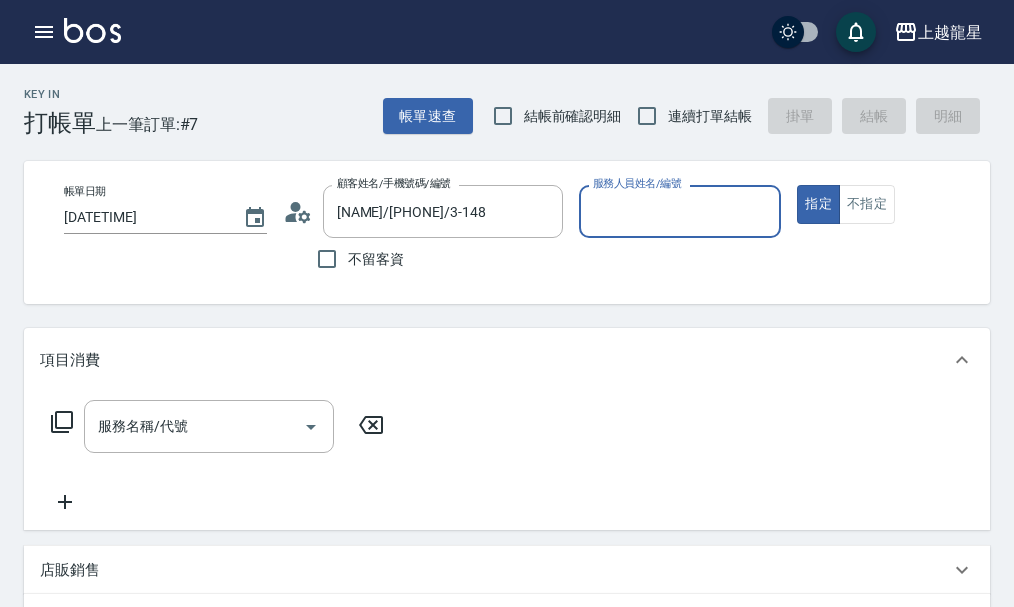 click on "服務人員姓名/編號" at bounding box center [680, 211] 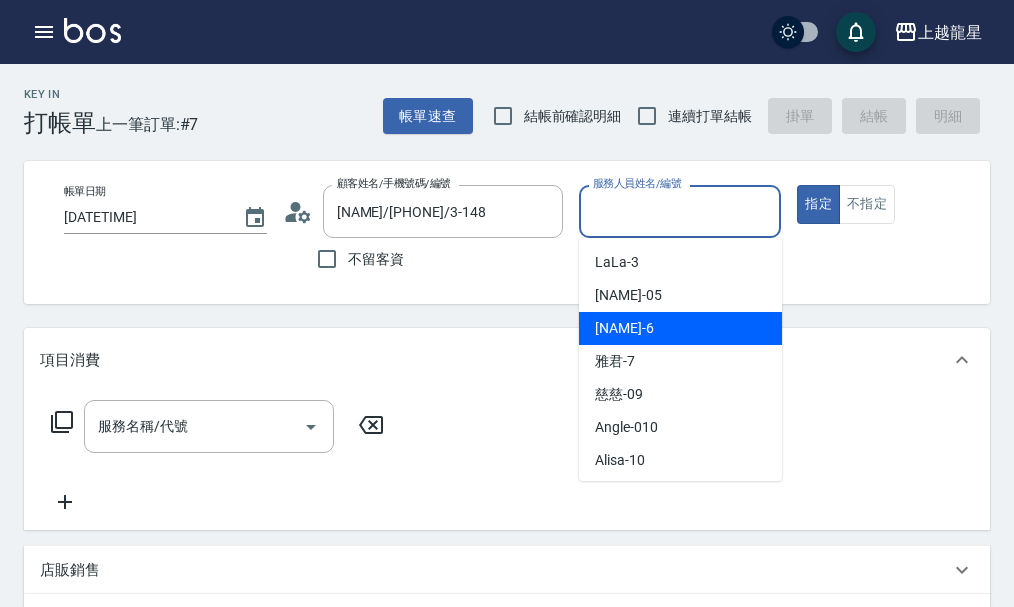 click on "馨華 -6" at bounding box center (680, 328) 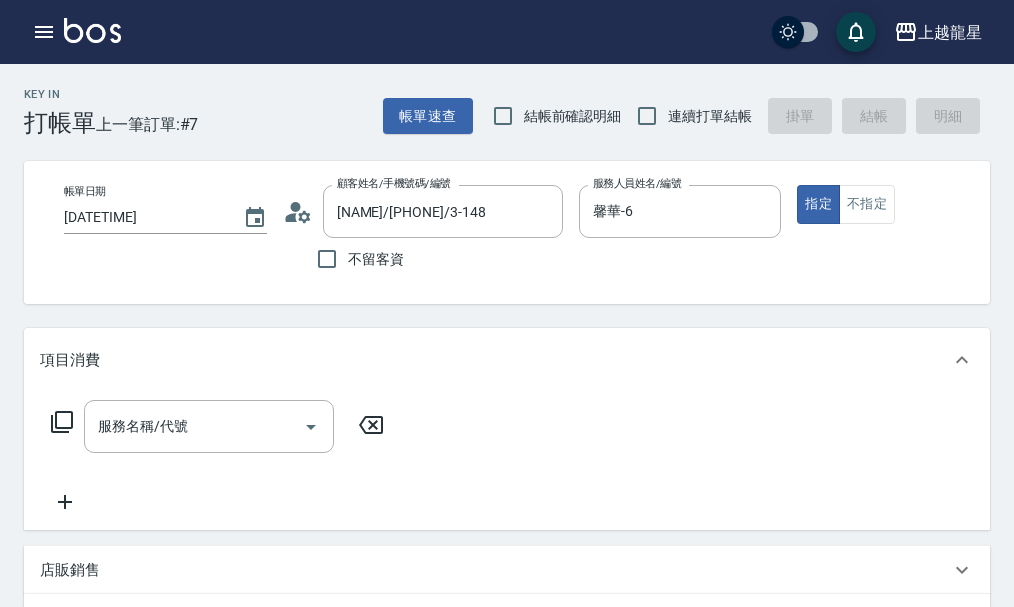 click on "服務名稱/代號 服務名稱/代號" at bounding box center [218, 426] 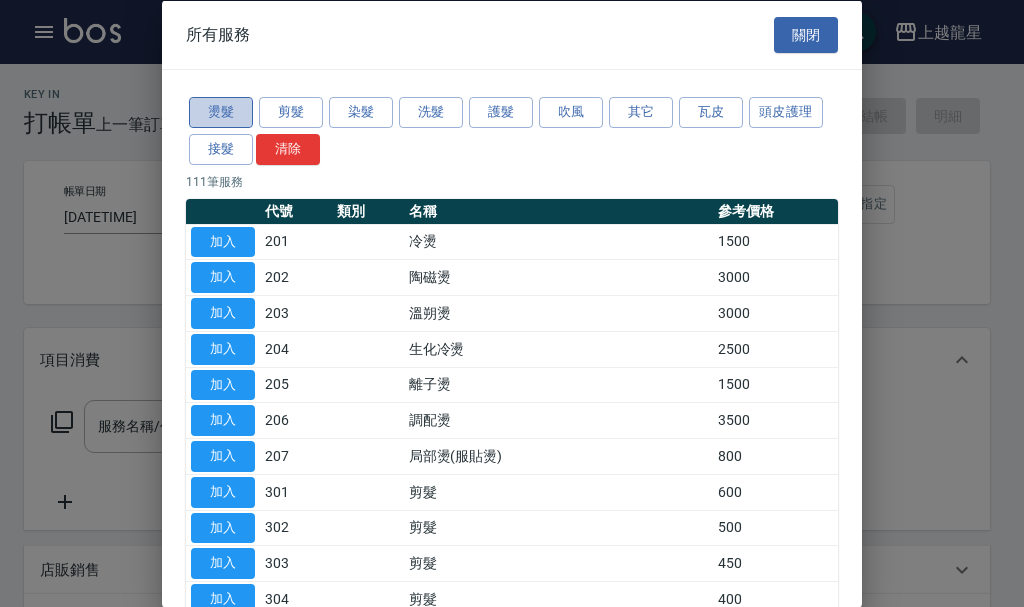 click on "燙髮" at bounding box center [221, 112] 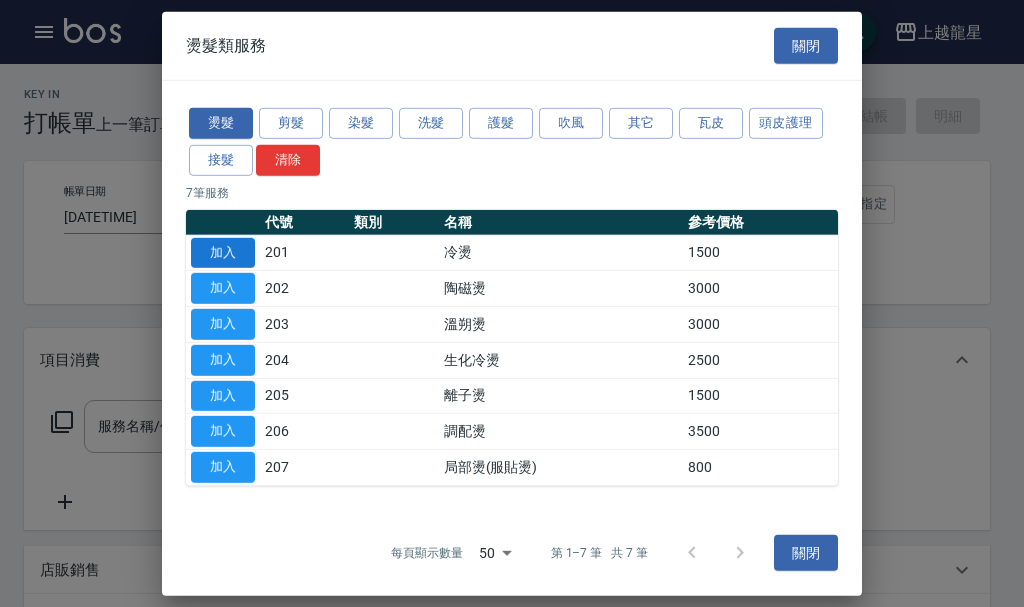 click on "加入" at bounding box center (223, 252) 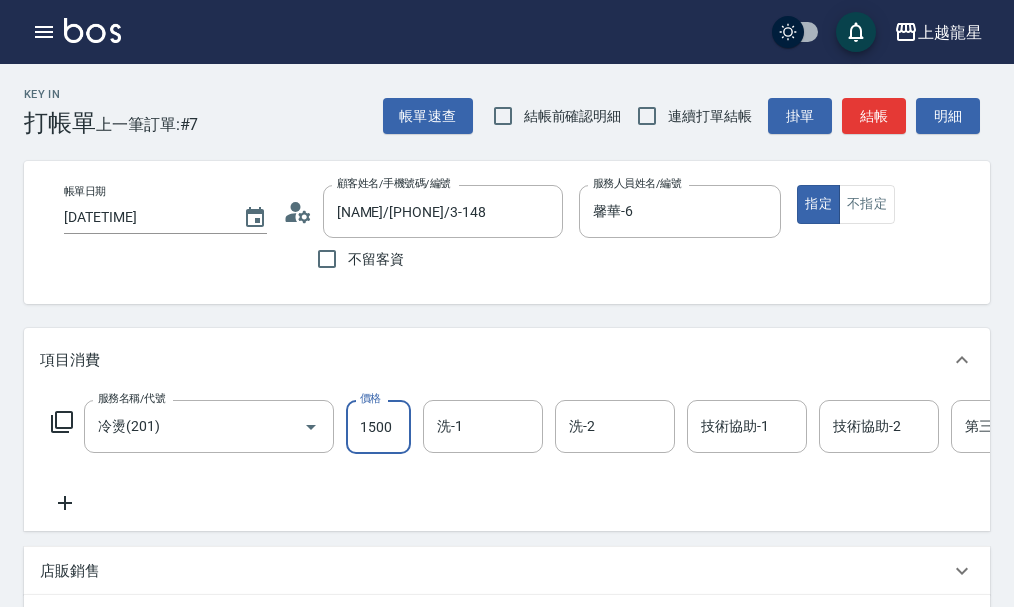 click on "1500" at bounding box center [378, 427] 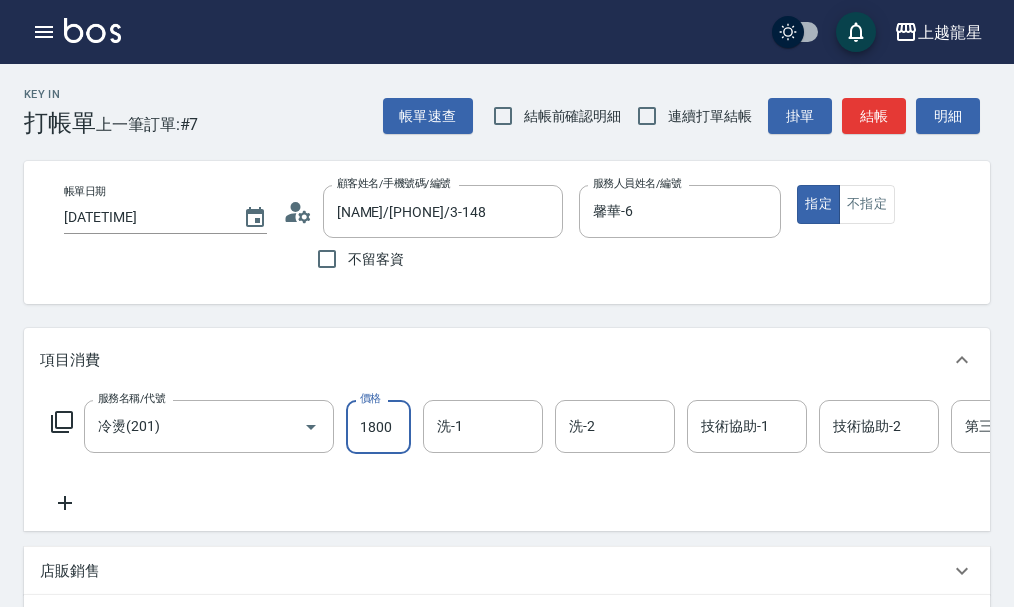 type on "1800" 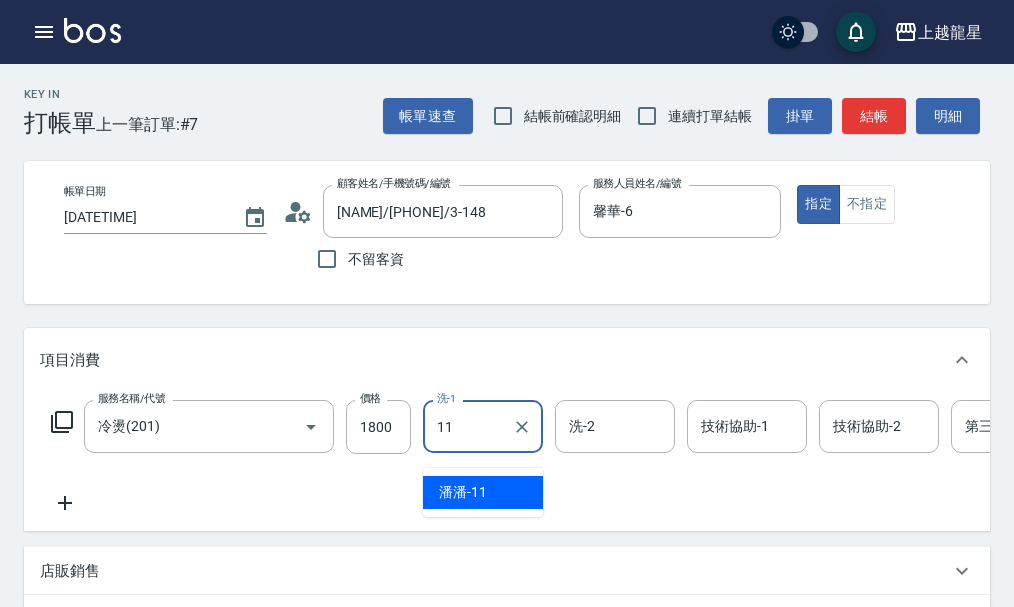 type on "潘潘-11" 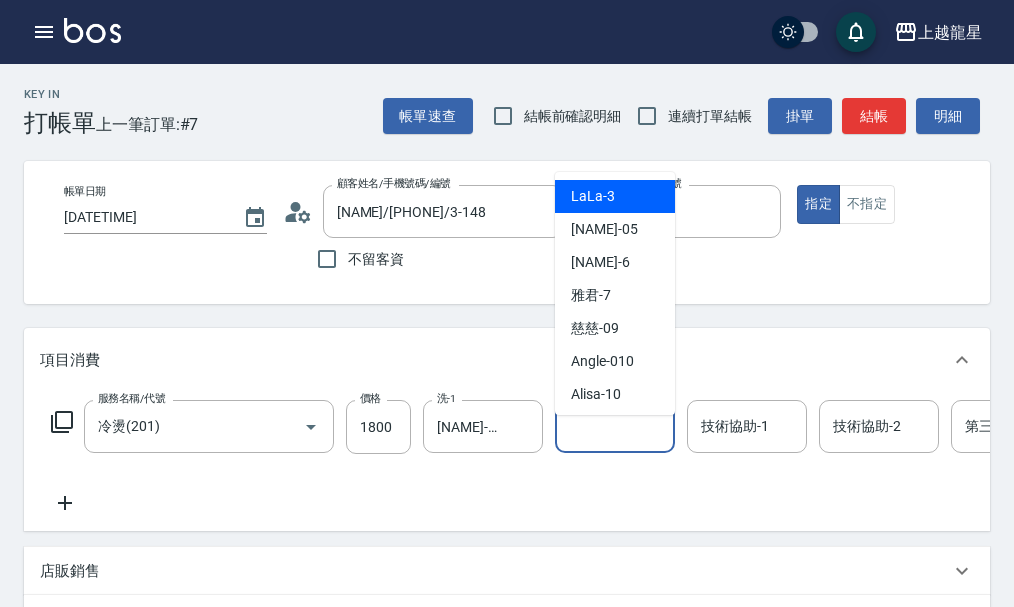 click on "洗-2" at bounding box center (615, 426) 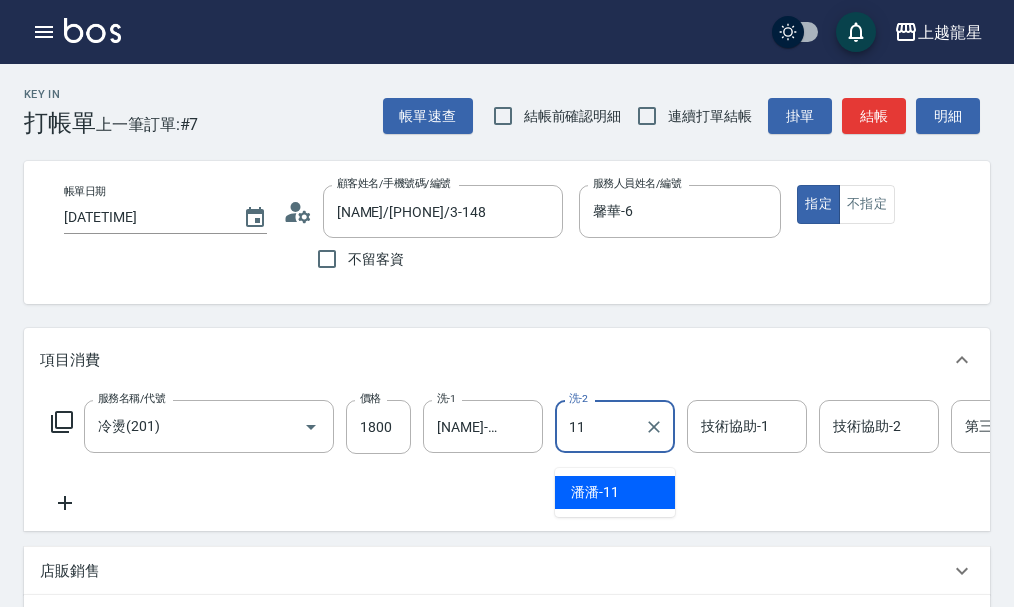 type on "潘潘-11" 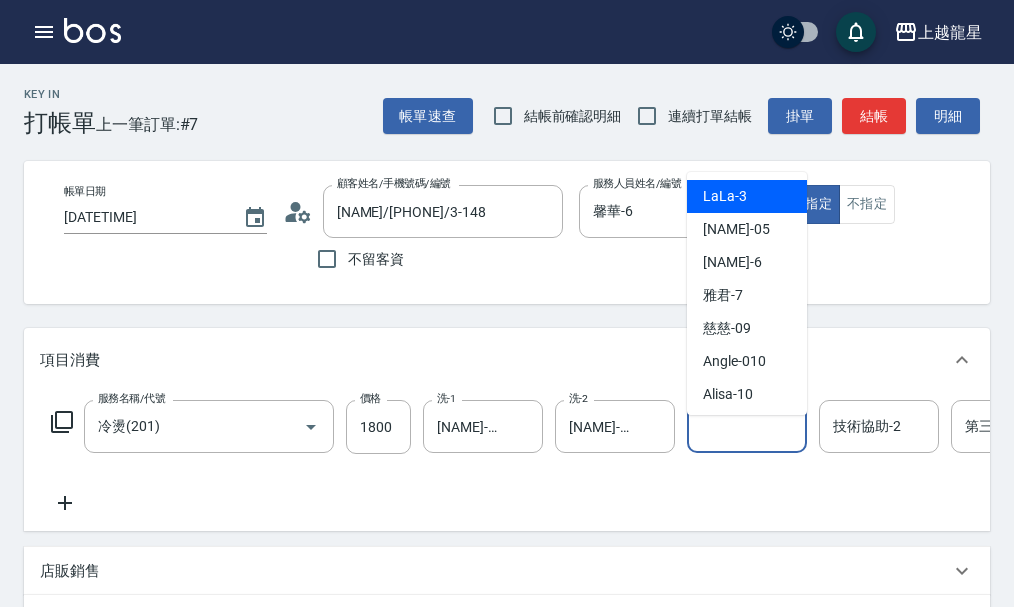 click on "技術協助-1 技術協助-1" at bounding box center (747, 426) 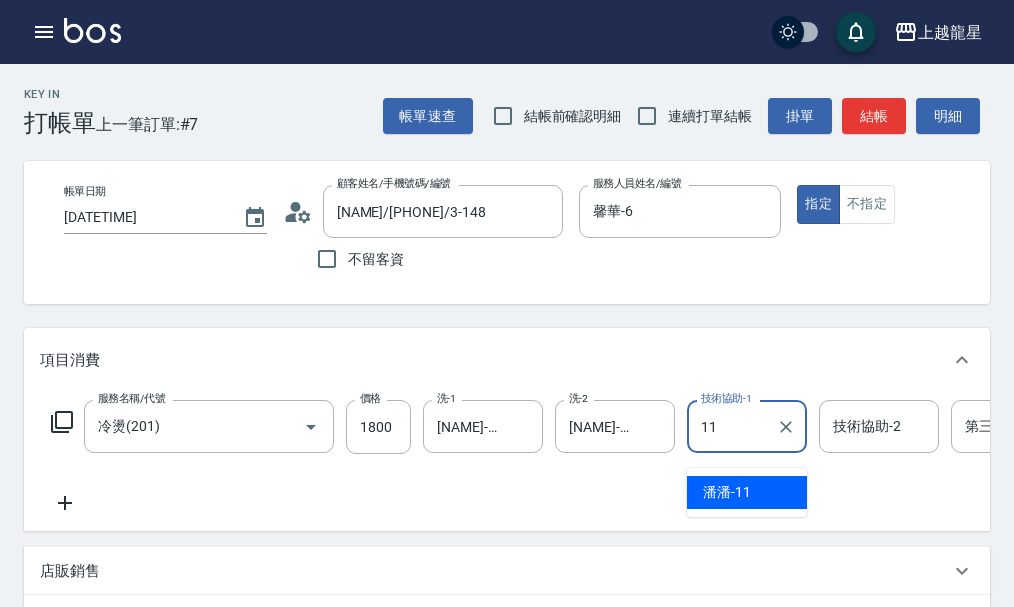 type on "潘潘-11" 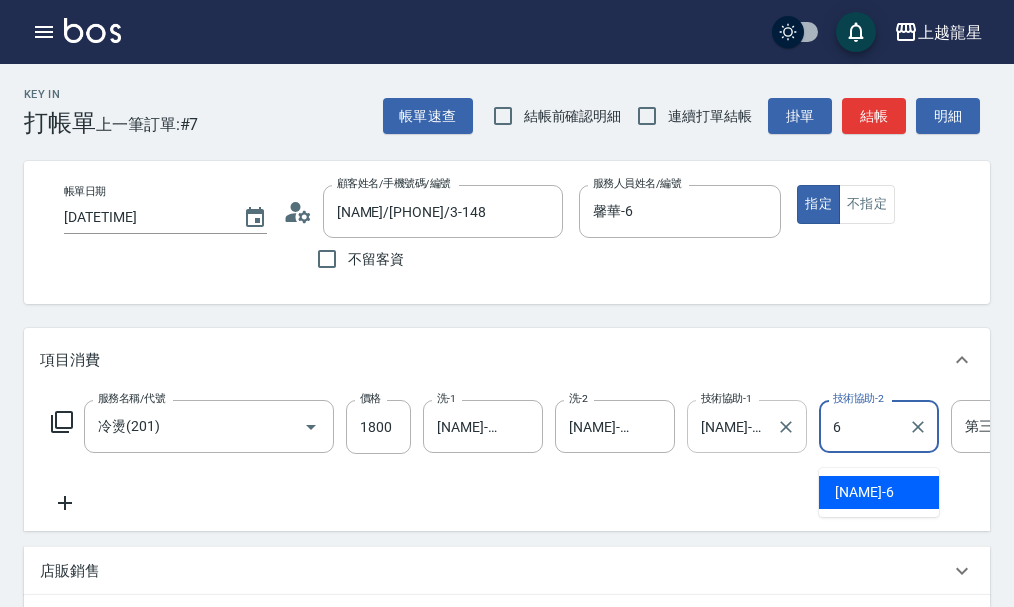 type on "馨華-6" 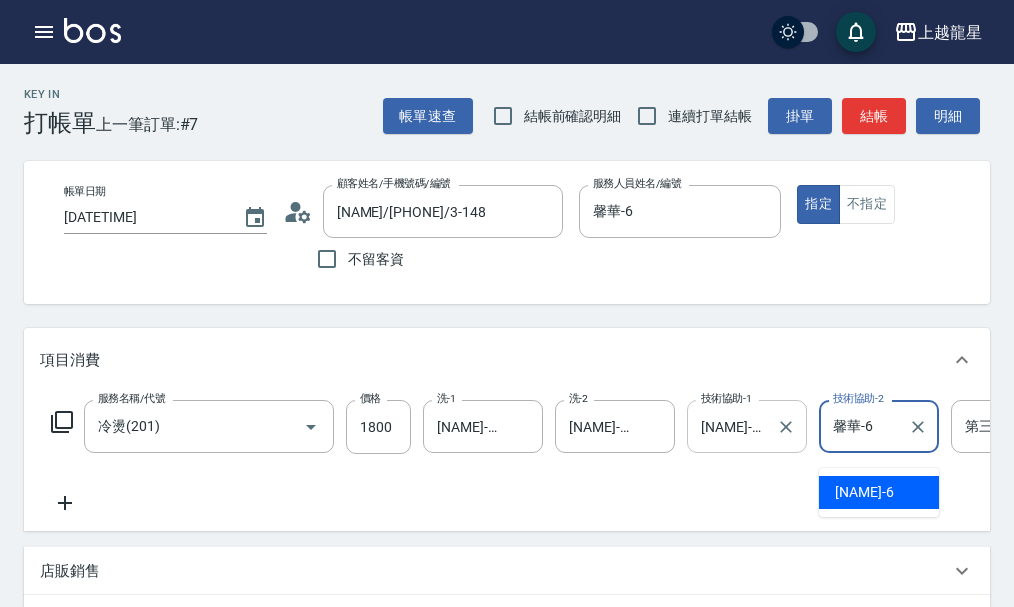 scroll, scrollTop: 0, scrollLeft: 72, axis: horizontal 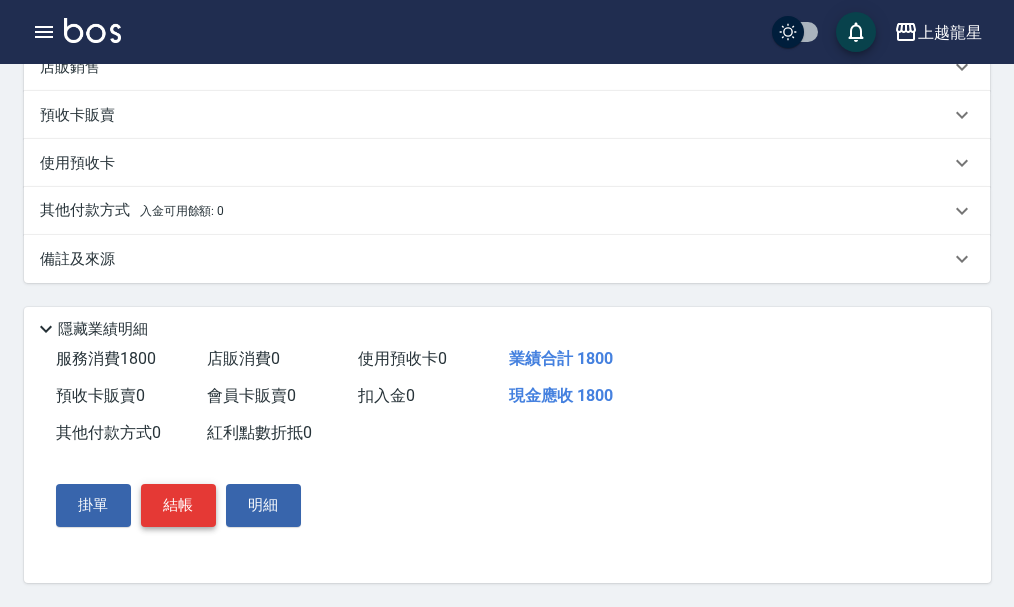 click on "結帳" at bounding box center (178, 505) 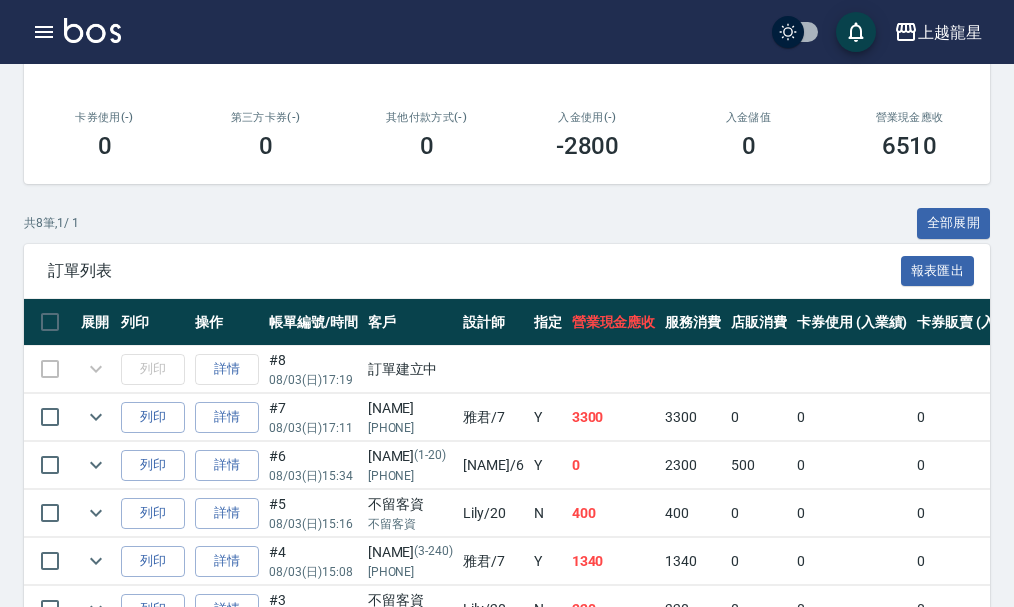 scroll, scrollTop: 400, scrollLeft: 0, axis: vertical 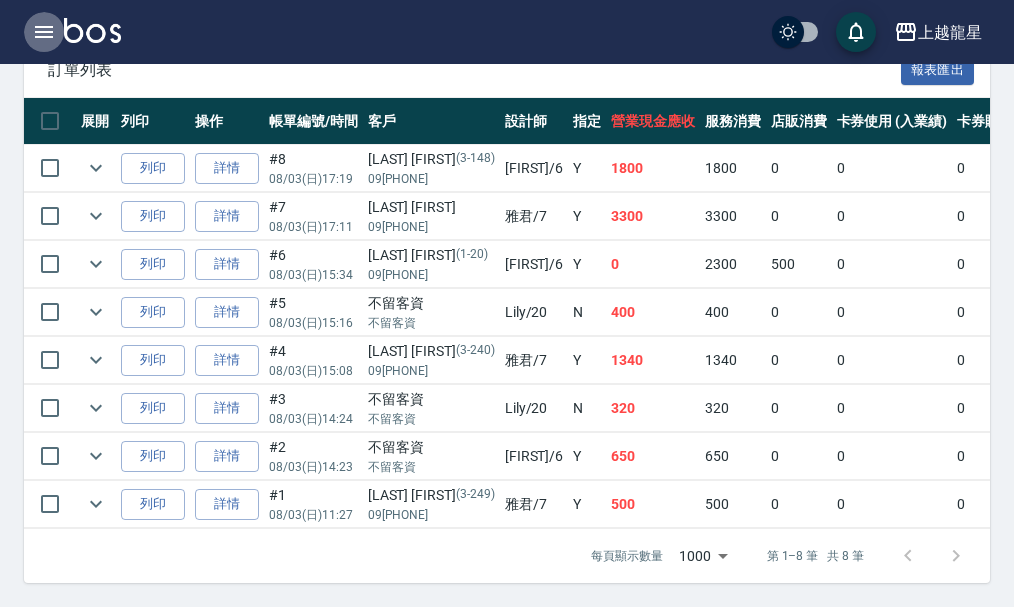 click 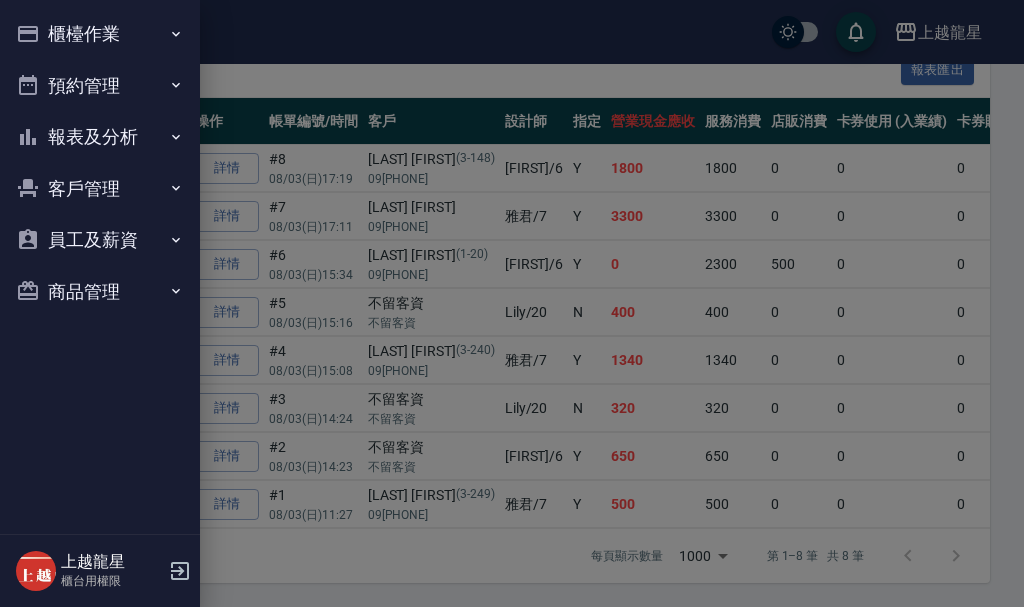click on "櫃檯作業" at bounding box center [100, 34] 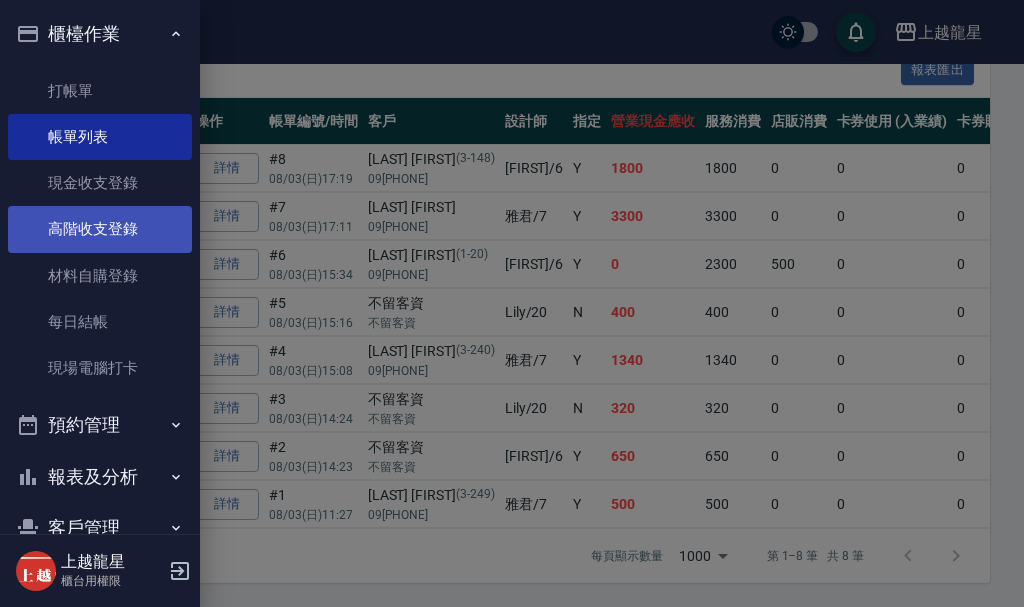 click on "高階收支登錄" at bounding box center [100, 229] 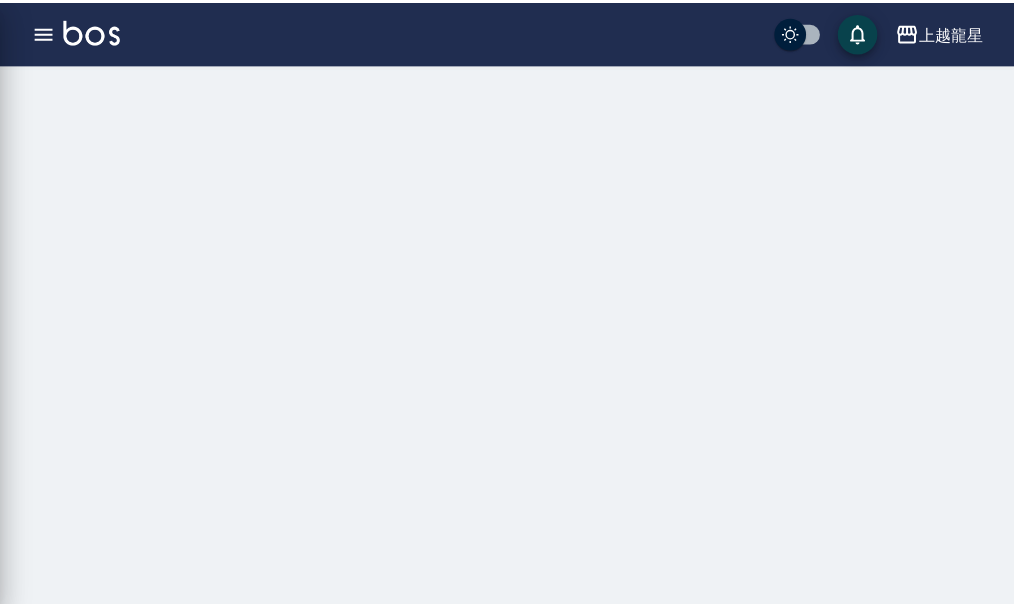 scroll, scrollTop: 0, scrollLeft: 0, axis: both 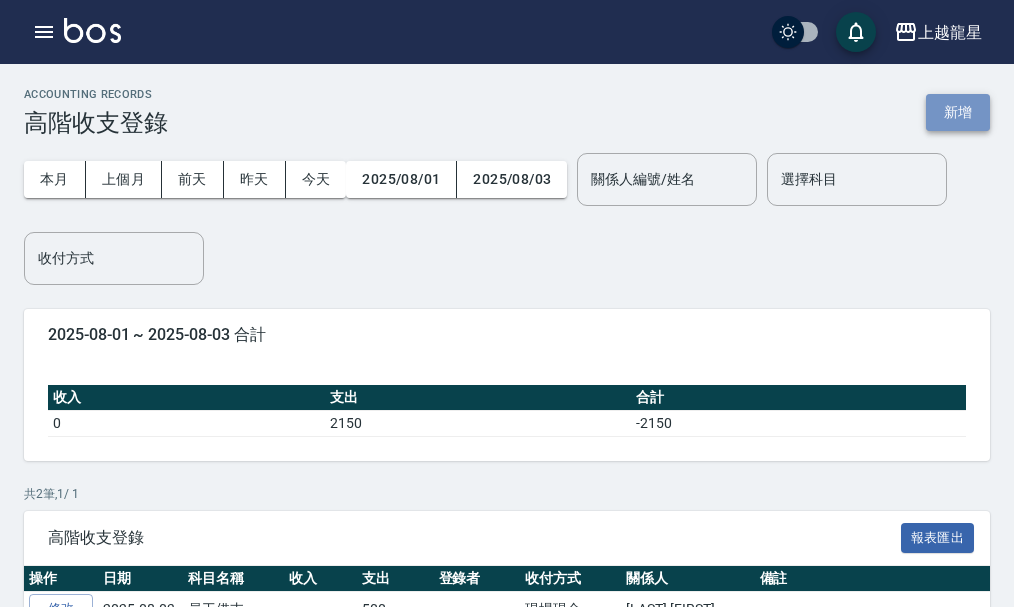 click on "新增" at bounding box center [958, 112] 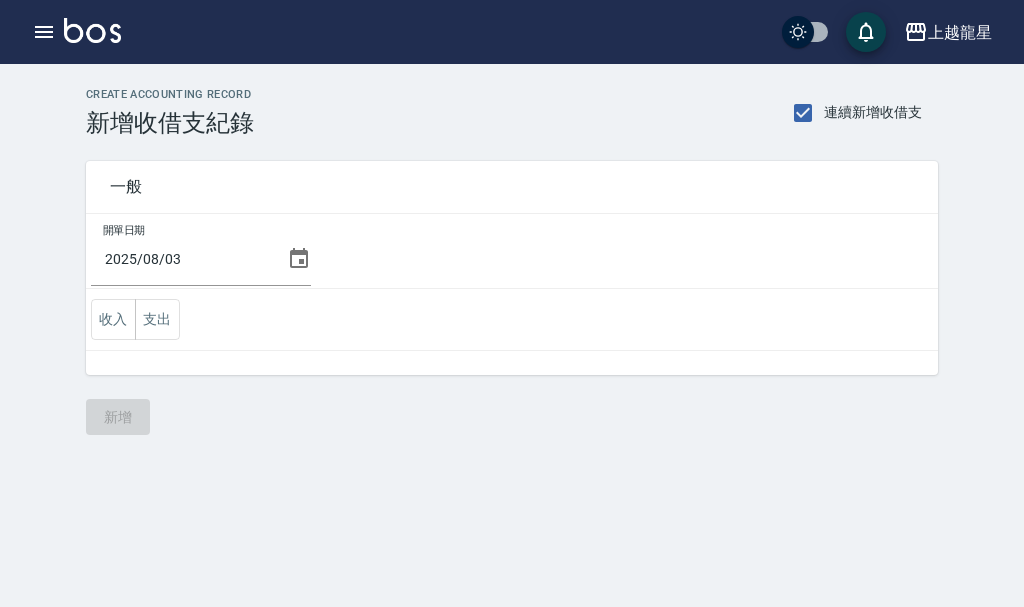 click 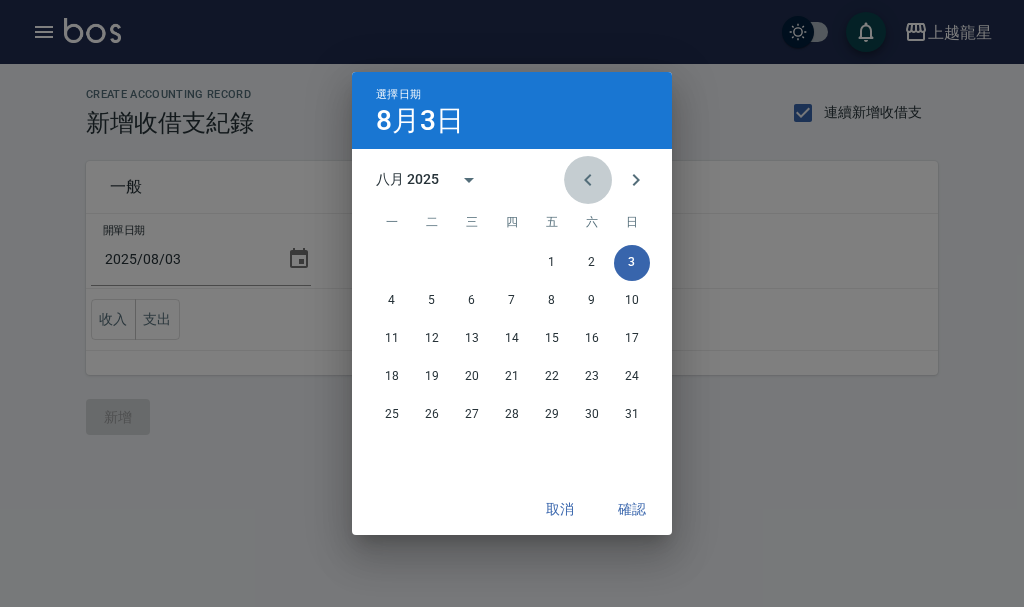click 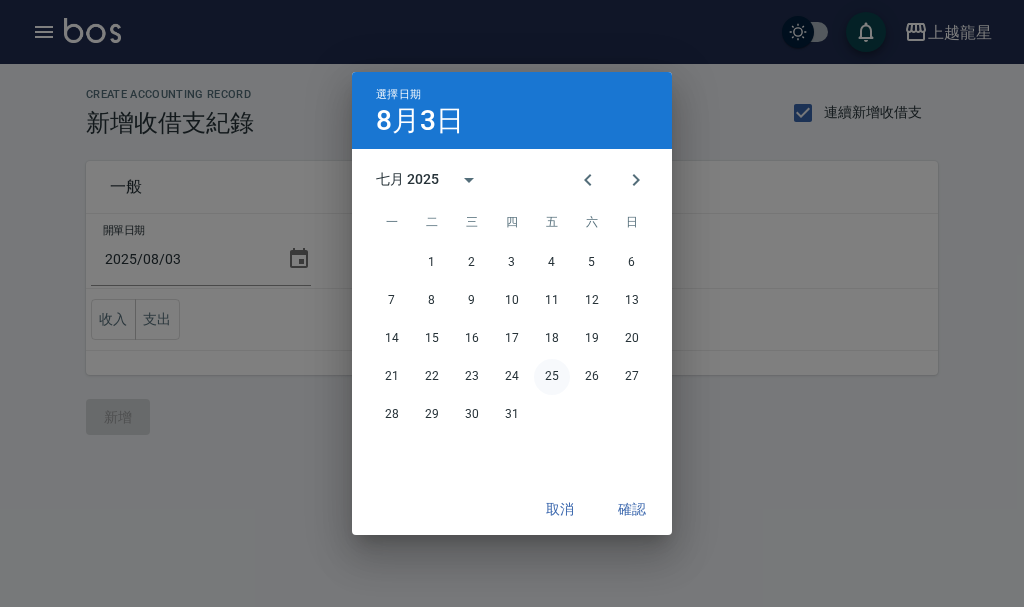 click on "25" at bounding box center (552, 377) 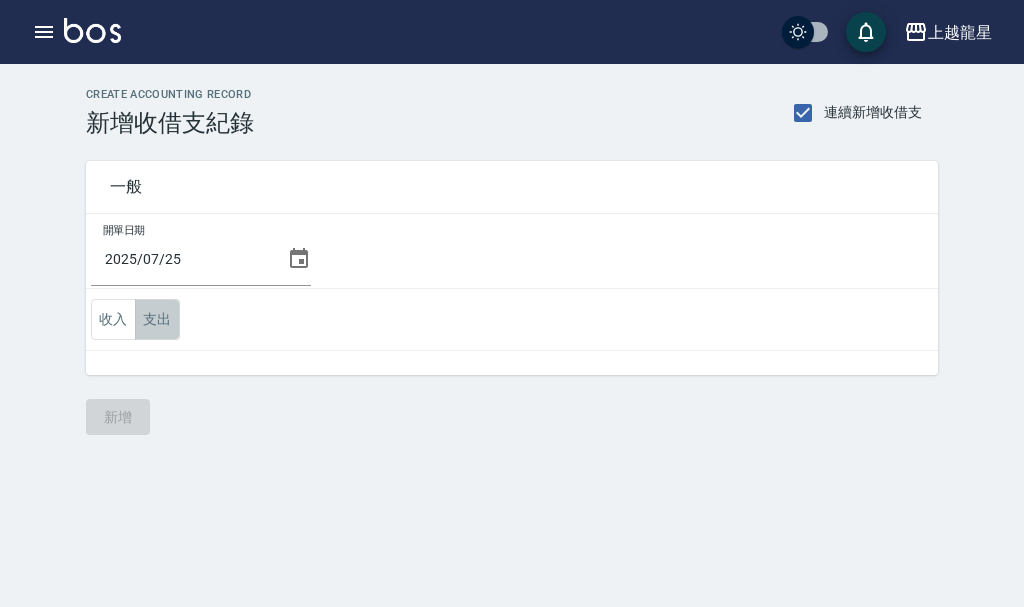 click on "支出" at bounding box center [157, 319] 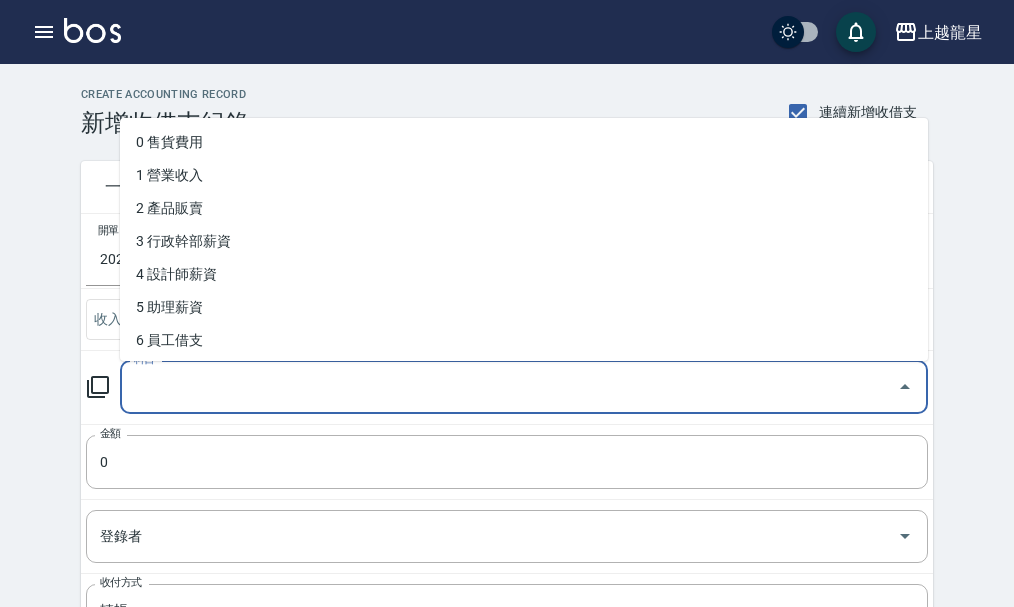click on "科目" at bounding box center (509, 387) 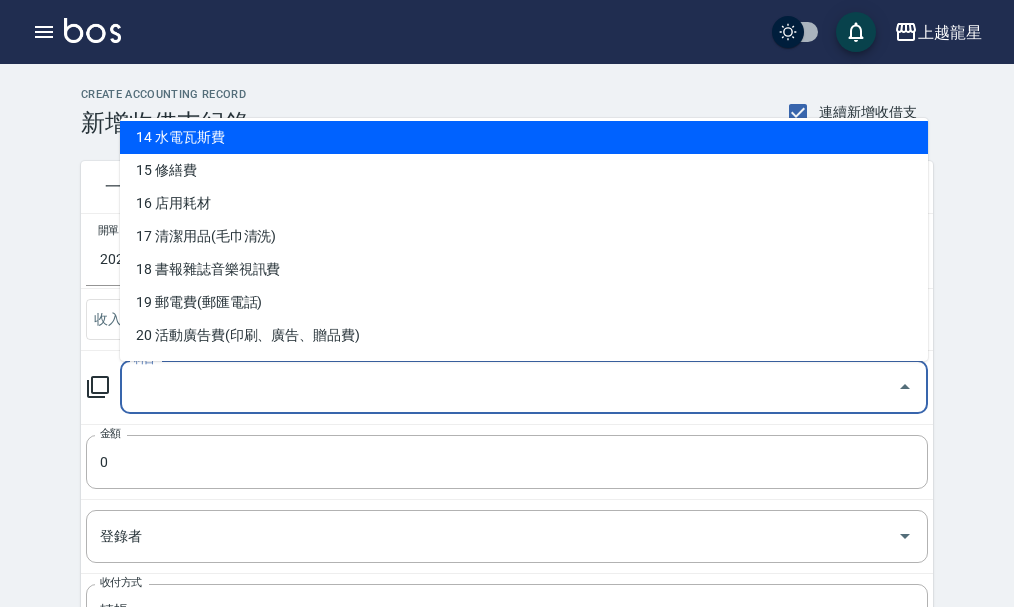 scroll, scrollTop: 600, scrollLeft: 0, axis: vertical 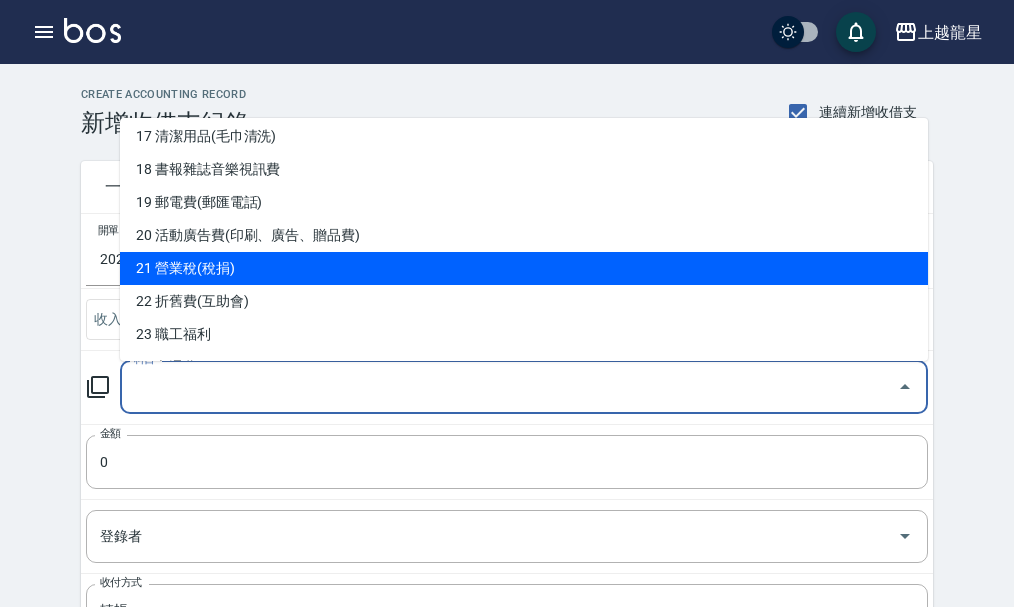 click on "21 營業稅(稅捐)" at bounding box center (524, 268) 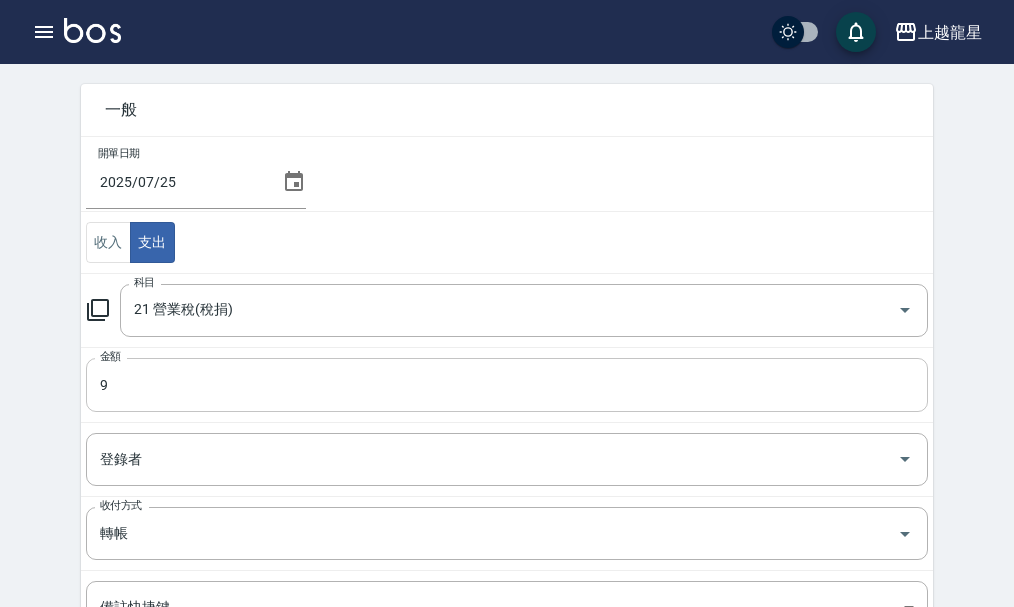 scroll, scrollTop: 100, scrollLeft: 0, axis: vertical 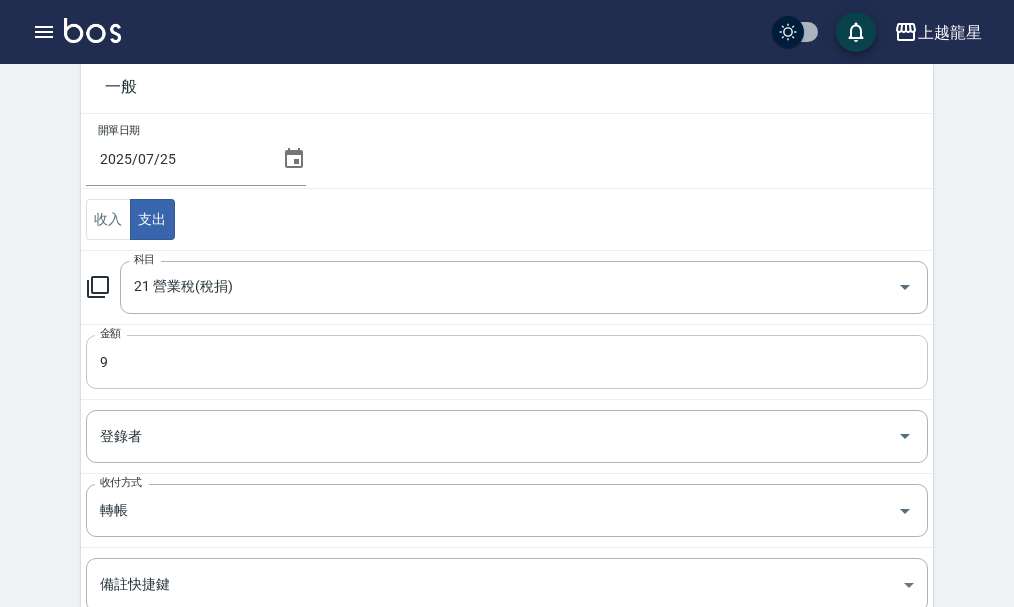 click on "9" at bounding box center (507, 362) 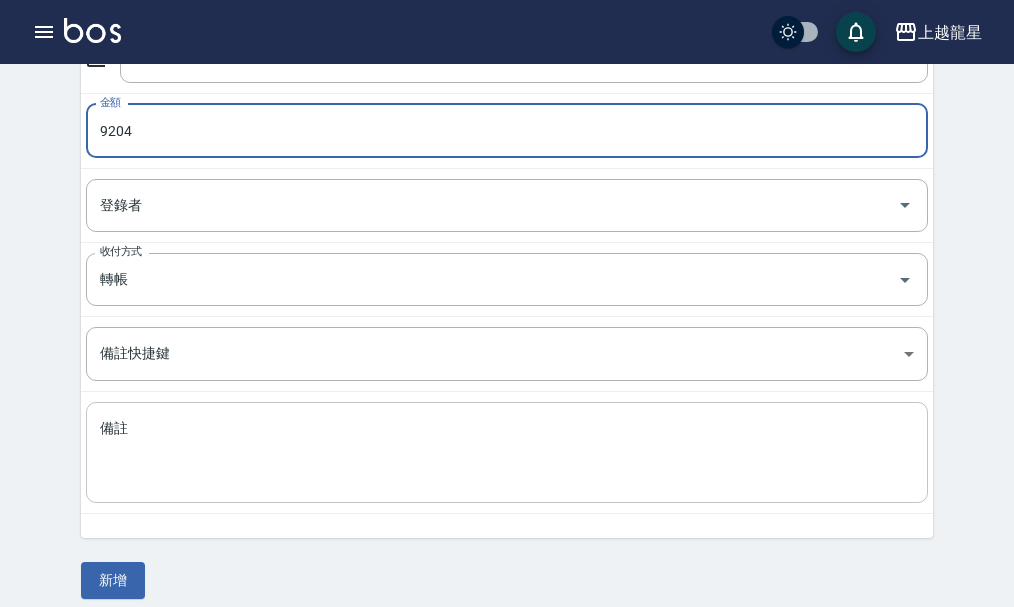 scroll, scrollTop: 347, scrollLeft: 0, axis: vertical 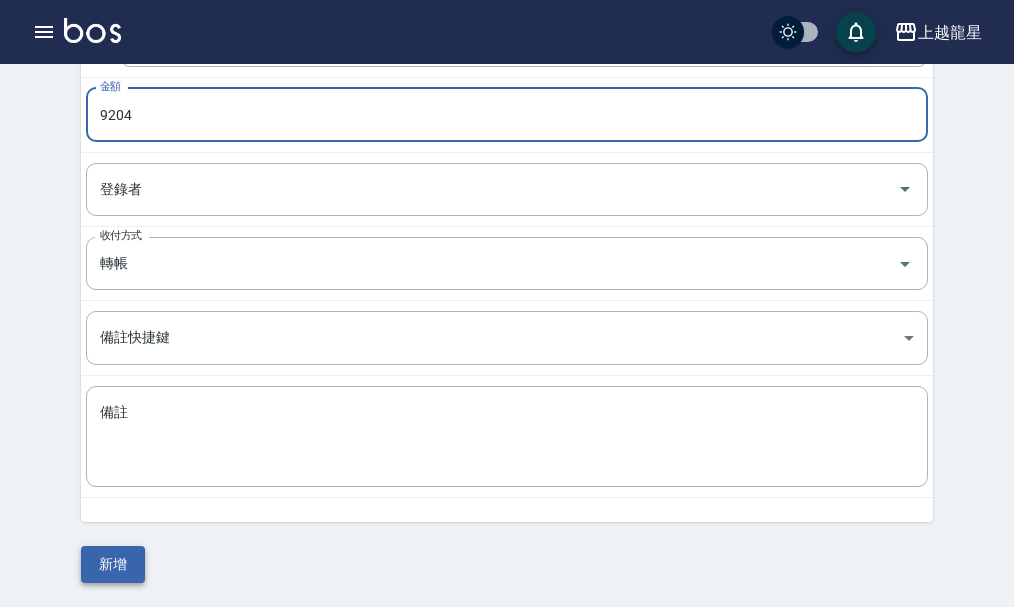 type on "9204" 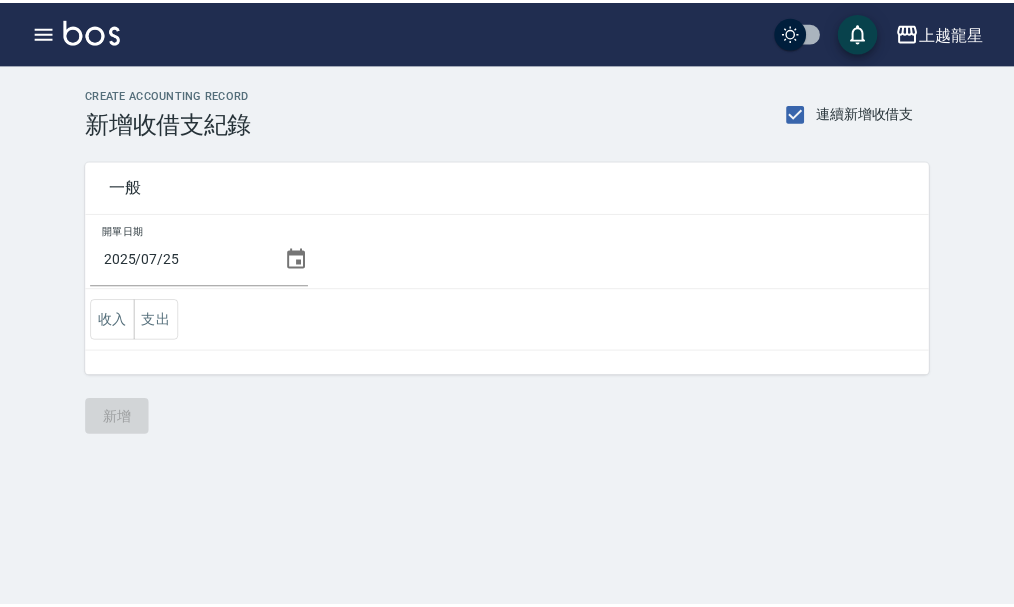 scroll, scrollTop: 0, scrollLeft: 0, axis: both 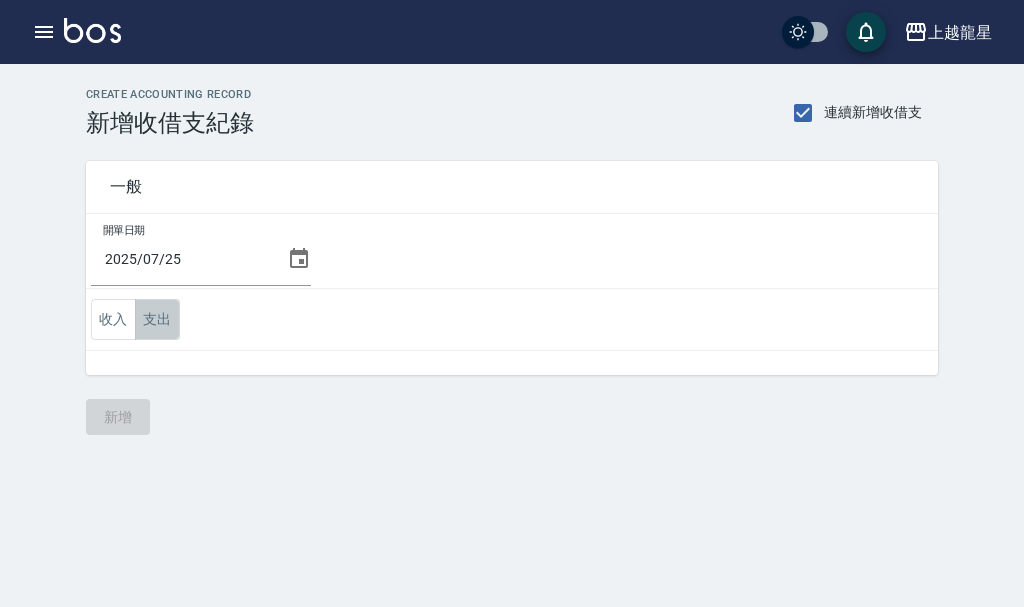 click on "支出" at bounding box center (157, 319) 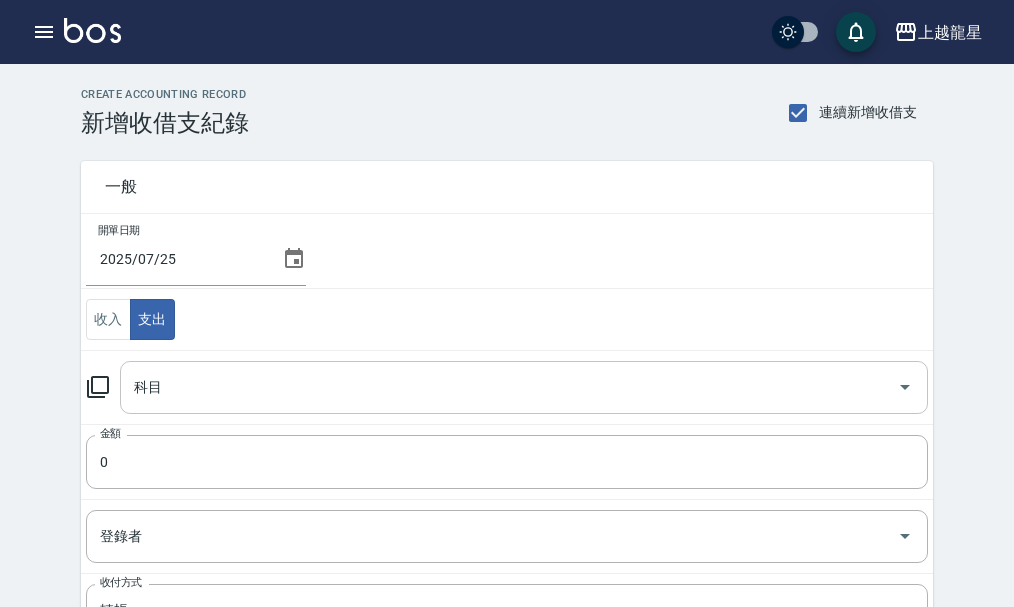 click on "科目" at bounding box center (509, 387) 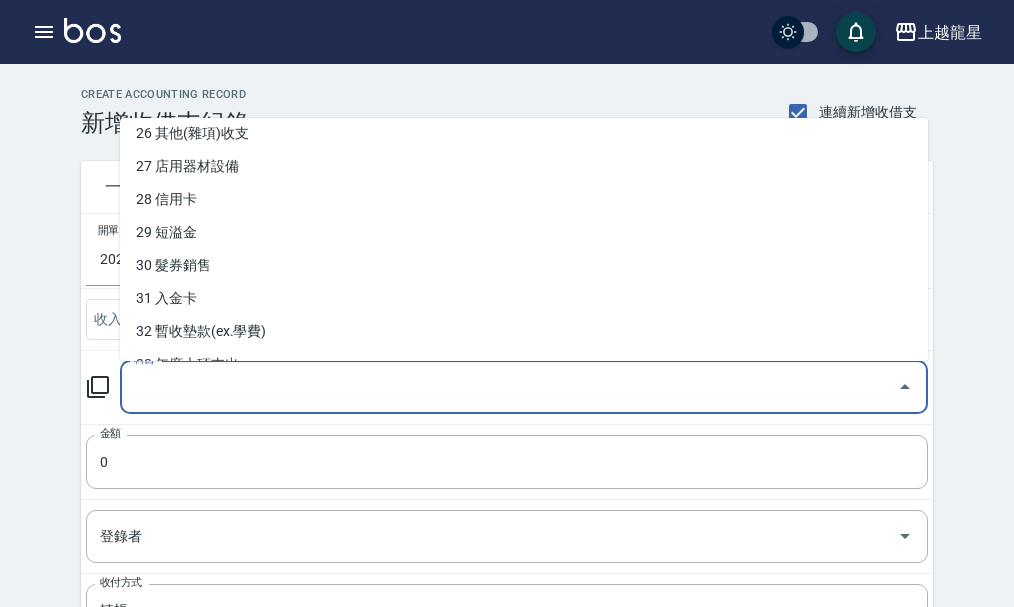 scroll, scrollTop: 1093, scrollLeft: 0, axis: vertical 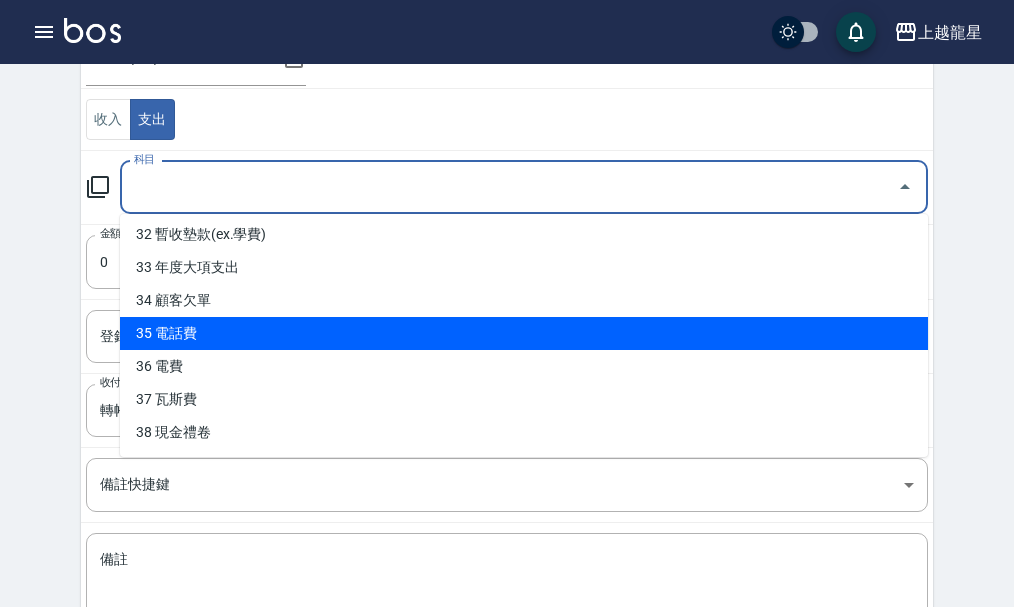 click on "35 電話費" at bounding box center [524, 333] 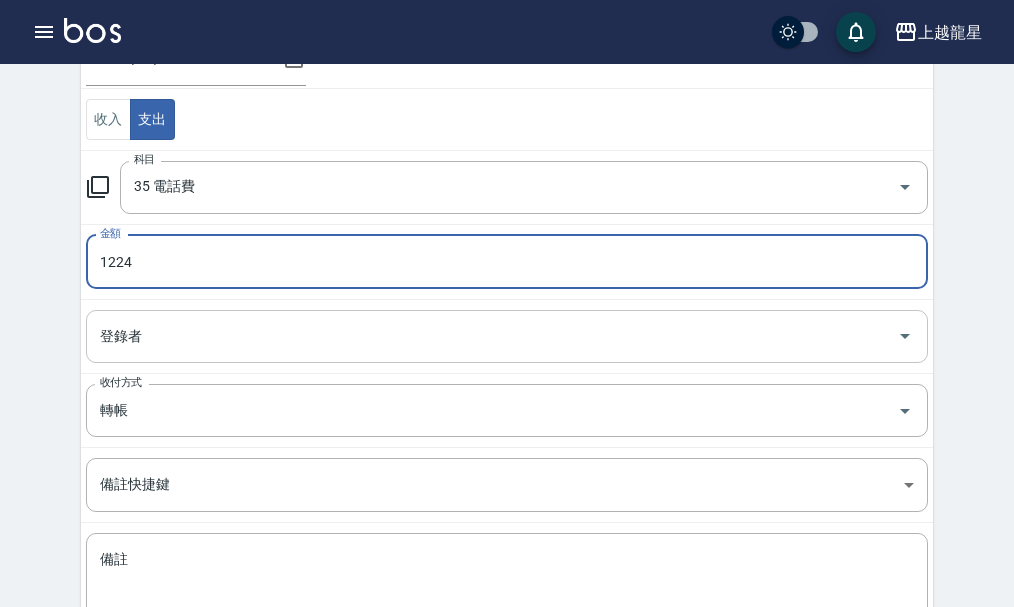 type on "1224" 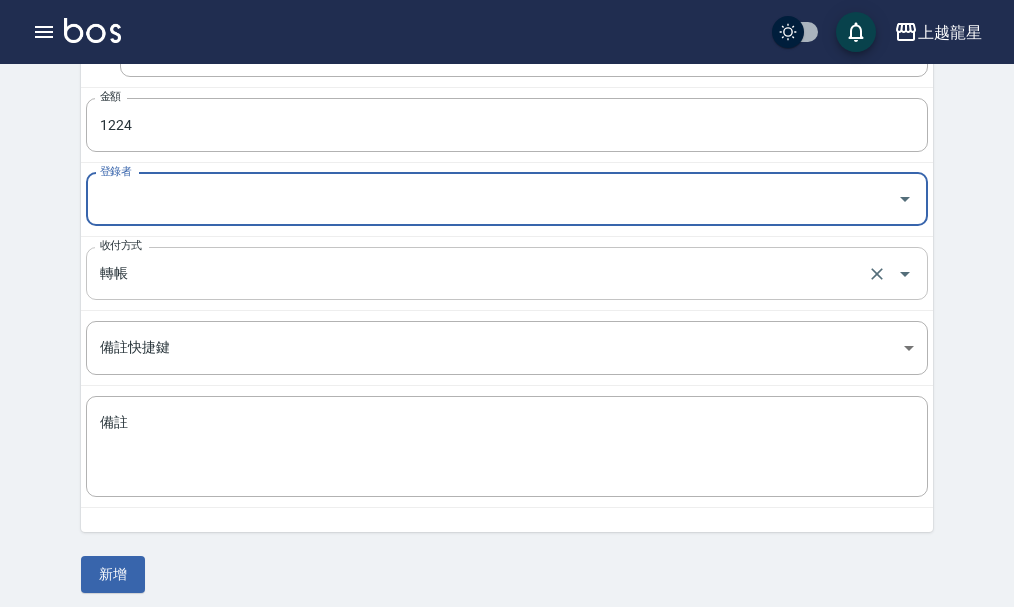 scroll, scrollTop: 347, scrollLeft: 0, axis: vertical 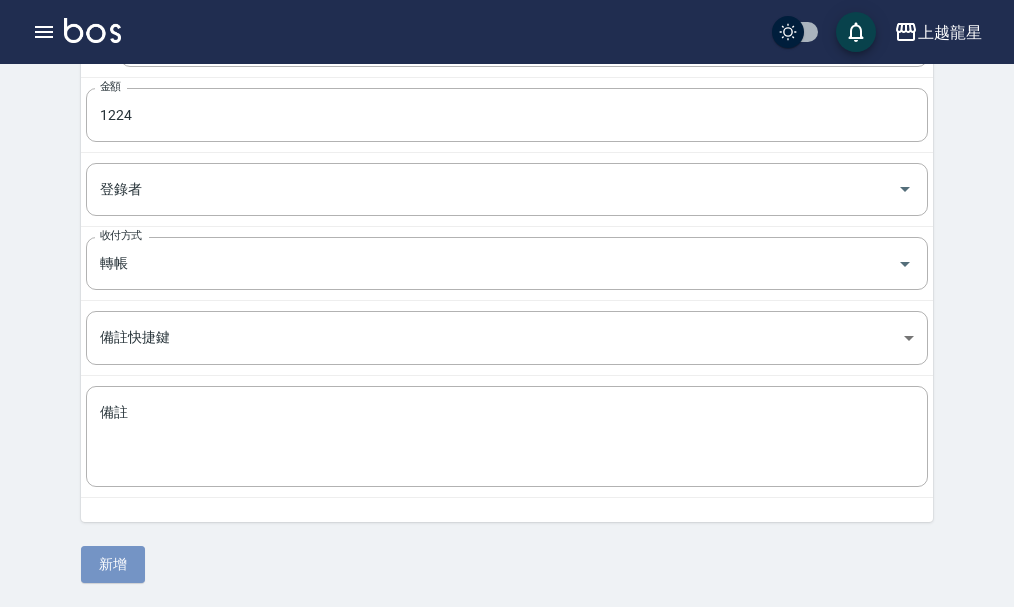 drag, startPoint x: 112, startPoint y: 560, endPoint x: 143, endPoint y: 529, distance: 43.840622 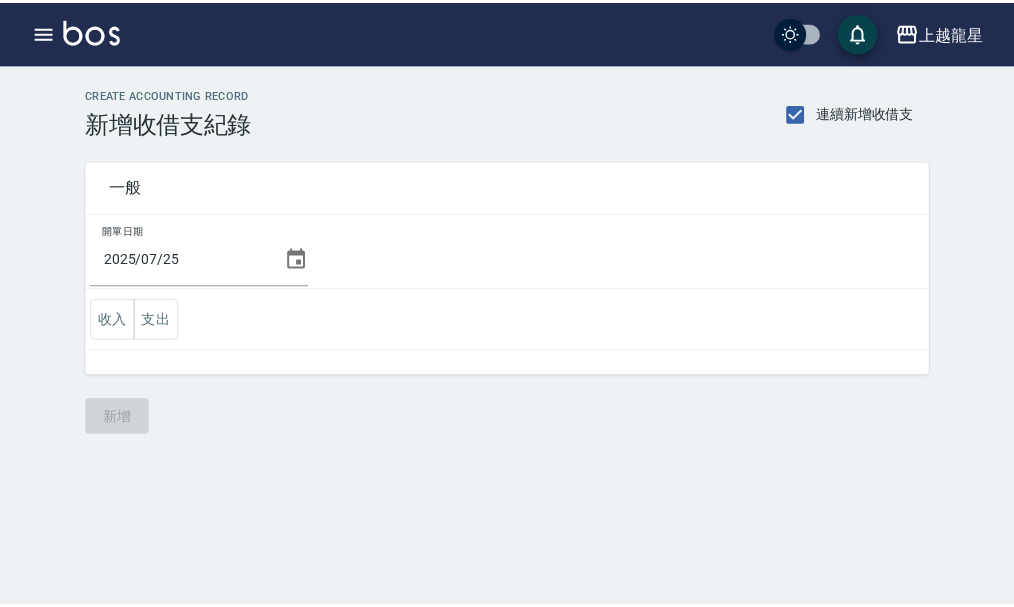 scroll, scrollTop: 0, scrollLeft: 0, axis: both 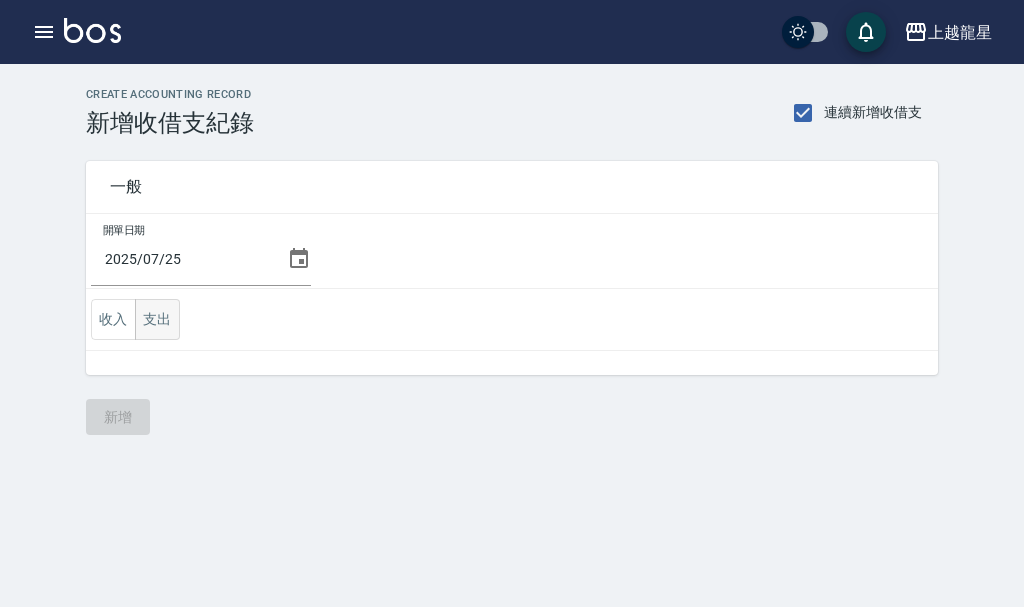 click on "支出" at bounding box center [157, 319] 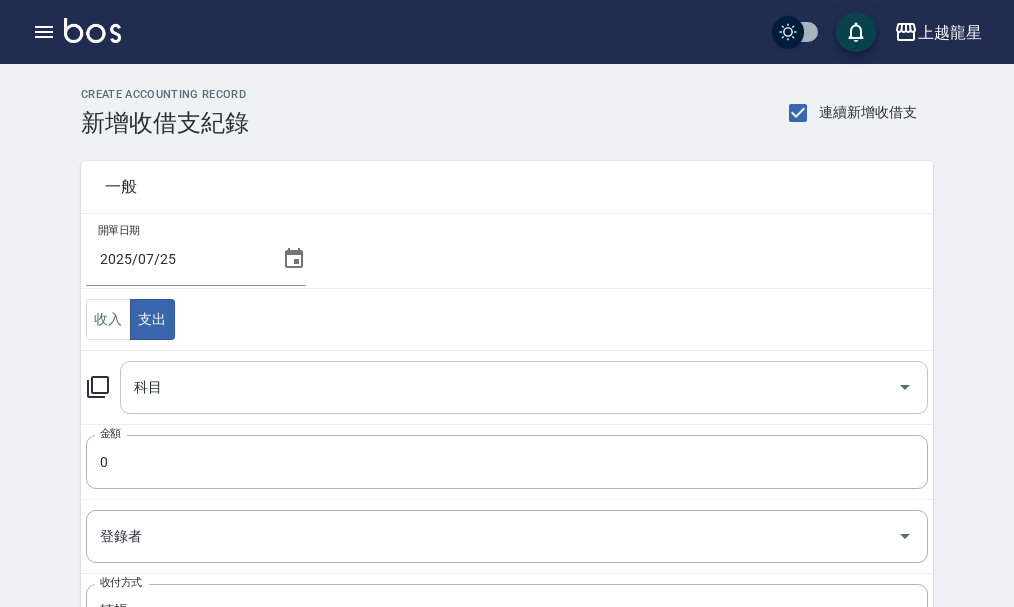 click on "科目" at bounding box center [509, 387] 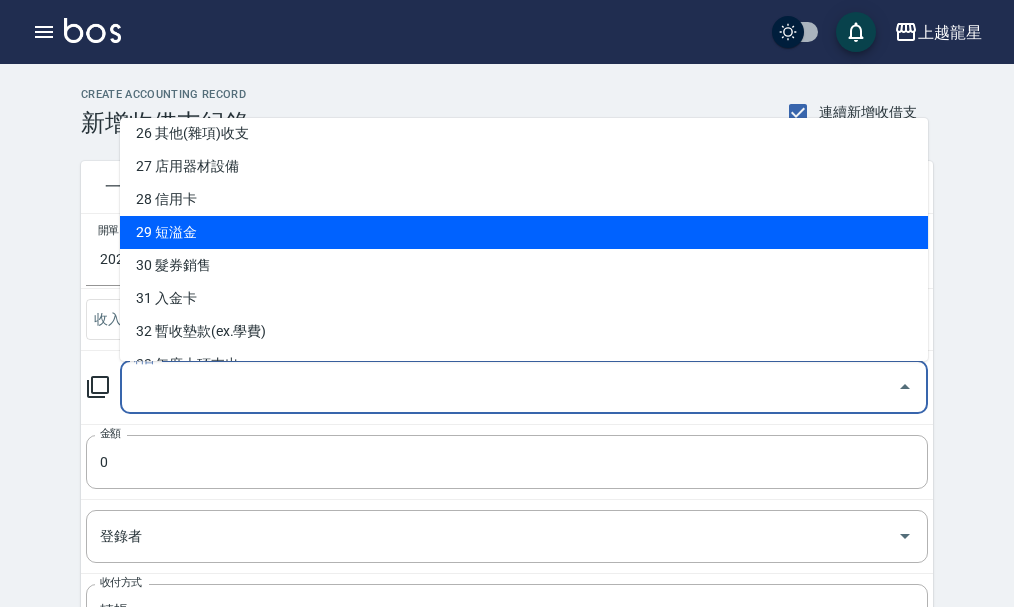 scroll, scrollTop: 1093, scrollLeft: 0, axis: vertical 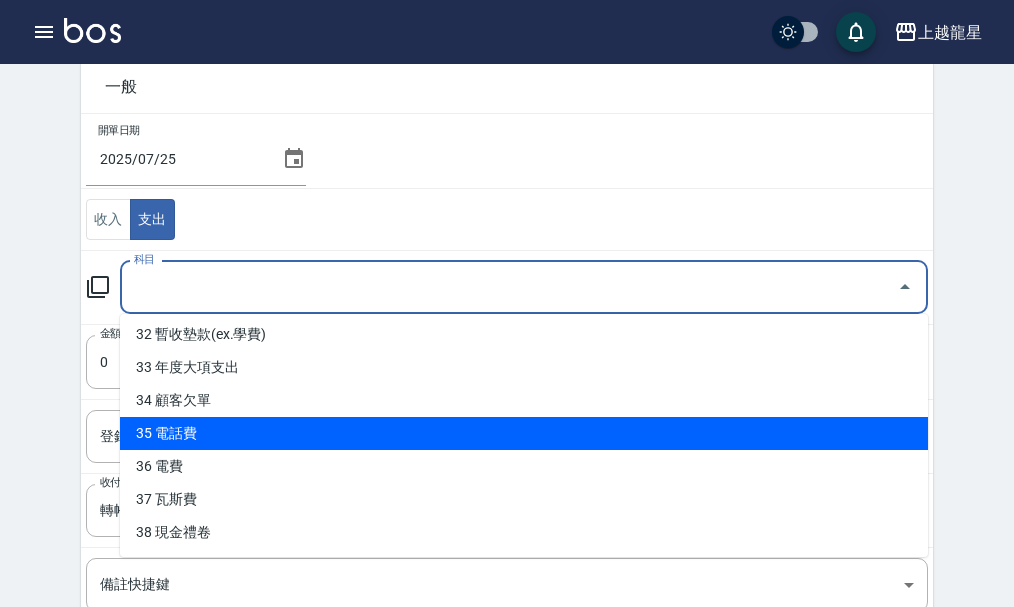 click on "35 電話費" at bounding box center [524, 433] 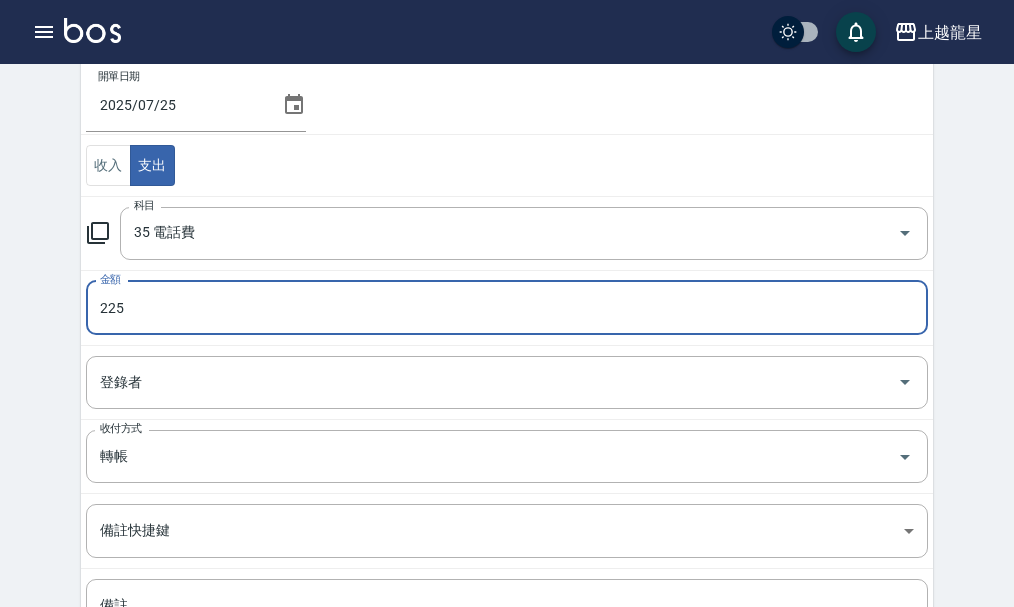scroll, scrollTop: 347, scrollLeft: 0, axis: vertical 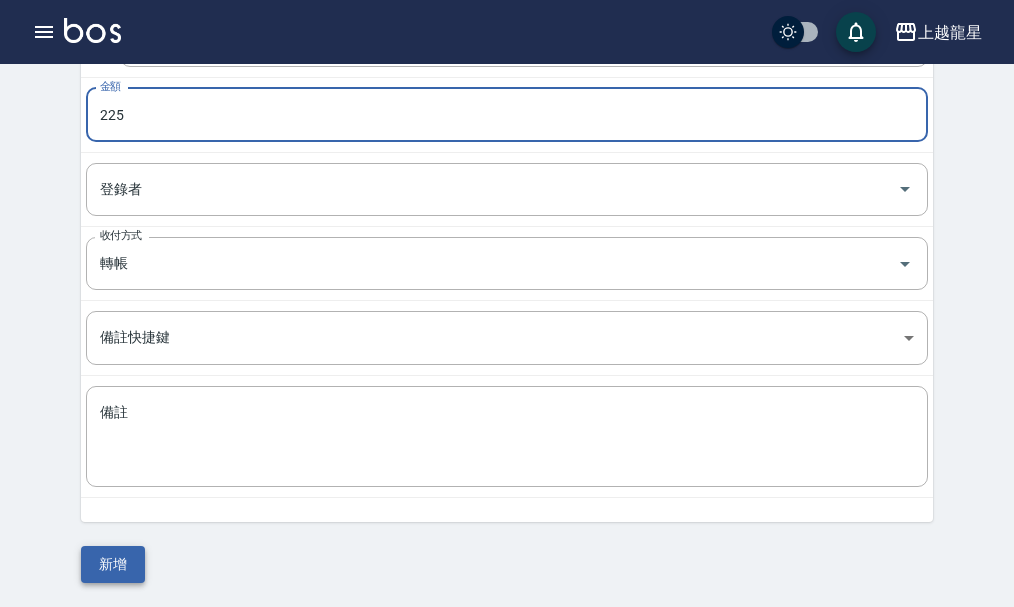 type on "225" 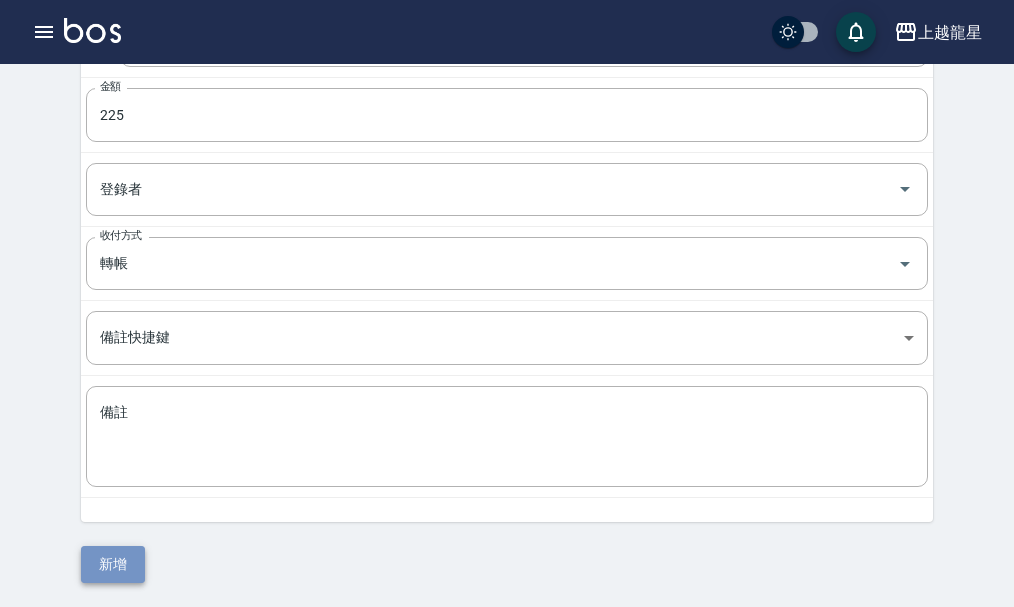 click on "新增" at bounding box center [113, 564] 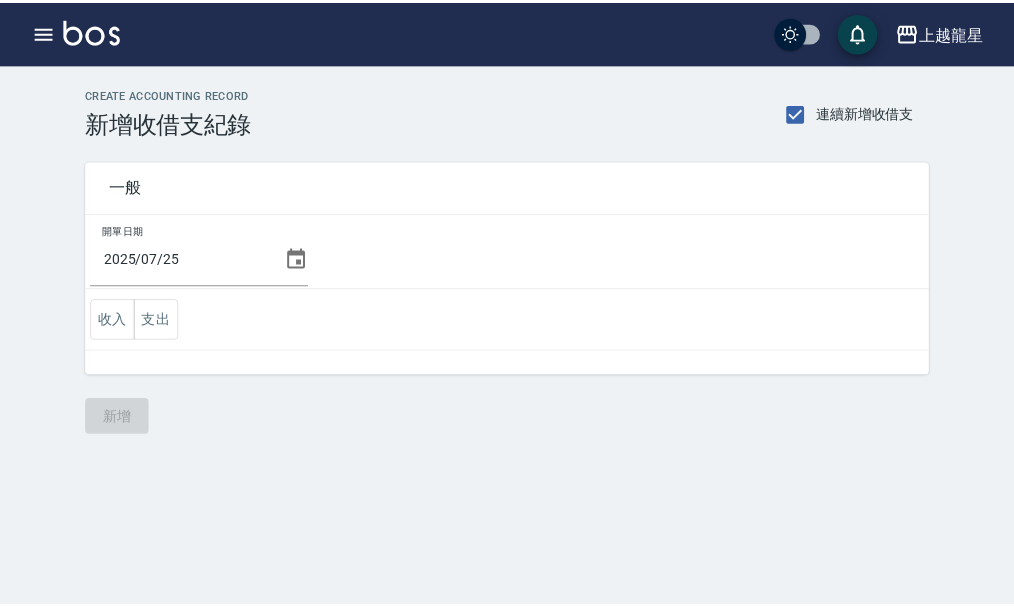 scroll, scrollTop: 0, scrollLeft: 0, axis: both 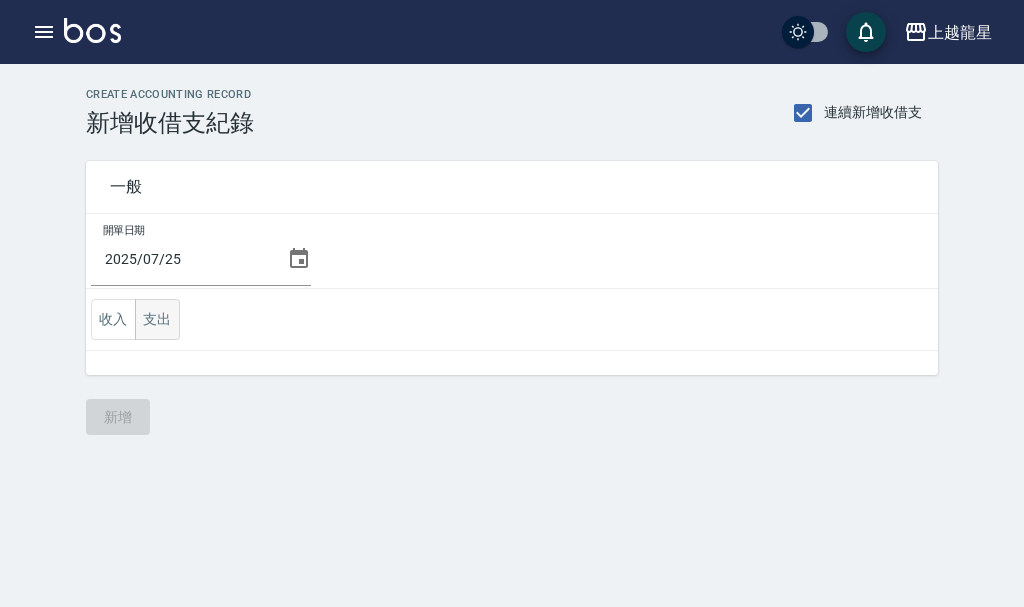 click on "支出" at bounding box center [157, 319] 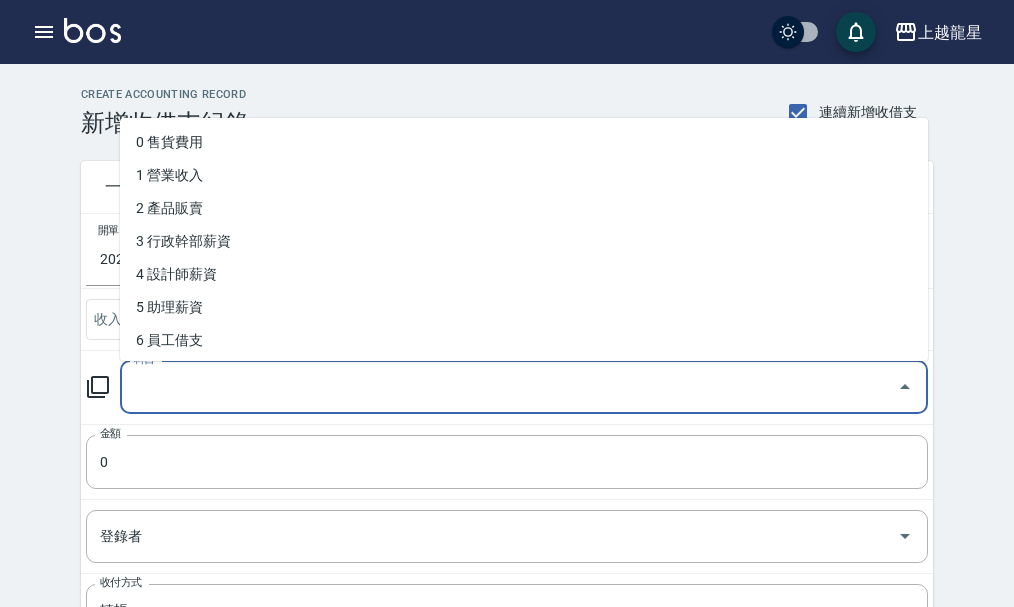 click on "科目" at bounding box center (509, 387) 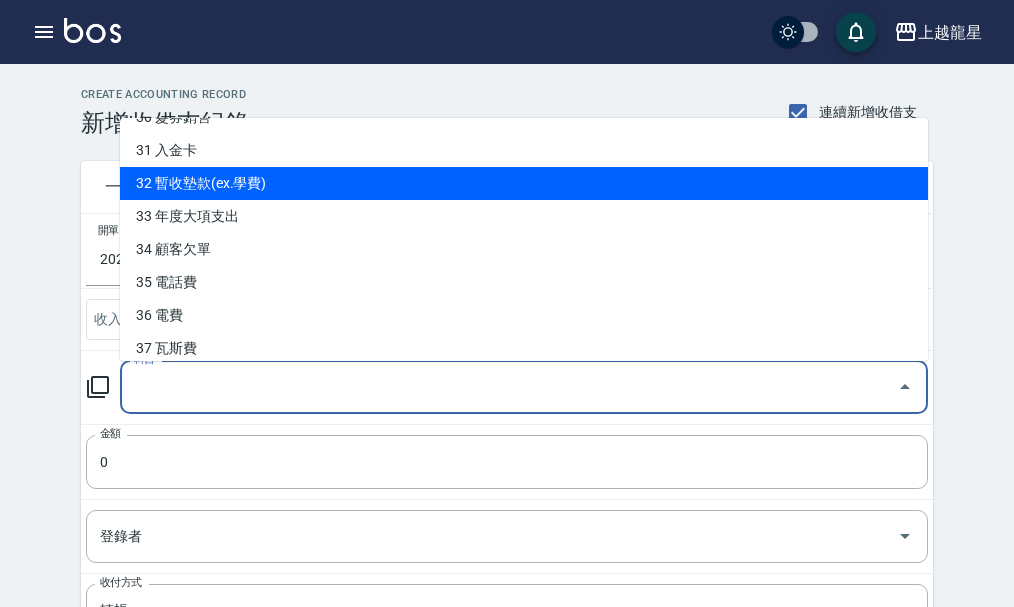 scroll, scrollTop: 1093, scrollLeft: 0, axis: vertical 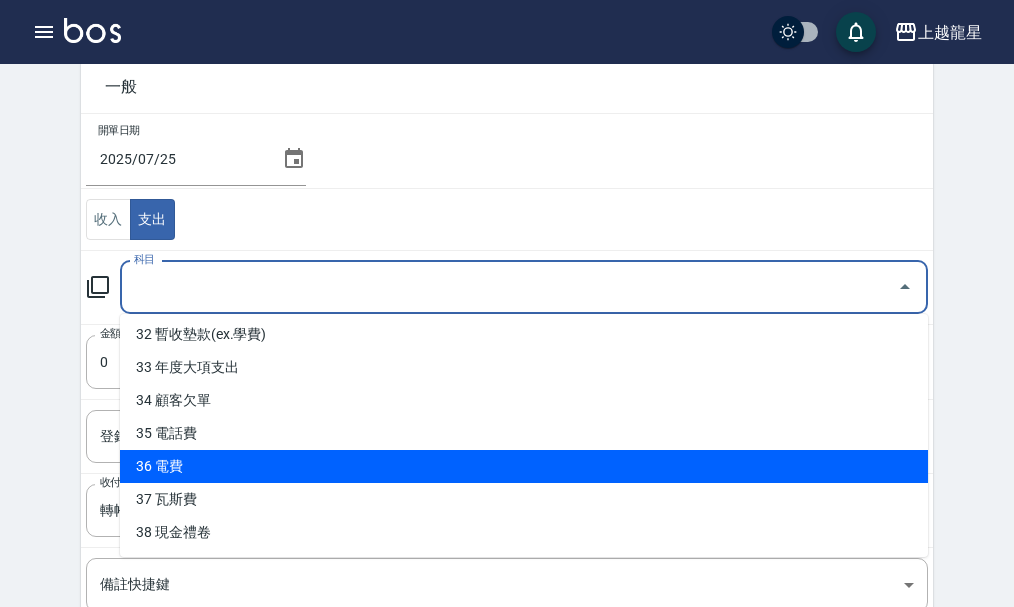 click on "科目" at bounding box center [509, 287] 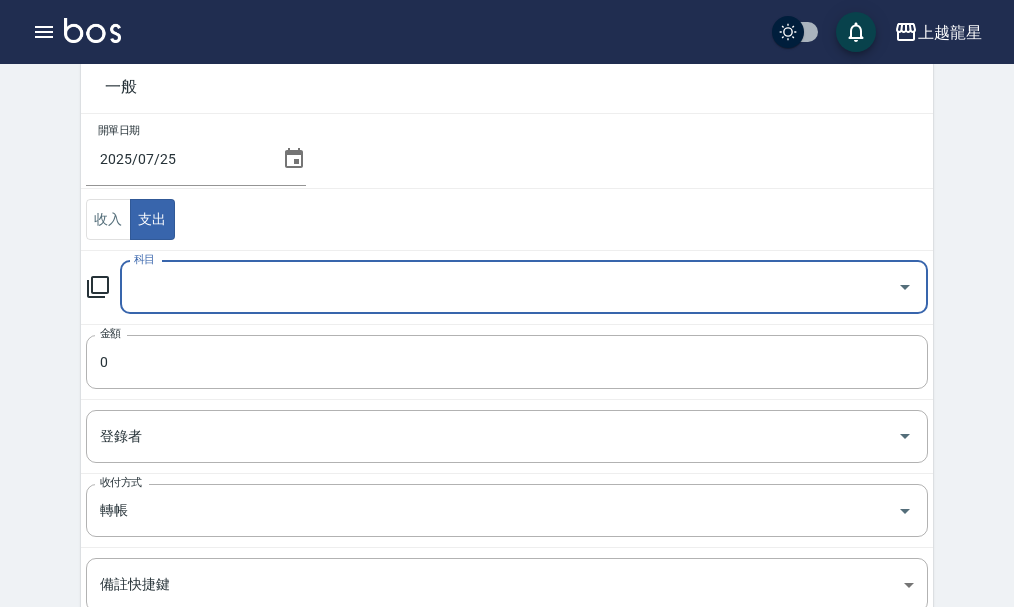 click on "科目" at bounding box center (509, 287) 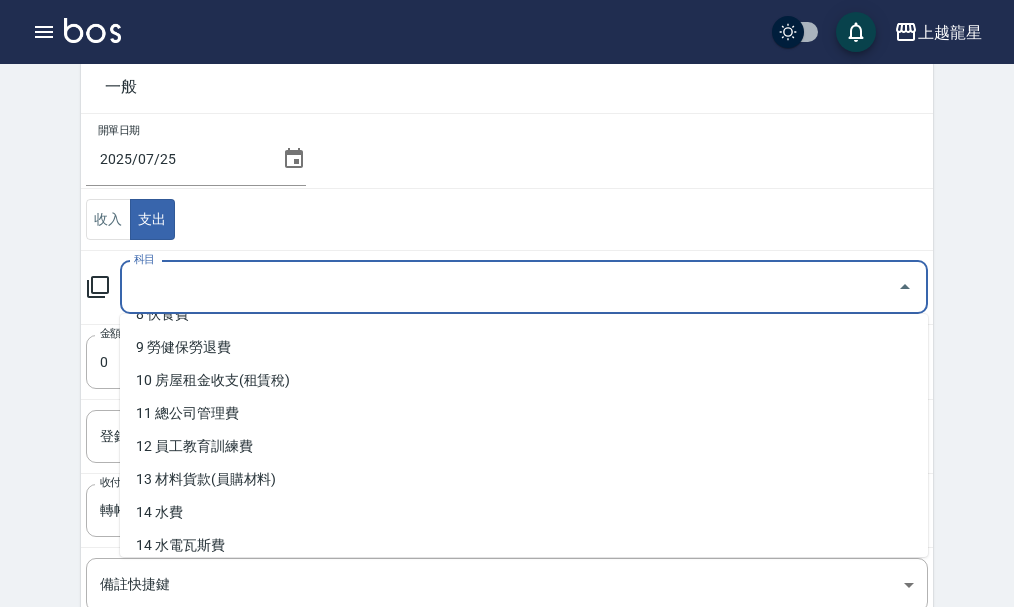 scroll, scrollTop: 300, scrollLeft: 0, axis: vertical 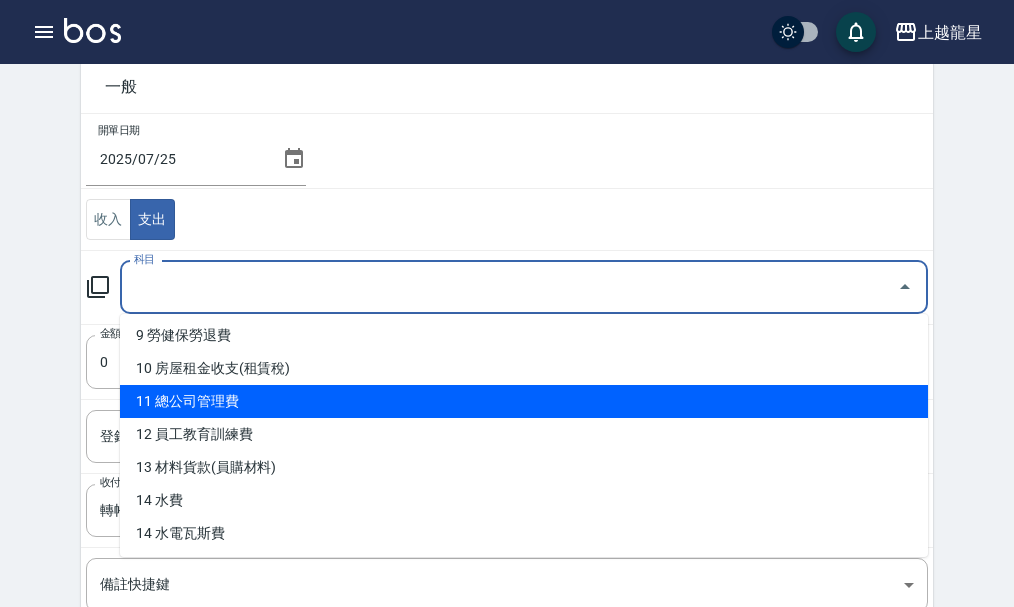 click on "11 總公司管理費" at bounding box center [524, 401] 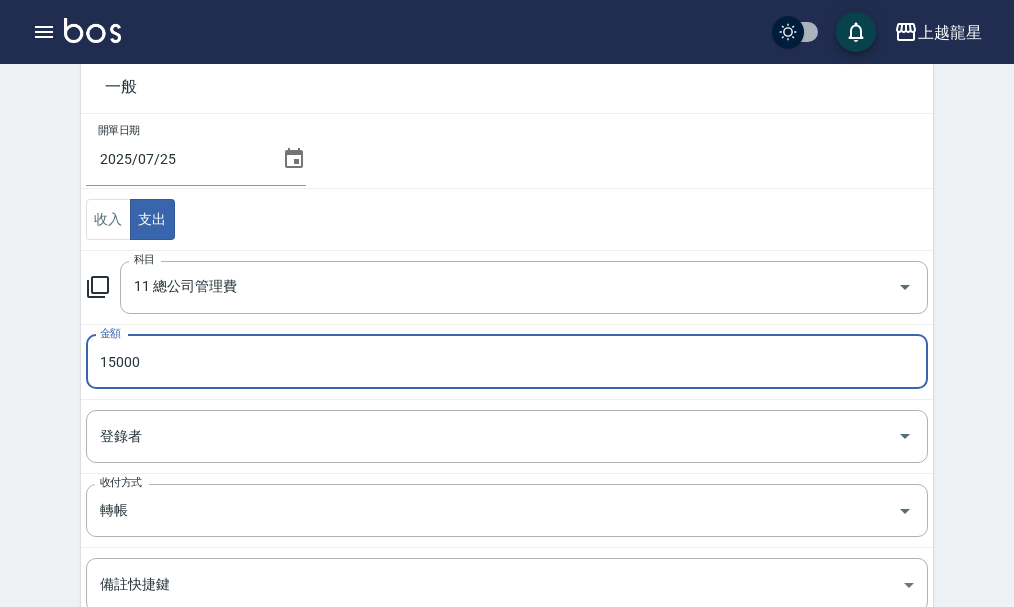 scroll, scrollTop: 347, scrollLeft: 0, axis: vertical 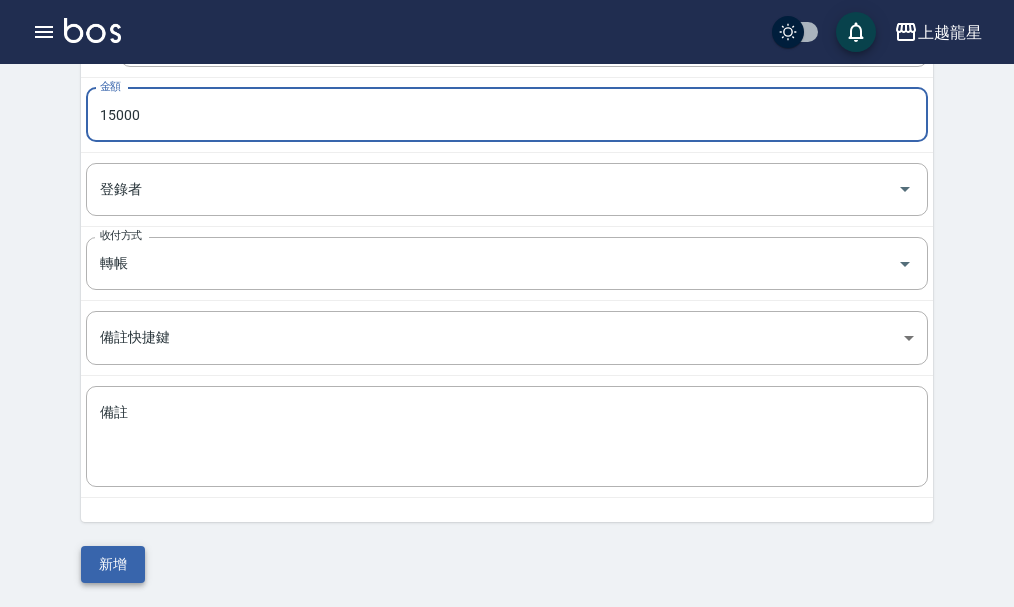 type on "15000" 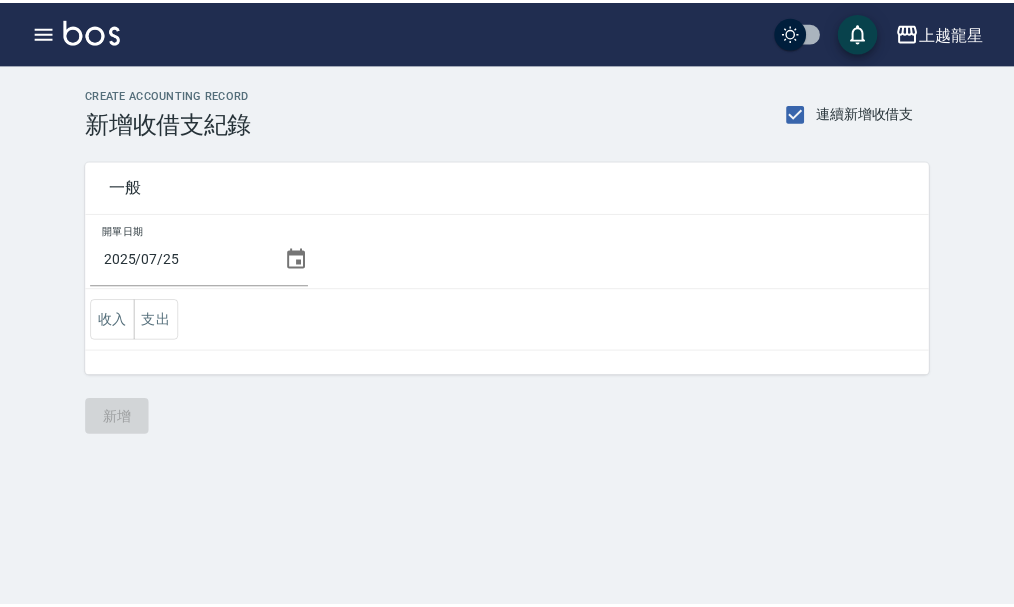 scroll, scrollTop: 0, scrollLeft: 0, axis: both 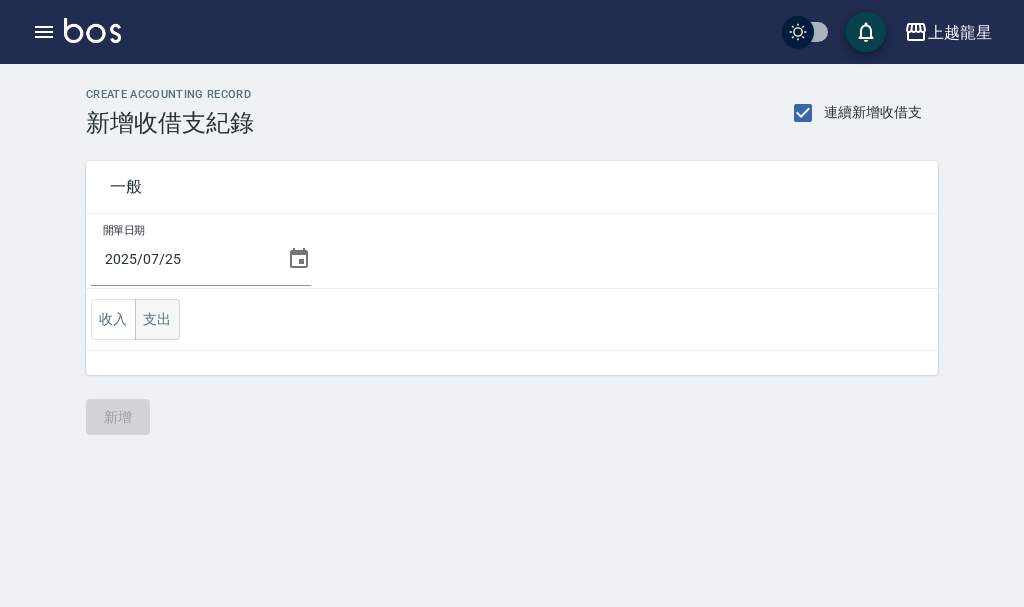click on "支出" at bounding box center [157, 319] 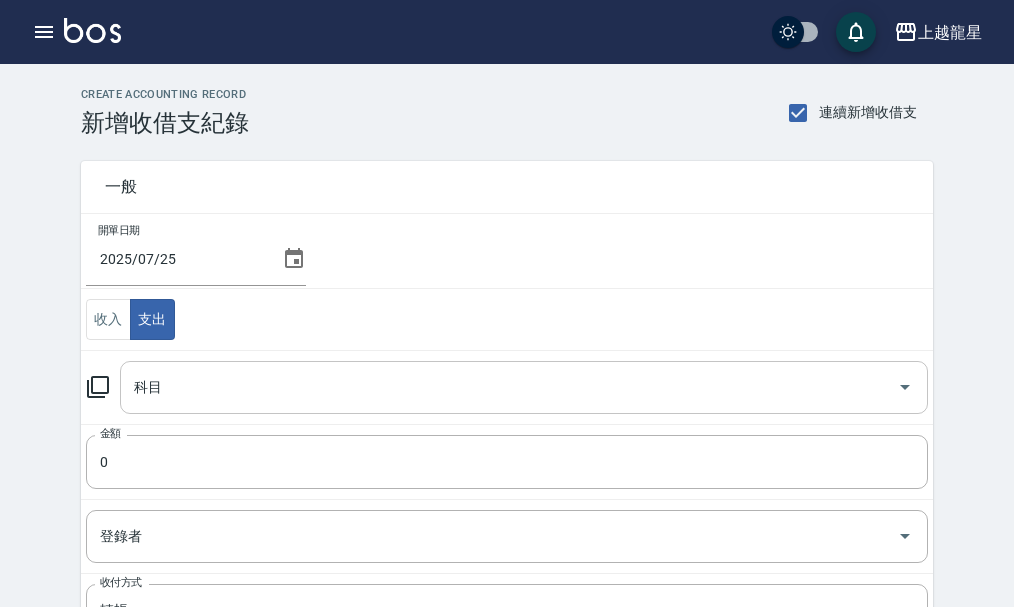 click on "科目" at bounding box center [509, 387] 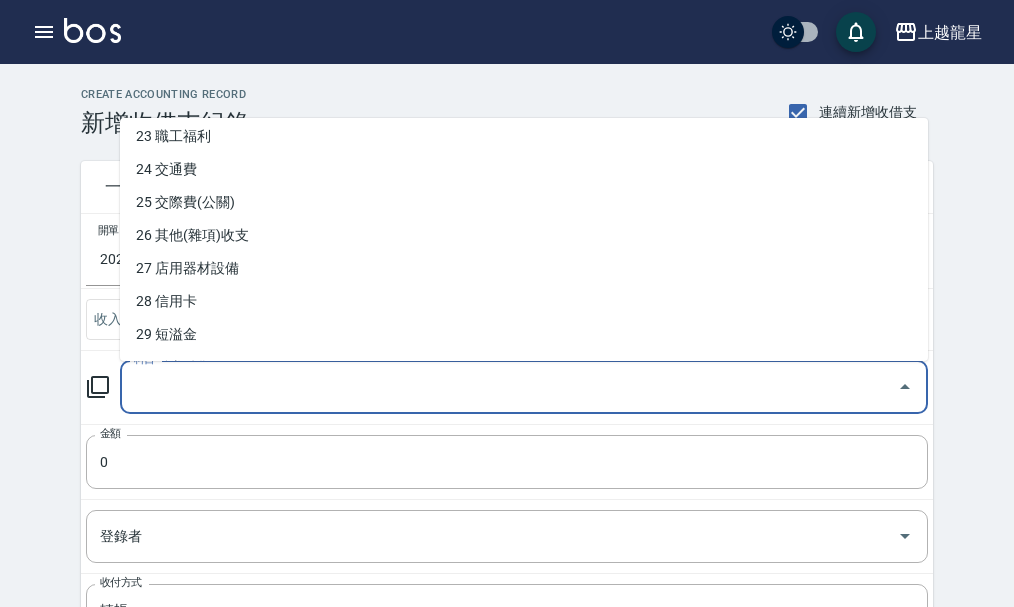 scroll, scrollTop: 800, scrollLeft: 0, axis: vertical 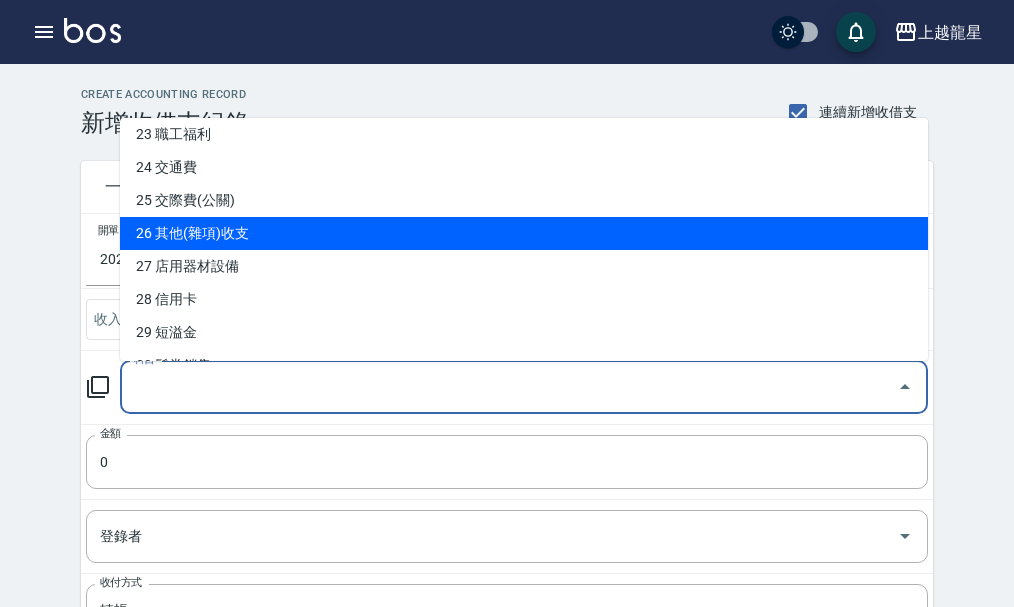 click on "26 其他(雜項)收支" at bounding box center [524, 233] 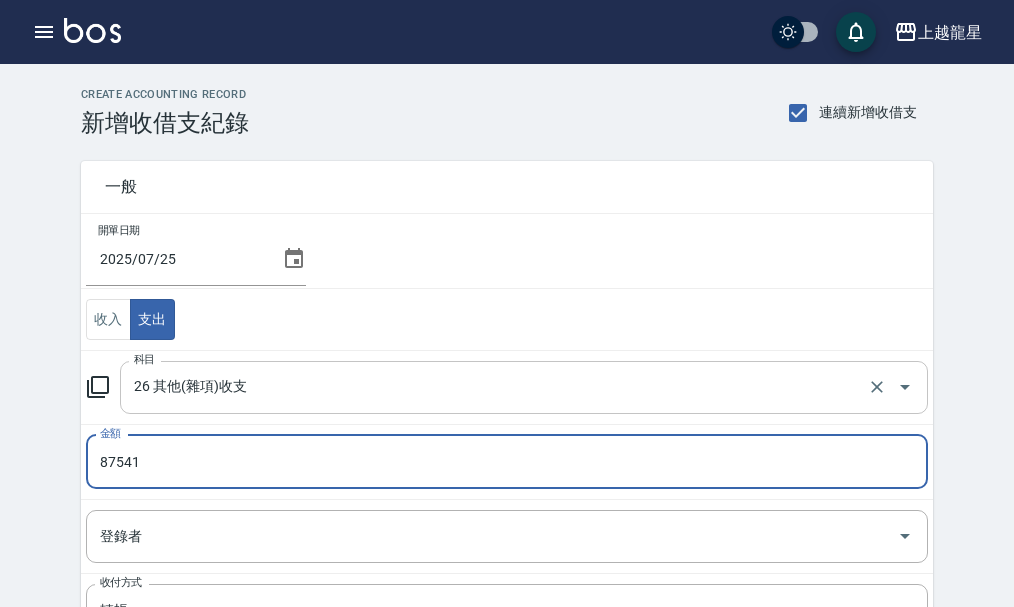 type on "87541" 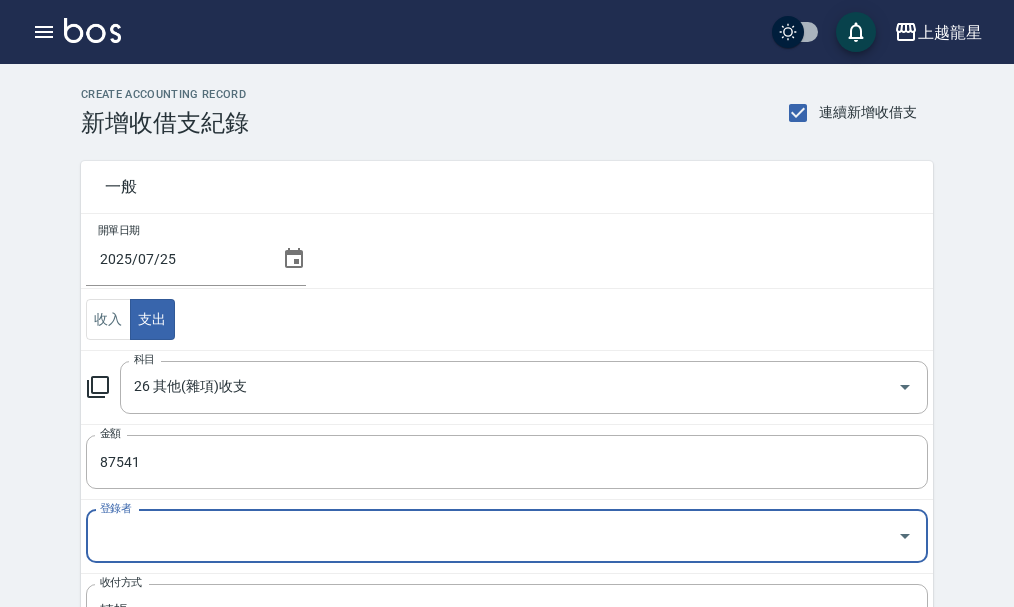 scroll, scrollTop: 347, scrollLeft: 0, axis: vertical 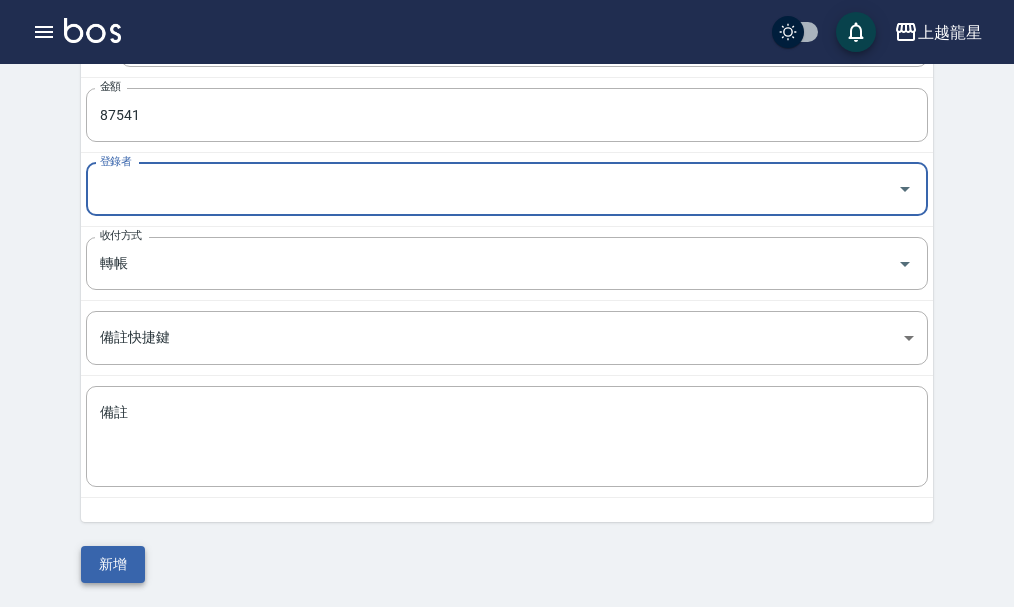 click on "新增" at bounding box center [113, 564] 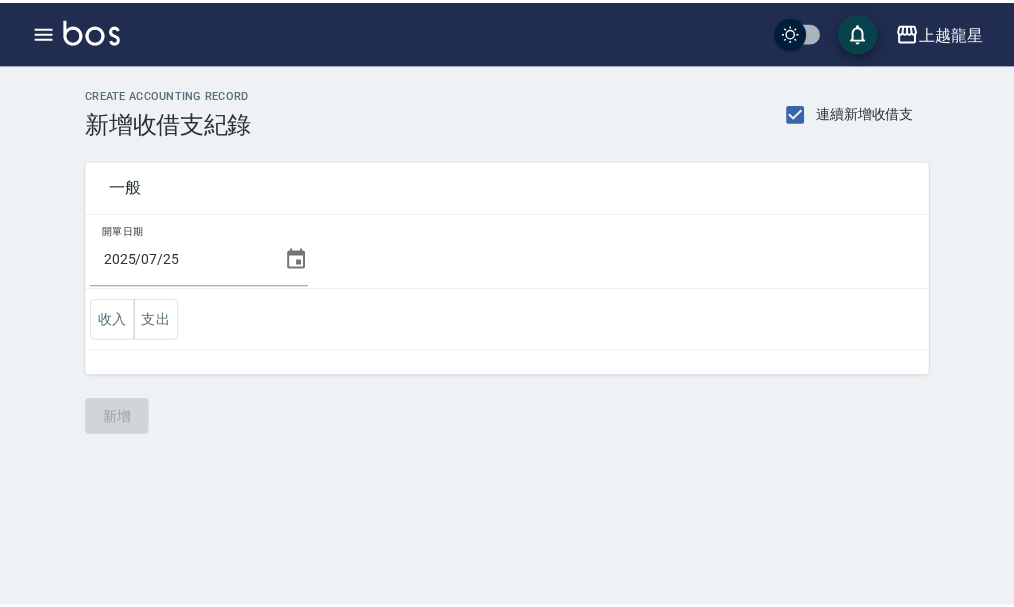 scroll, scrollTop: 0, scrollLeft: 0, axis: both 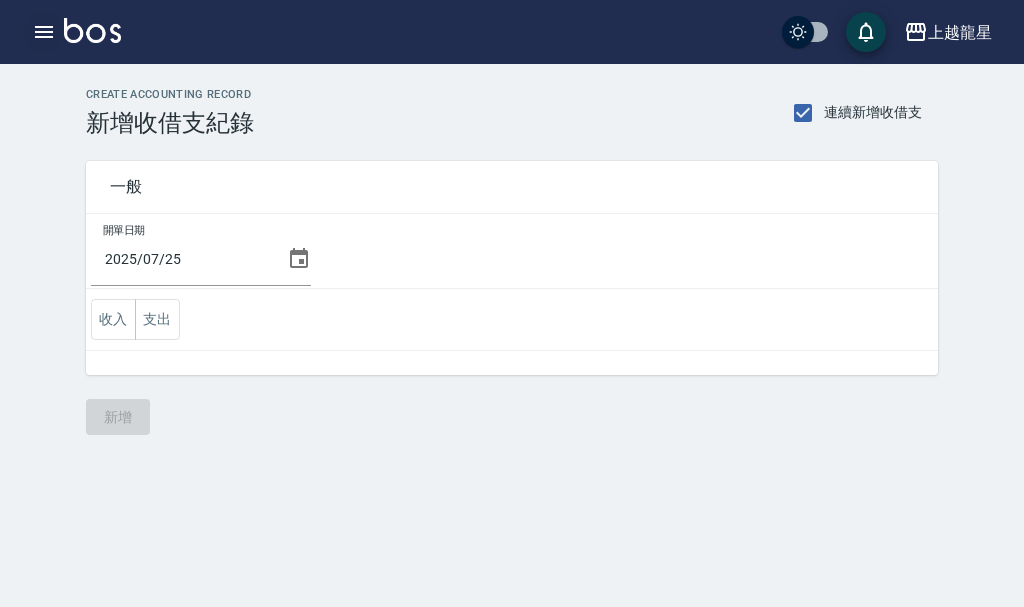 click 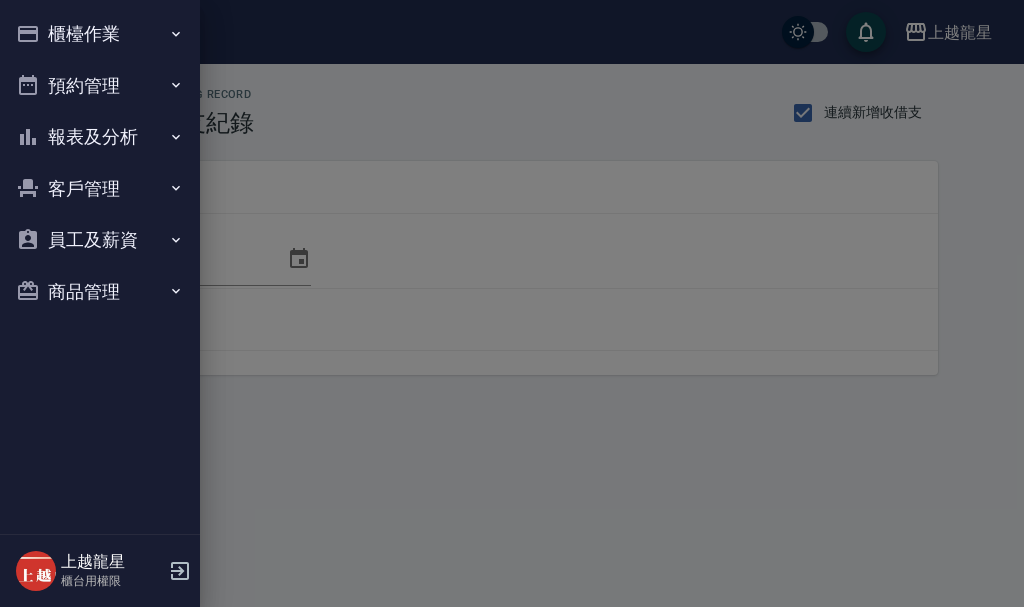 click on "櫃檯作業" at bounding box center [100, 34] 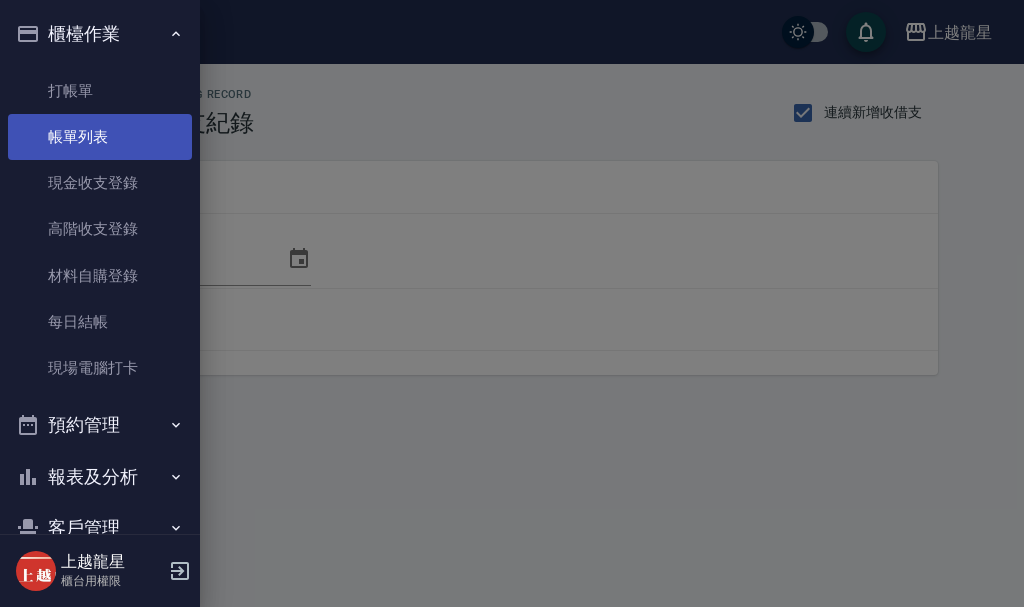 click on "帳單列表" at bounding box center (100, 137) 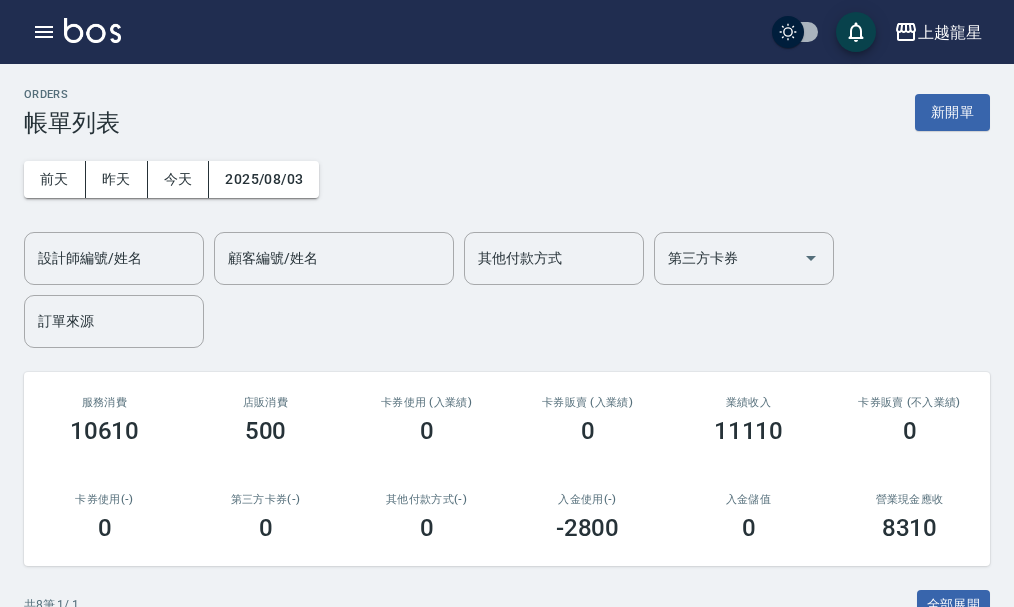 scroll, scrollTop: 500, scrollLeft: 0, axis: vertical 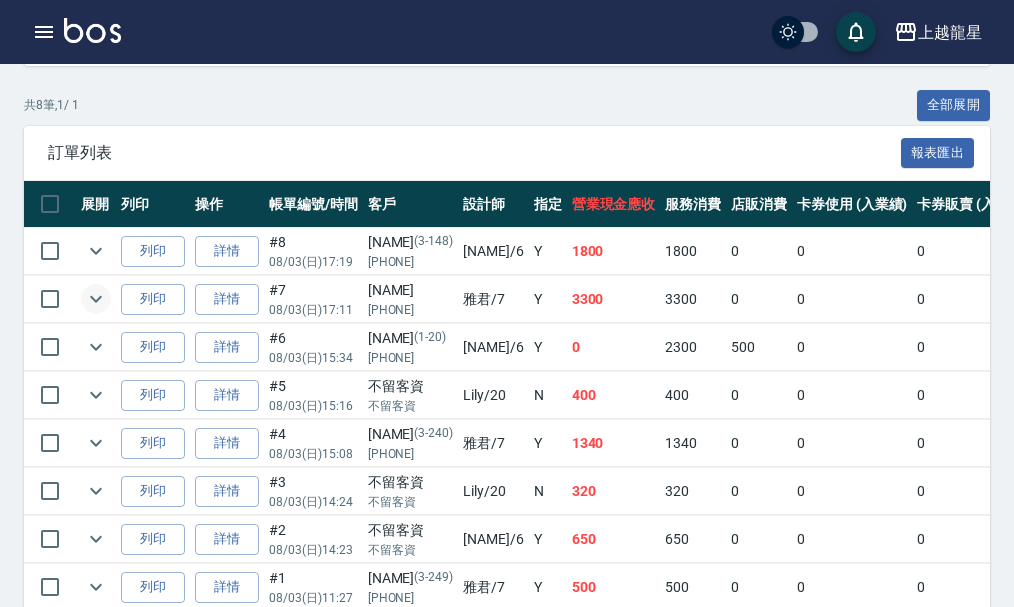 click 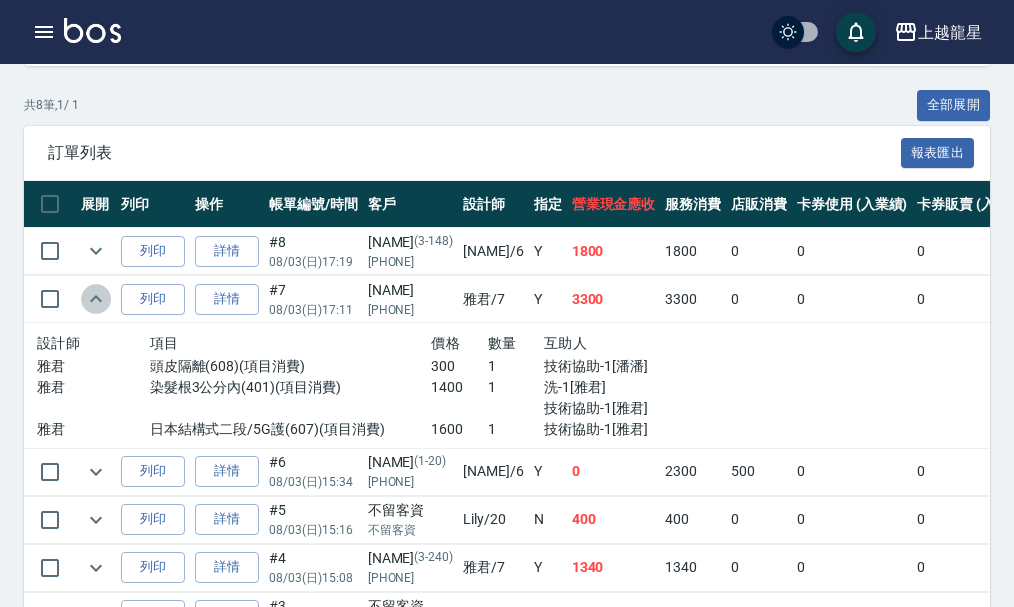 click 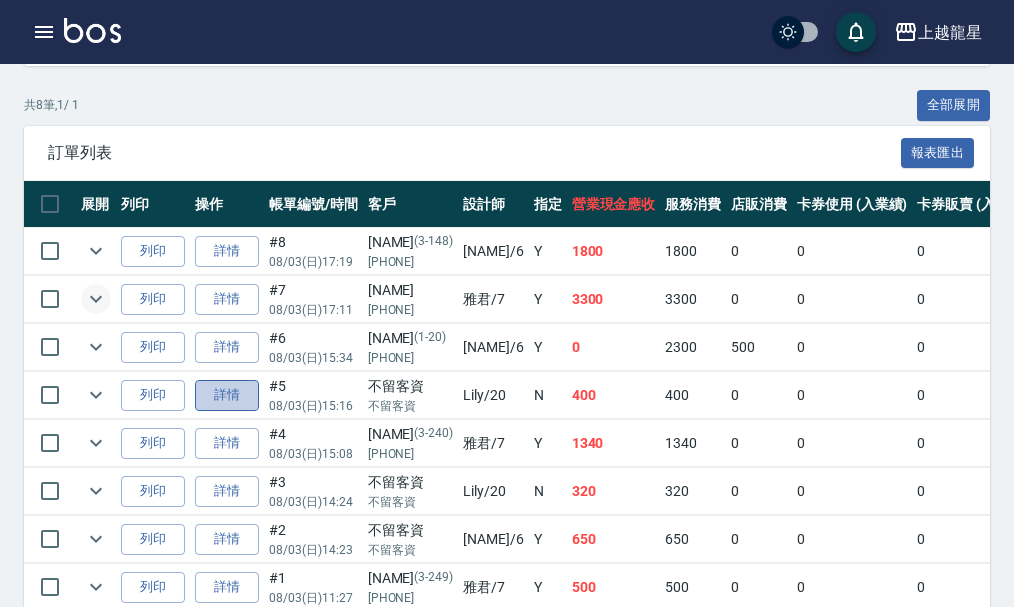 click on "詳情" at bounding box center (227, 395) 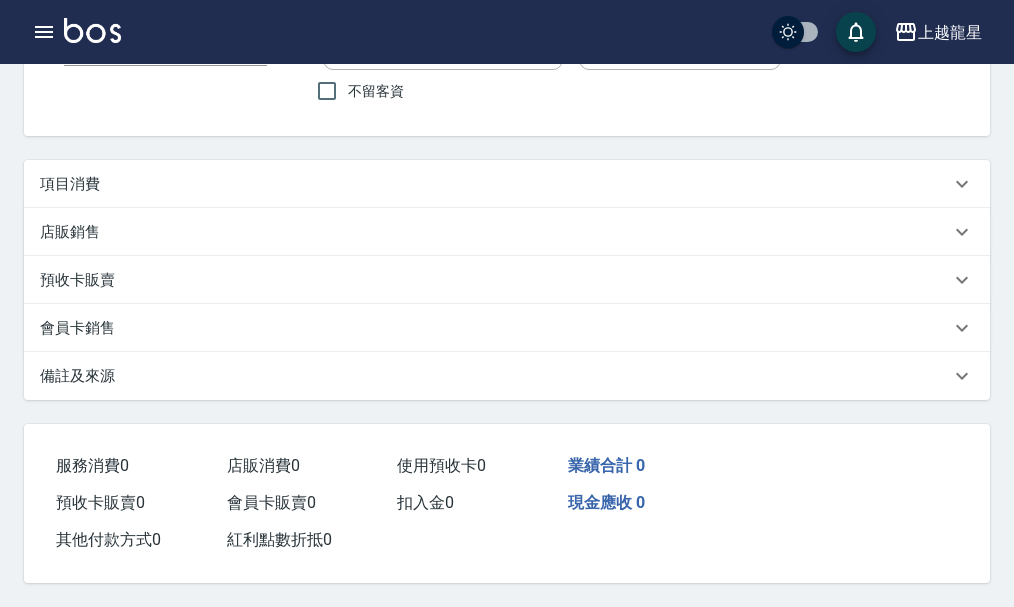 scroll, scrollTop: 0, scrollLeft: 0, axis: both 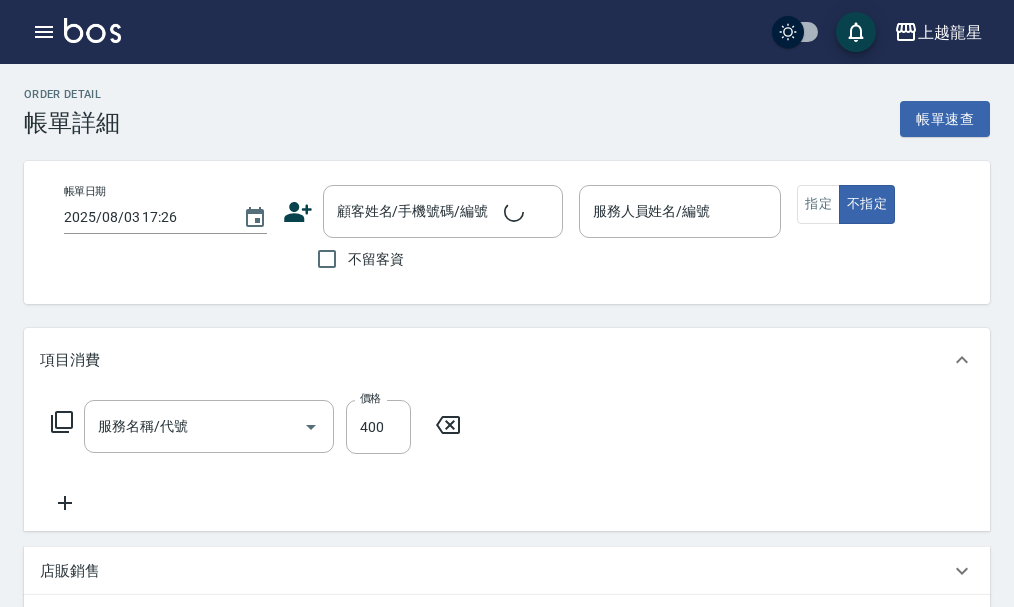 type on "2025/08/03 15:16" 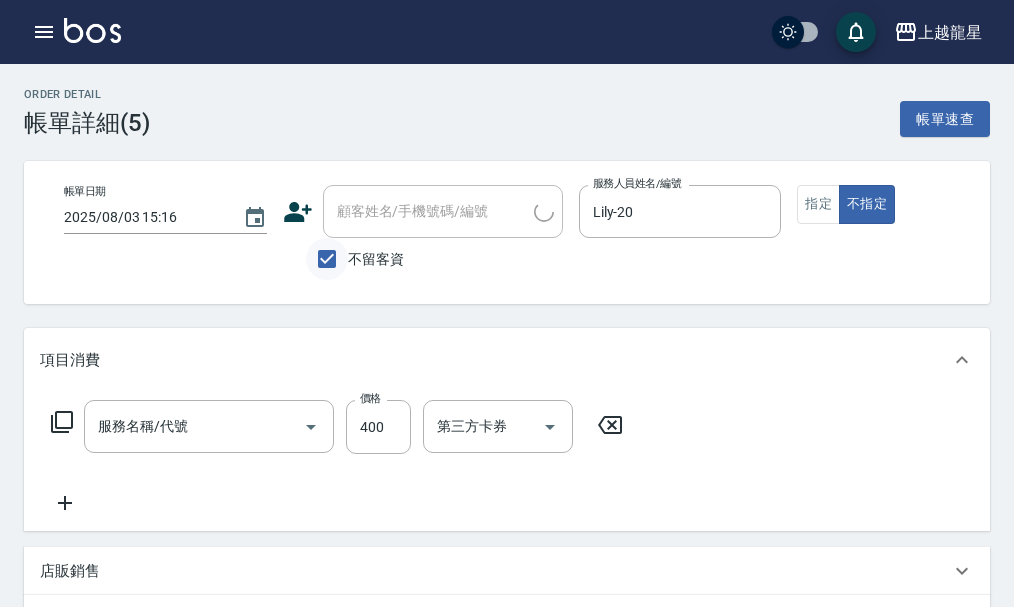 type on "剪髮(304)" 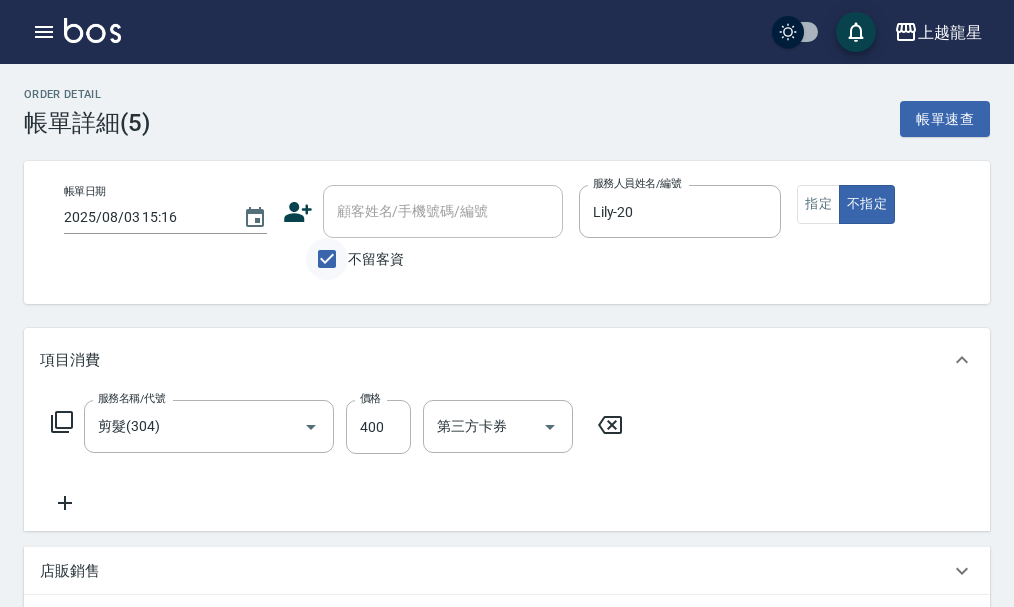 click on "不留客資" at bounding box center [327, 259] 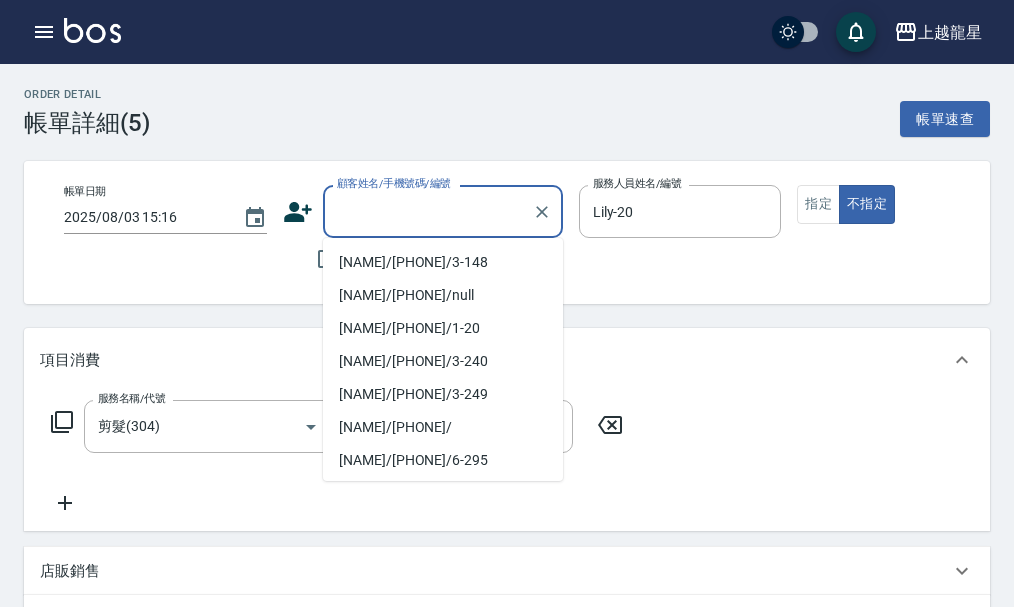 click on "顧客姓名/手機號碼/編號 顧客姓名/手機號碼/編號" at bounding box center [443, 211] 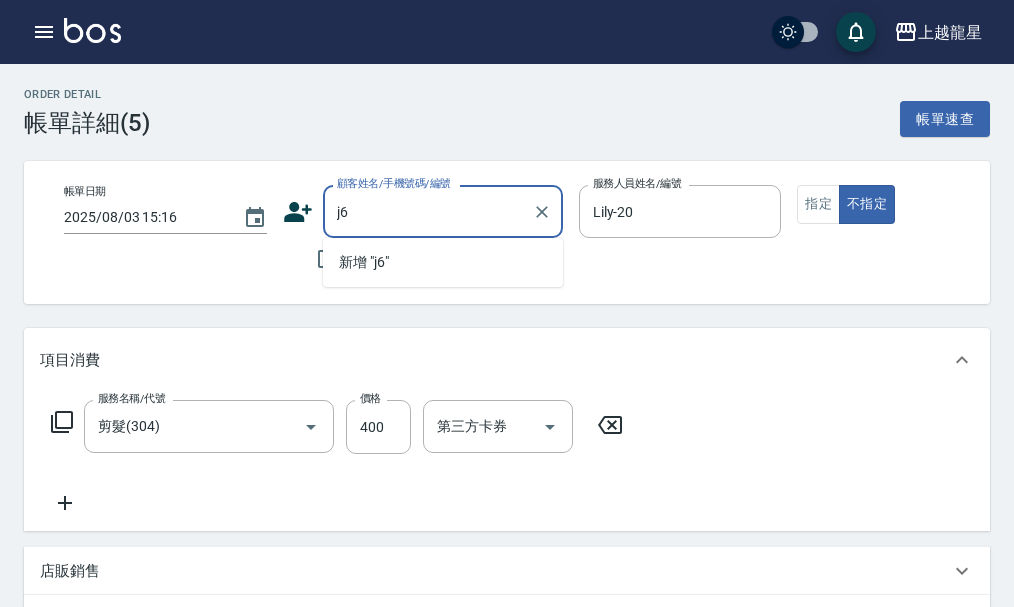 type on "j" 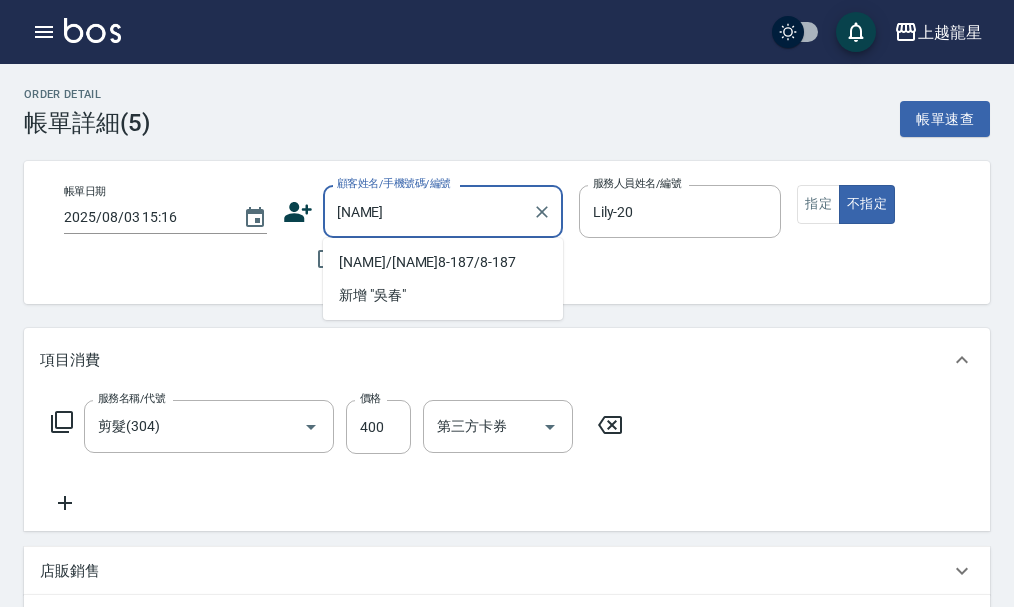 click on "[NAME]/[NAME]8-187/8-187" at bounding box center [443, 262] 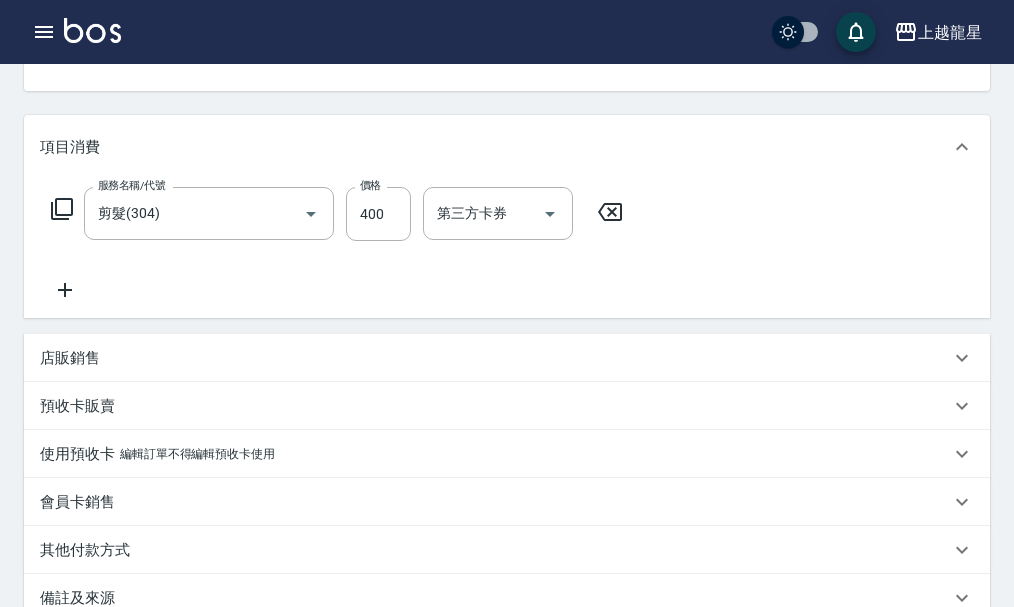 scroll, scrollTop: 459, scrollLeft: 0, axis: vertical 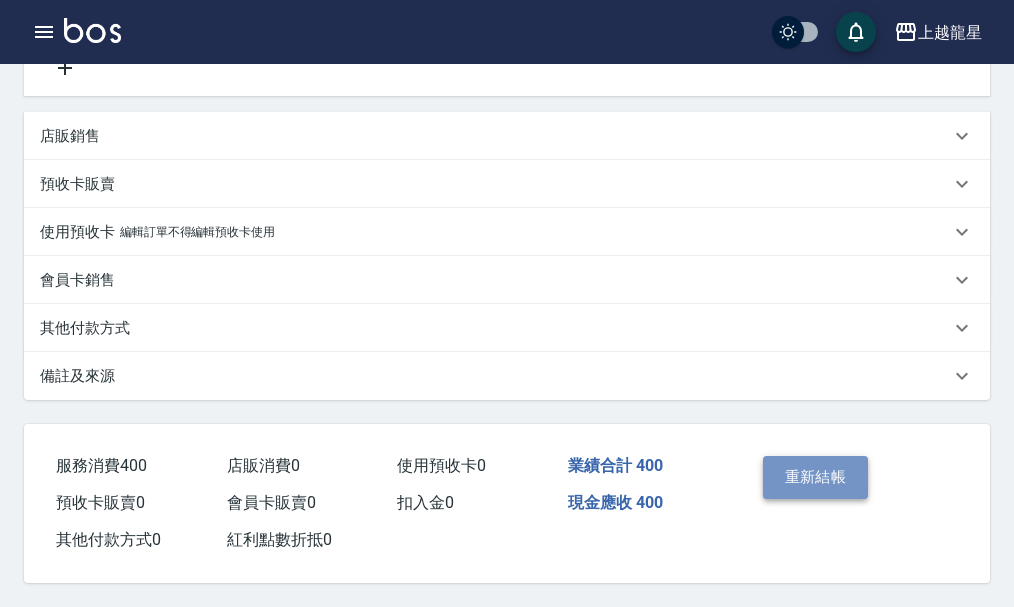 click on "重新結帳" at bounding box center [816, 477] 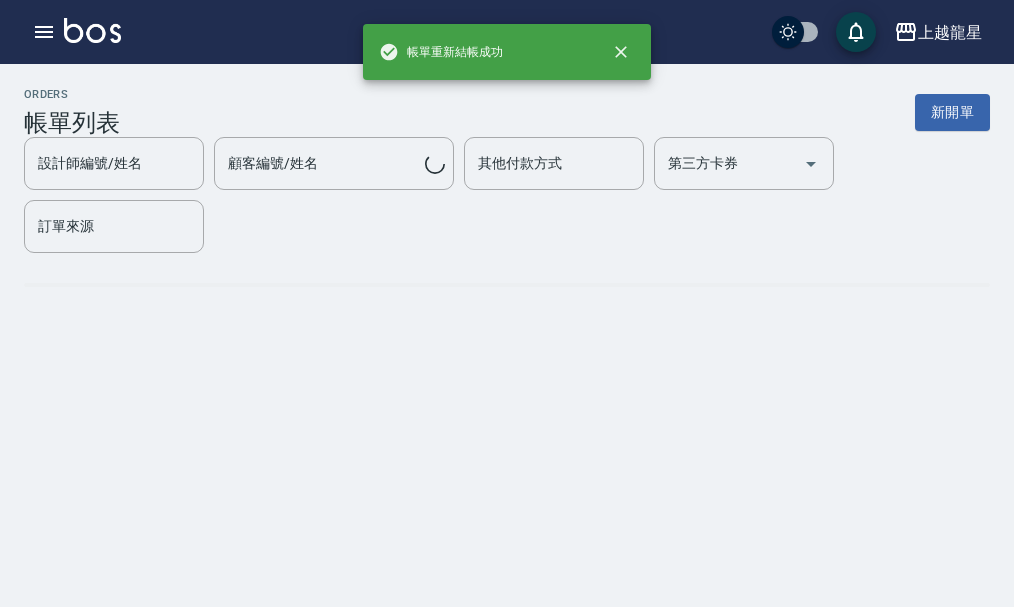 scroll, scrollTop: 0, scrollLeft: 0, axis: both 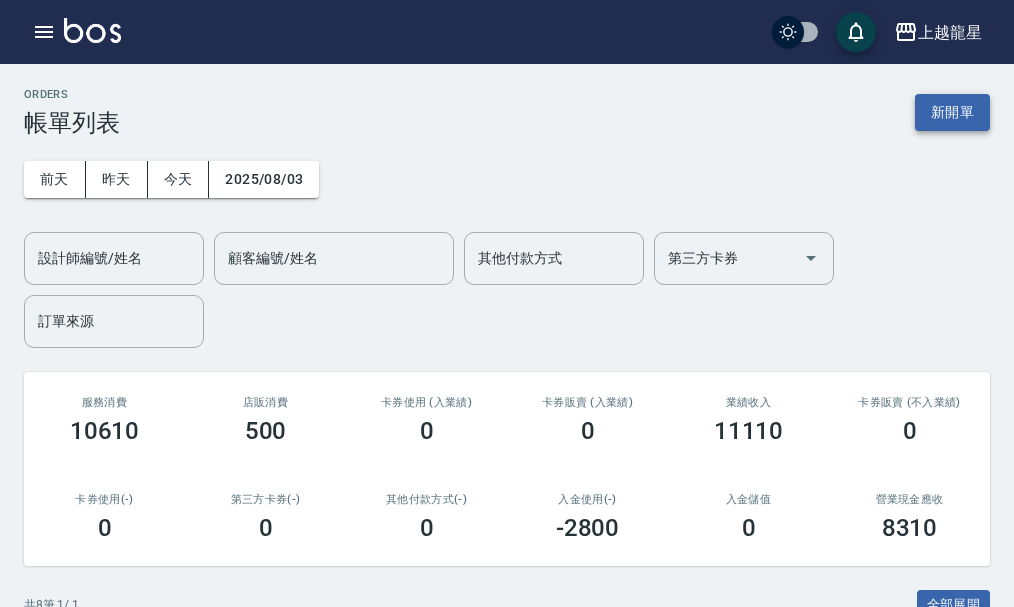 click on "新開單" at bounding box center [952, 112] 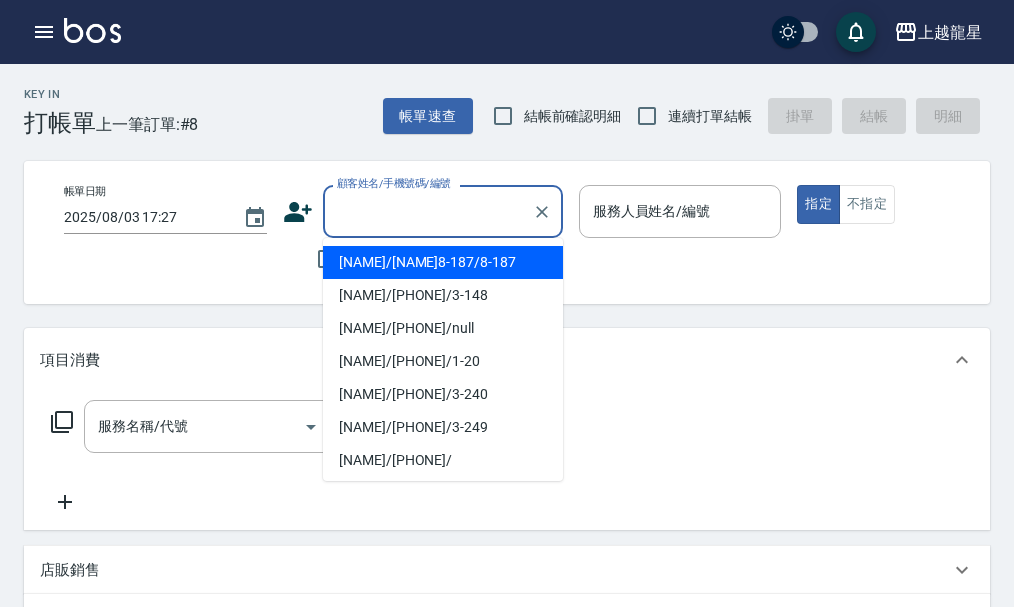 click on "顧客姓名/手機號碼/編號" at bounding box center (428, 211) 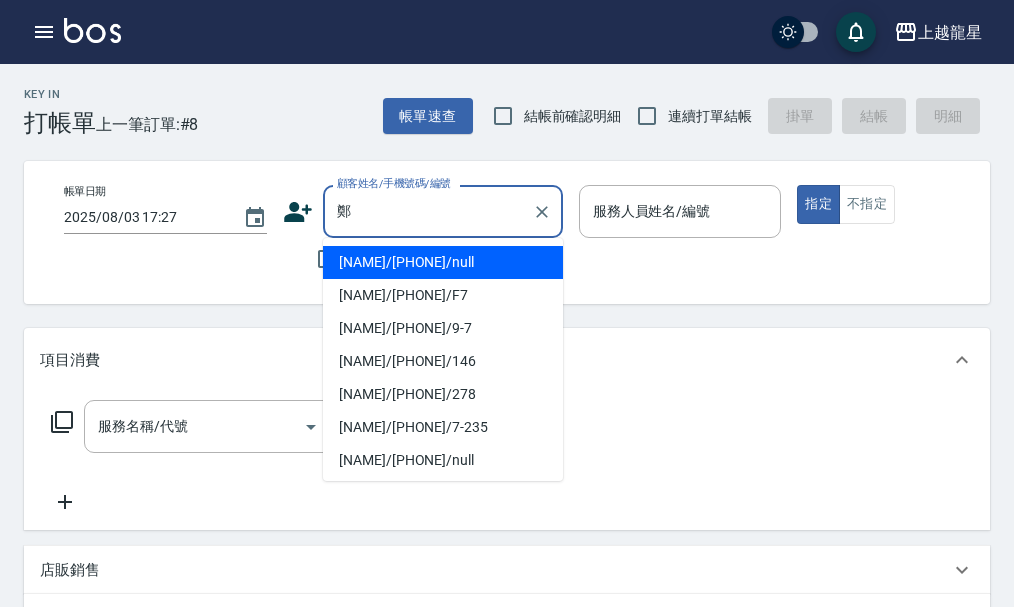click on "[NAME]/[PHONE]/F7" at bounding box center (443, 295) 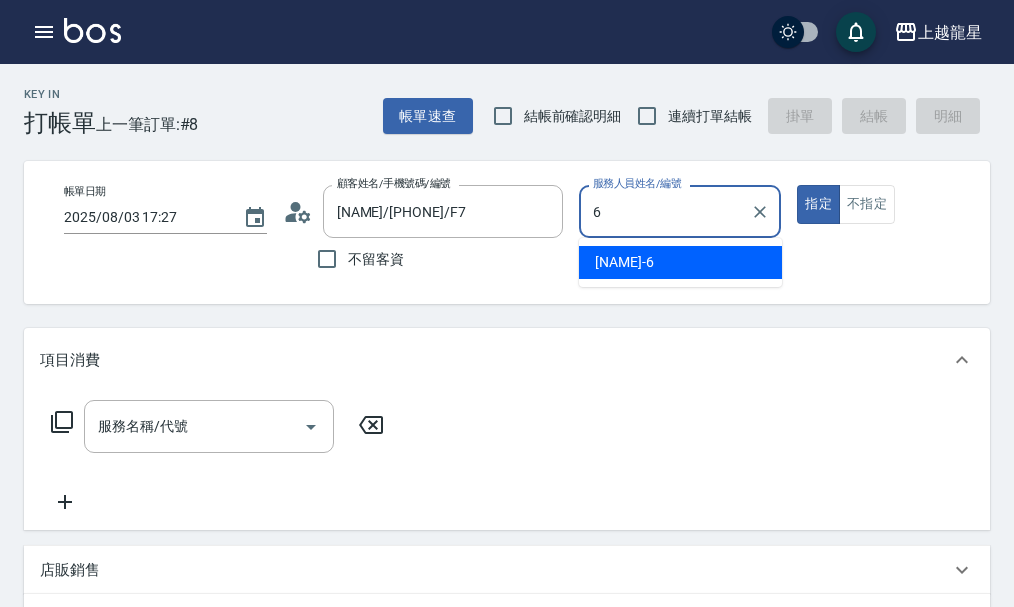 type on "馨華-6" 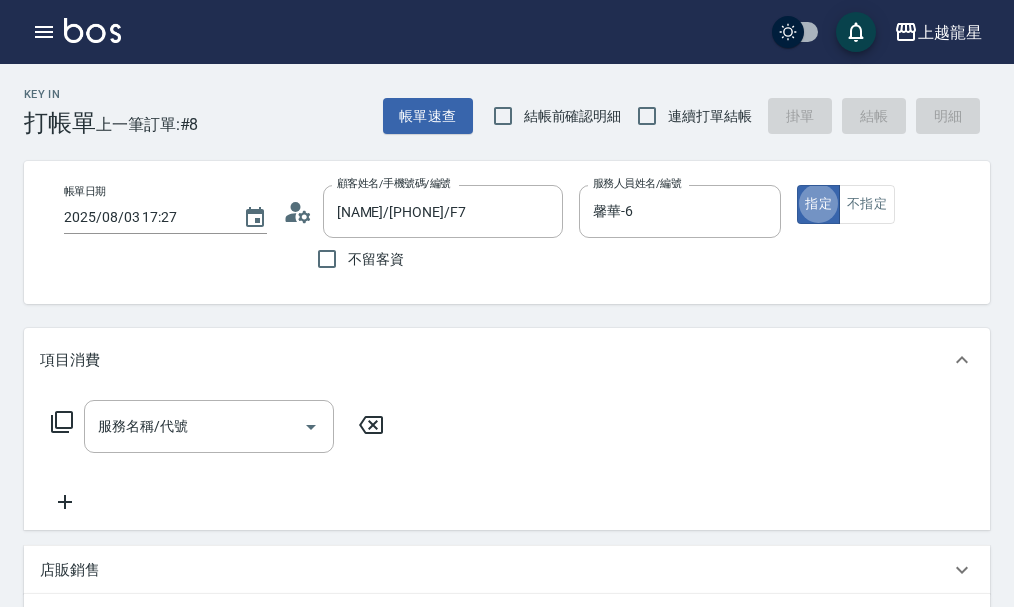 type on "true" 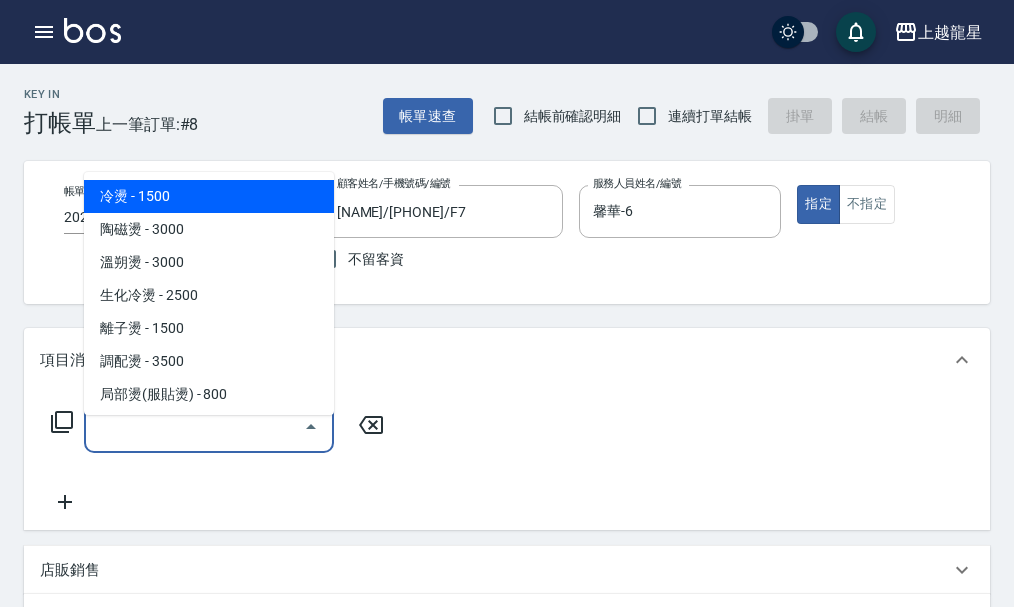 click on "服務名稱/代號" at bounding box center [194, 426] 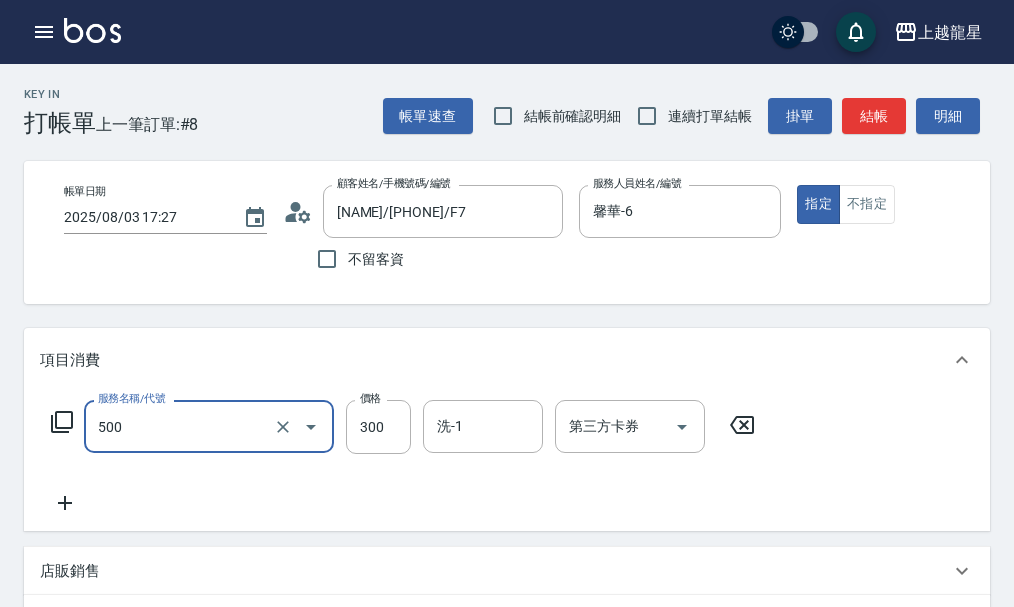 type on "一般洗髮(500)" 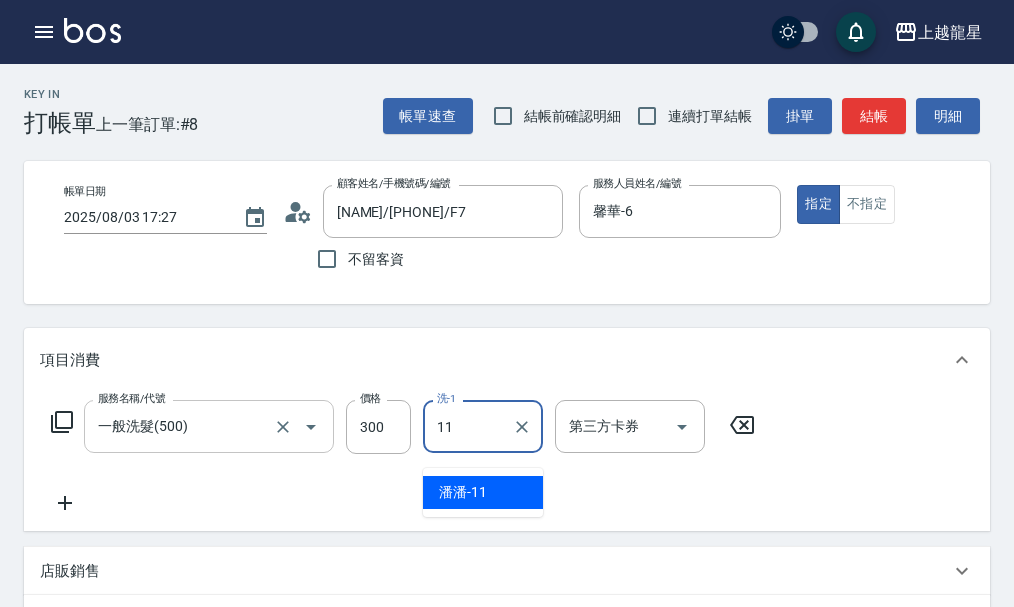 type on "潘潘-11" 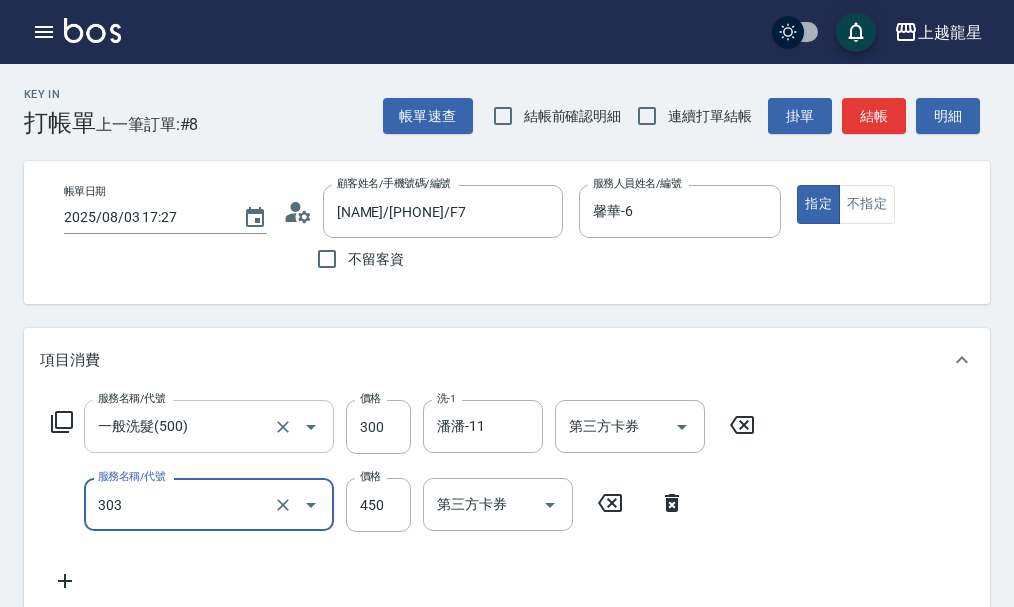type on "剪髮(303)" 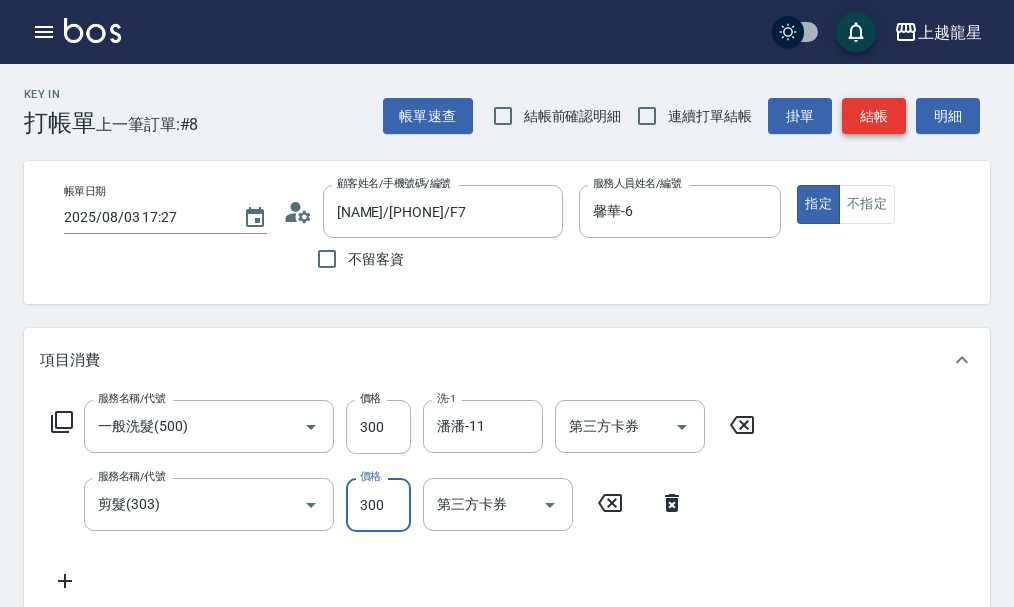 type on "300" 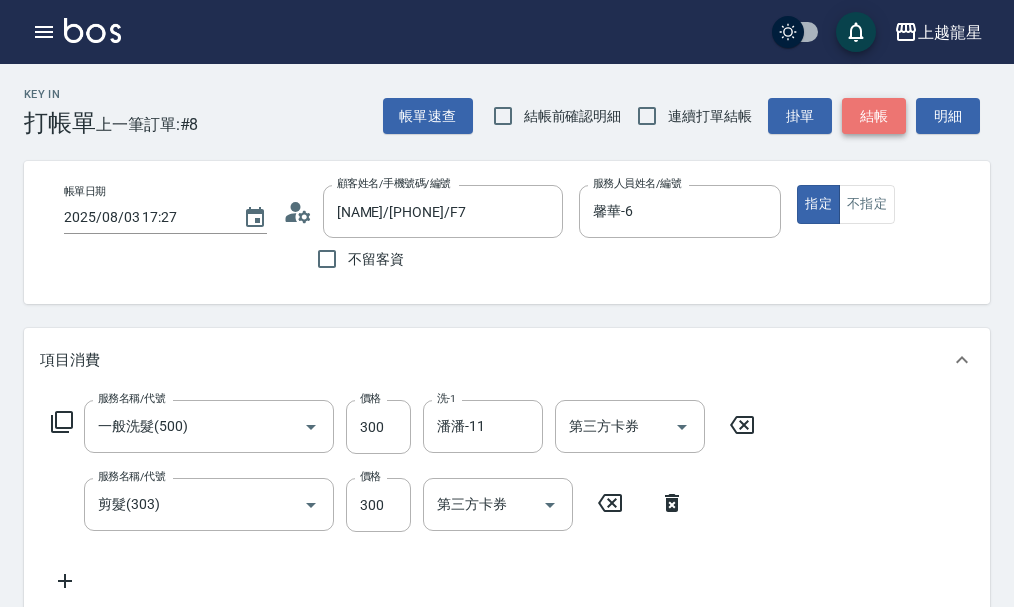 click on "結帳" at bounding box center [874, 116] 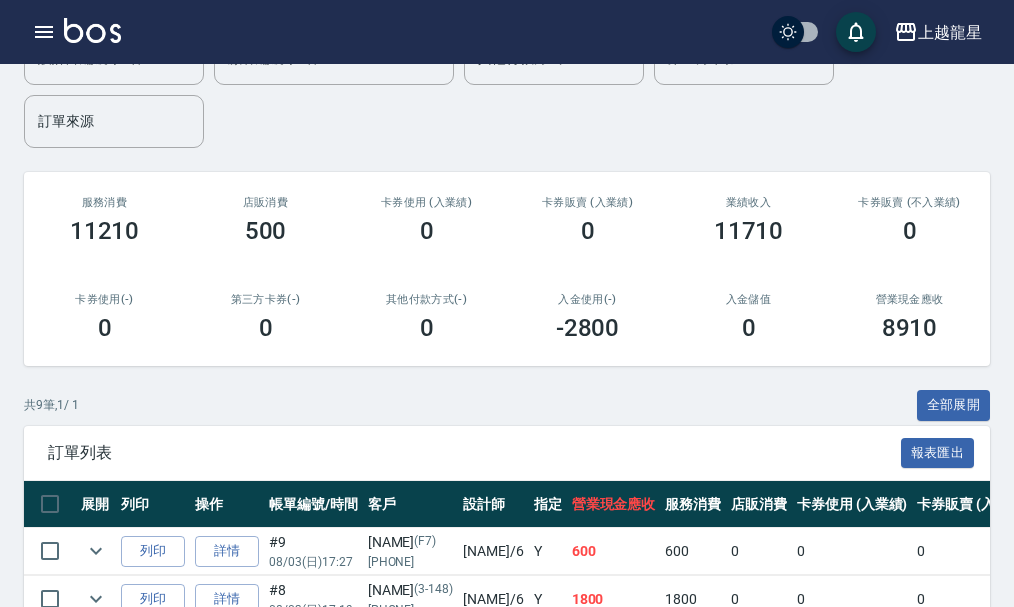 scroll, scrollTop: 100, scrollLeft: 0, axis: vertical 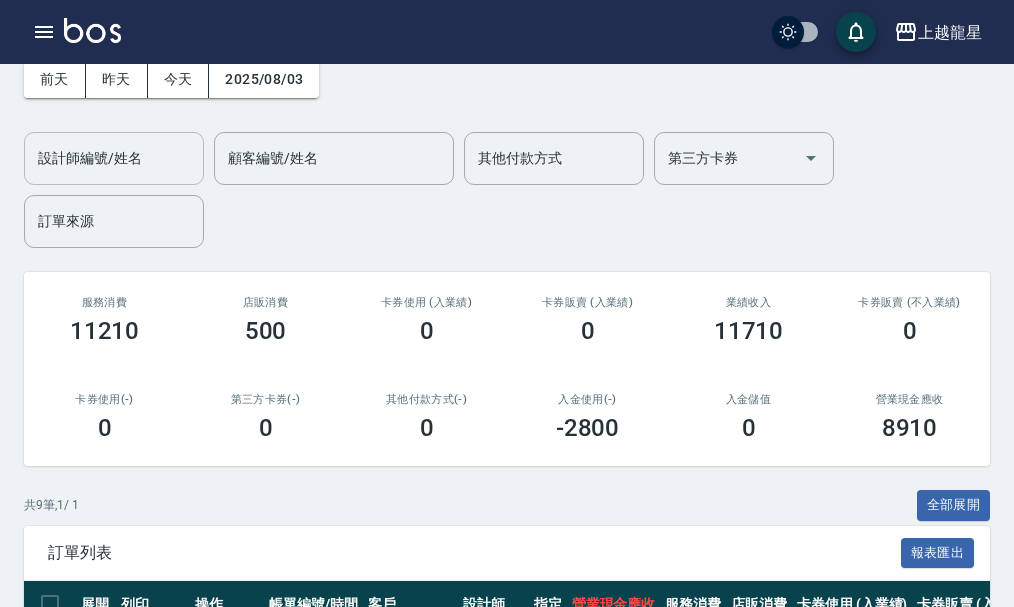 click on "設計師編號/姓名" at bounding box center (114, 158) 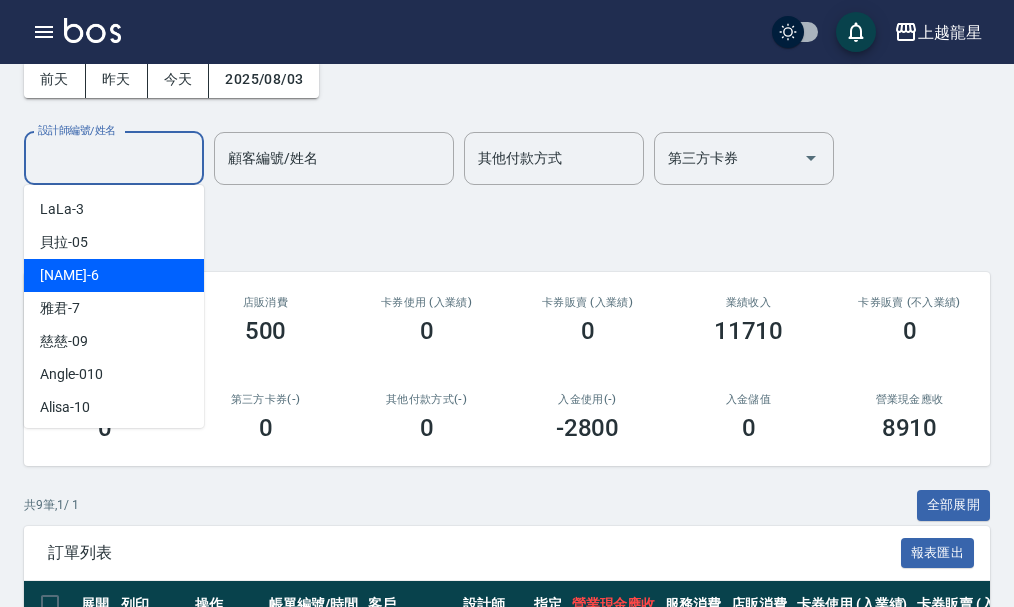 click on "馨華 -6" at bounding box center [114, 275] 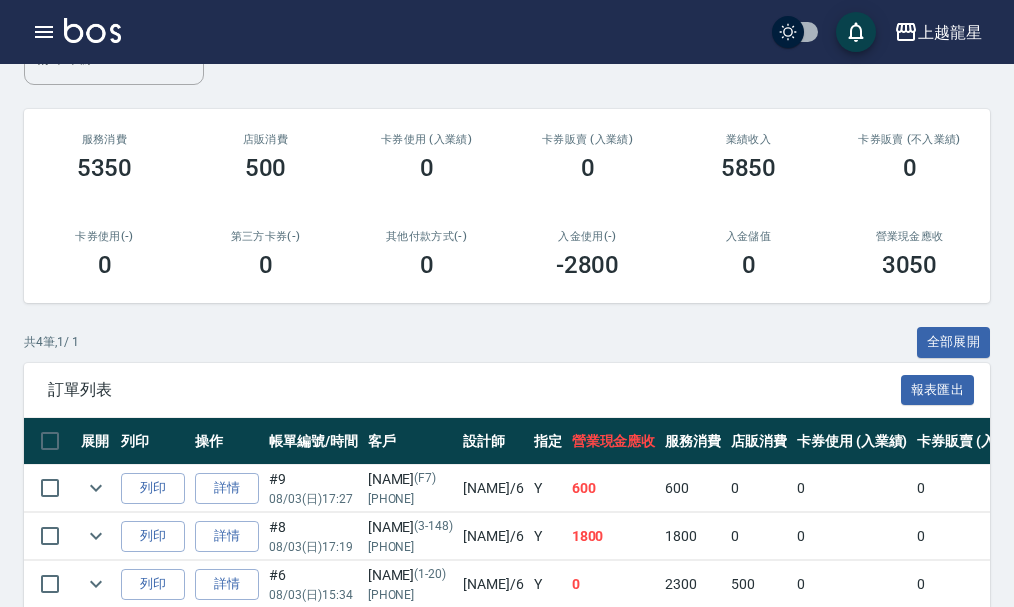 scroll, scrollTop: 400, scrollLeft: 0, axis: vertical 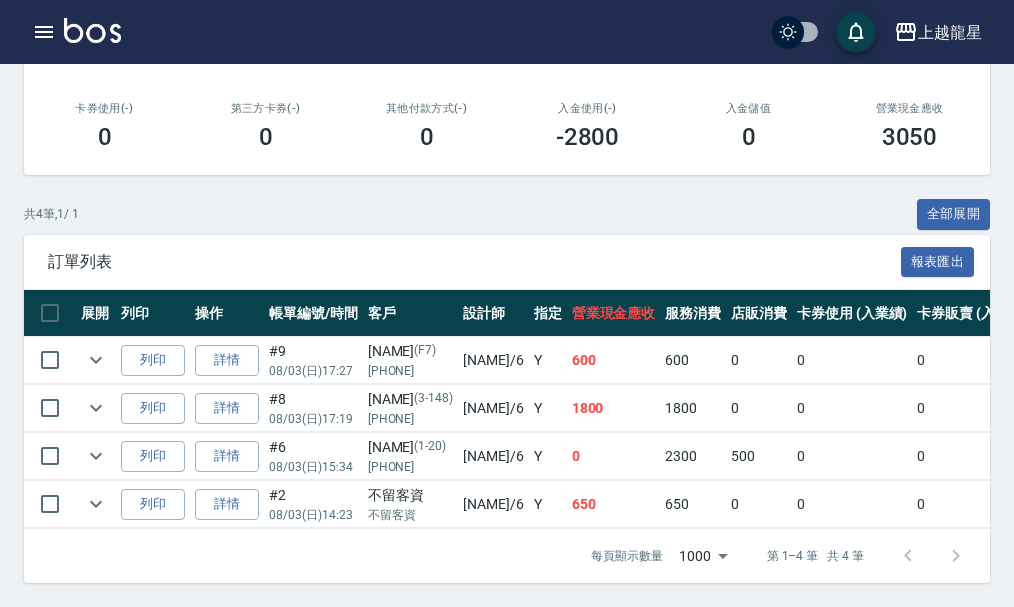 click on "帳單列表 新開單 前天 昨天 今天 2025/08/03 設計師編號/姓名 馨華-6 設計師編號/姓名 顧客編號/姓名 顧客編號/姓名 其他付款方式 其他付款方式 第三方卡券 第三方卡券 訂單來源 訂單來源 服務消費 5350 店販消費 500 卡券使用 (入業績) 0 卡券販賣 (入業績) 0 業績收入 5850 卡券販賣 (不入業績) 0 卡券使用(-) 0 第三方卡券(-) 0 其他付款方式(-) 0 入金使用(-) -2800 入金儲值 0 營業現金應收 3050 共  4  筆,  1  /   1 全部展開 訂單列表 報表匯出 展開 列印 操作 帳單編號/時間 客戶 設計師 指定 營業現金應收 服務消費 店販消費 卡券使用 (入業績) 卡券販賣 (入業績) 業績收入 卡券販賣 (不入業績) 卡券使用(-) 第三方卡券(-) 其他付款方式(-) 入金使用(-) 備註 訂單來源 列印 詳情 #9 08/03 (日) 17:27 [NAME] (F7) [PHONE] 馨華 /6 Y 600 600 0 0 0 600 0 0 0 0 0 列印 詳情 #8 08/03 (日) 17:19 [NAME] /6 Y" at bounding box center [507, 140] 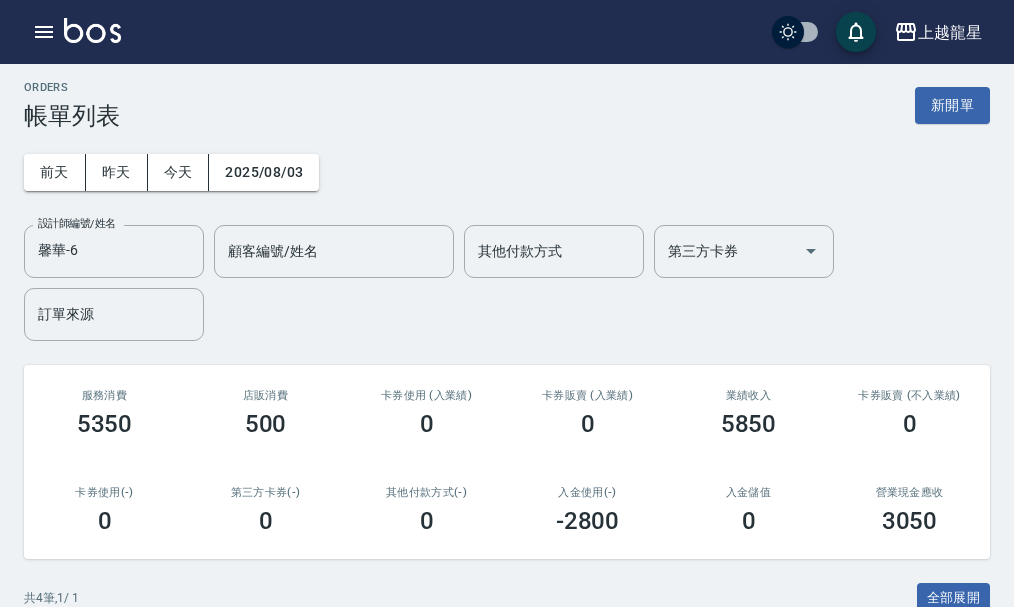scroll, scrollTop: 0, scrollLeft: 0, axis: both 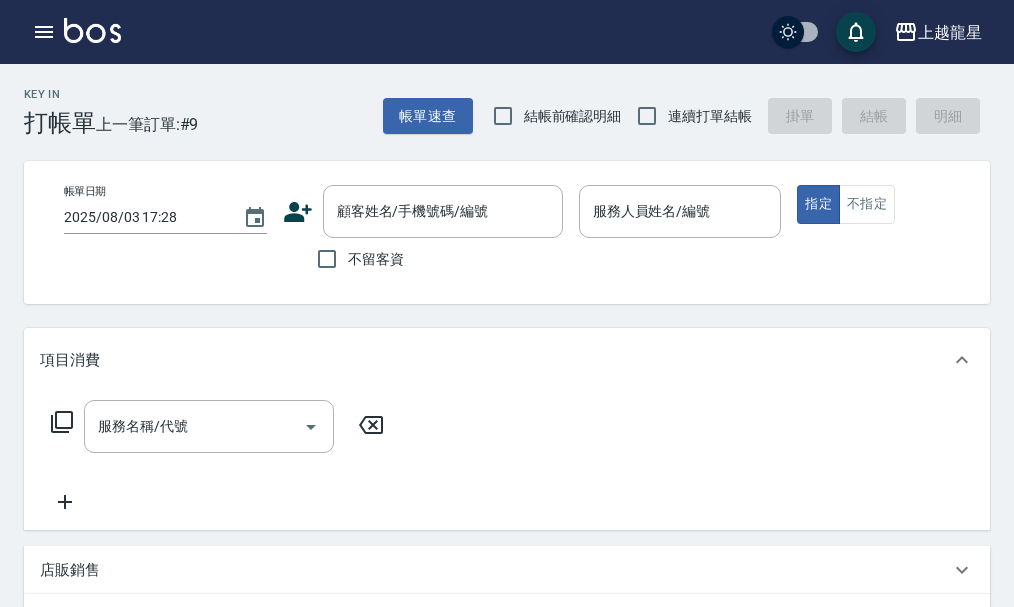 click on "上越龍星 登出" at bounding box center (507, 32) 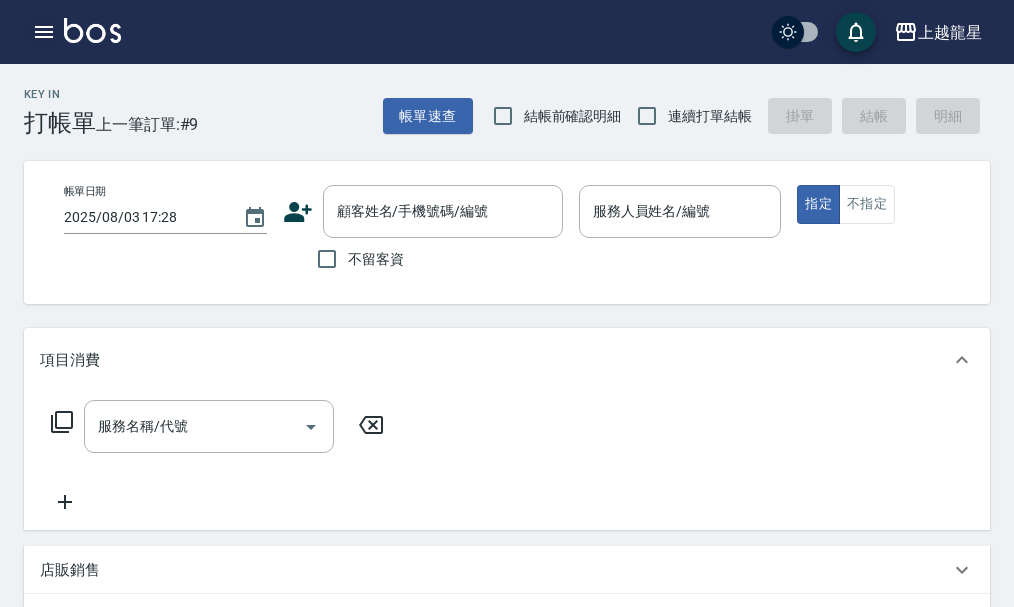 click 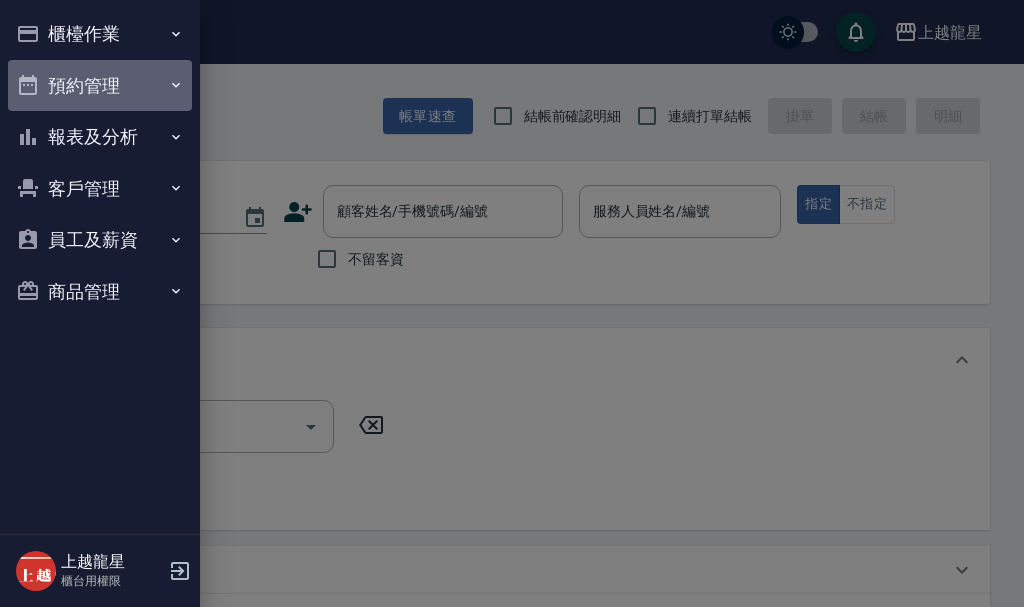 click on "預約管理" at bounding box center (100, 86) 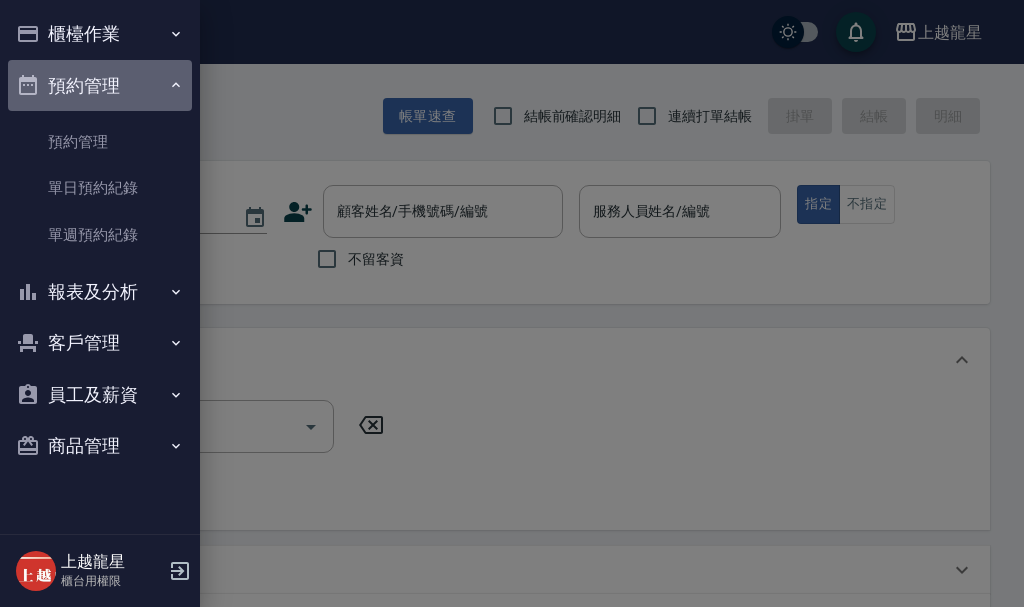 click on "預約管理" at bounding box center (100, 86) 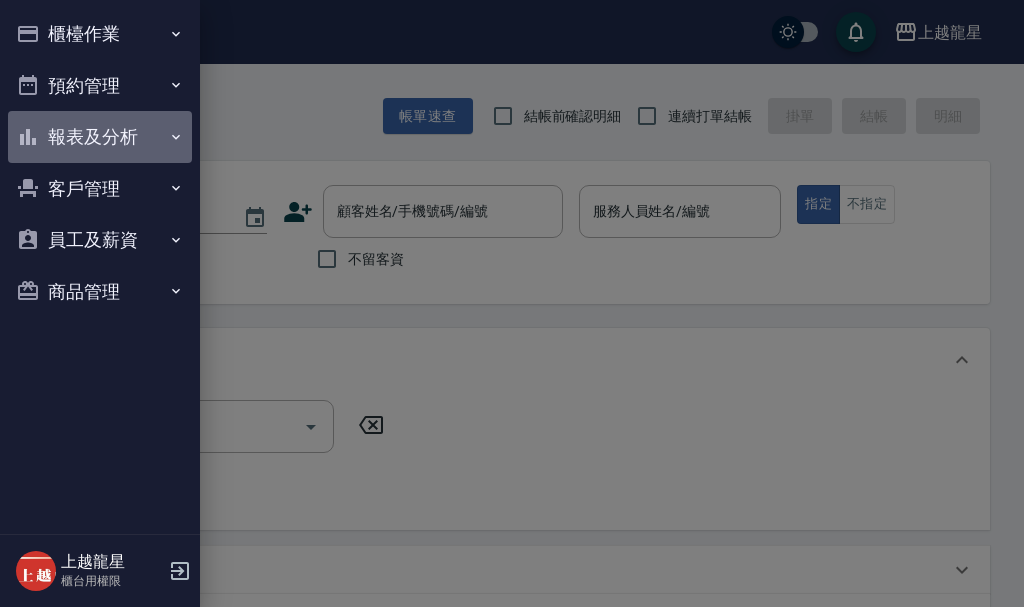click on "報表及分析" at bounding box center [100, 137] 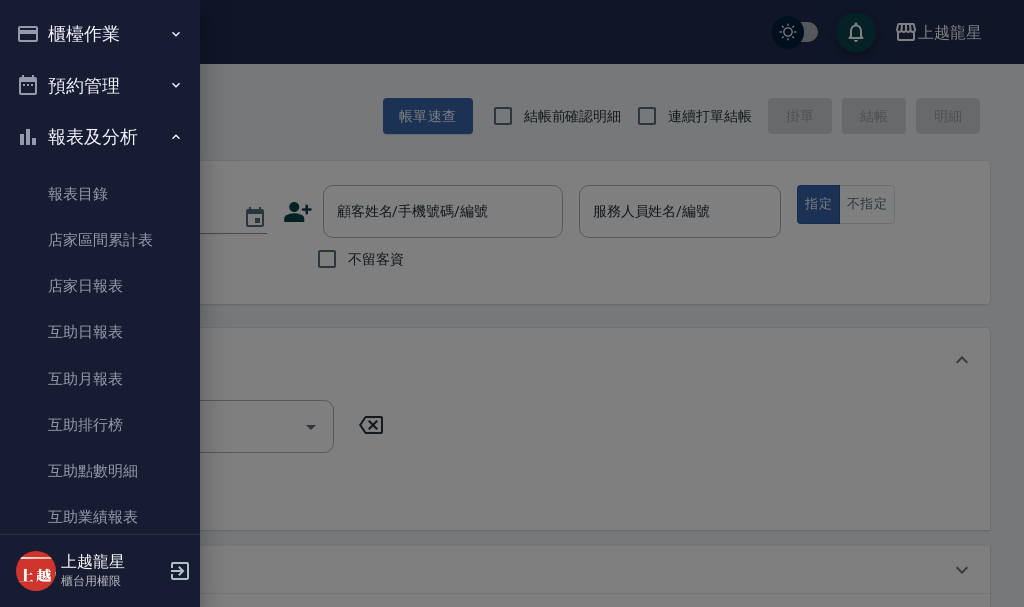 click on "報表及分析" at bounding box center [100, 137] 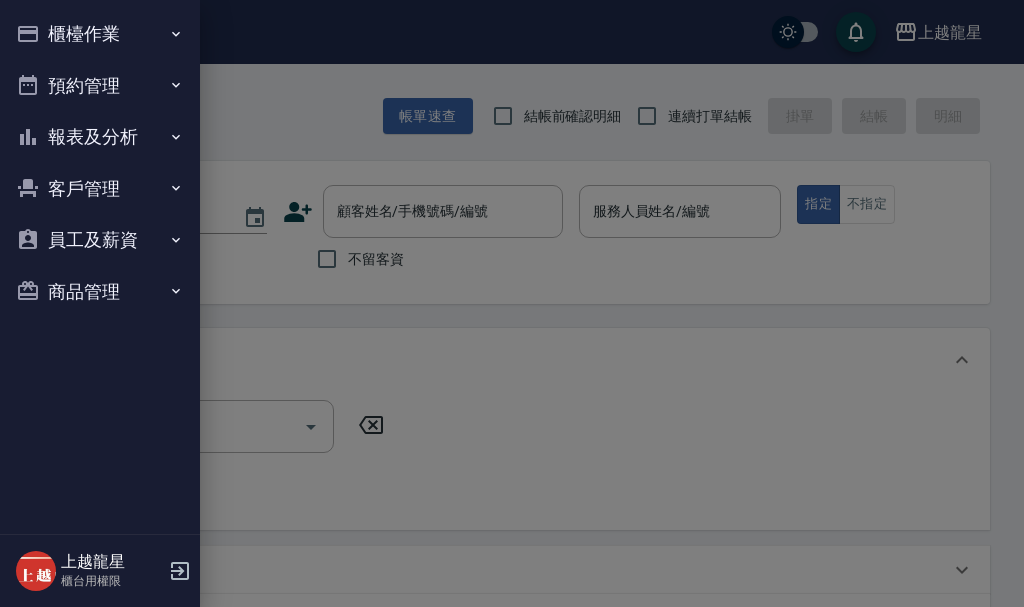 click on "櫃檯作業" at bounding box center [100, 34] 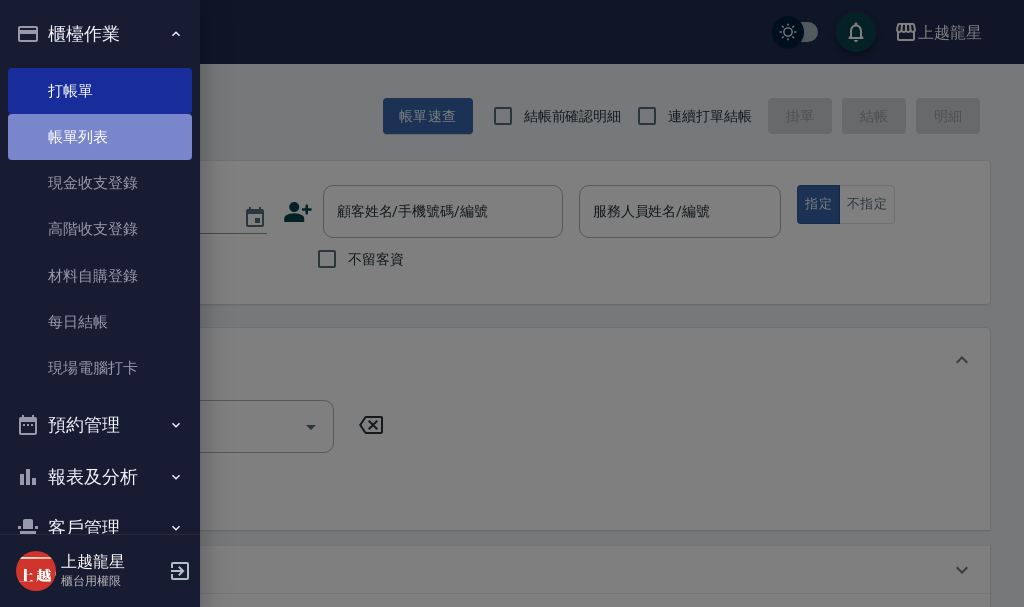 click on "帳單列表" at bounding box center (100, 137) 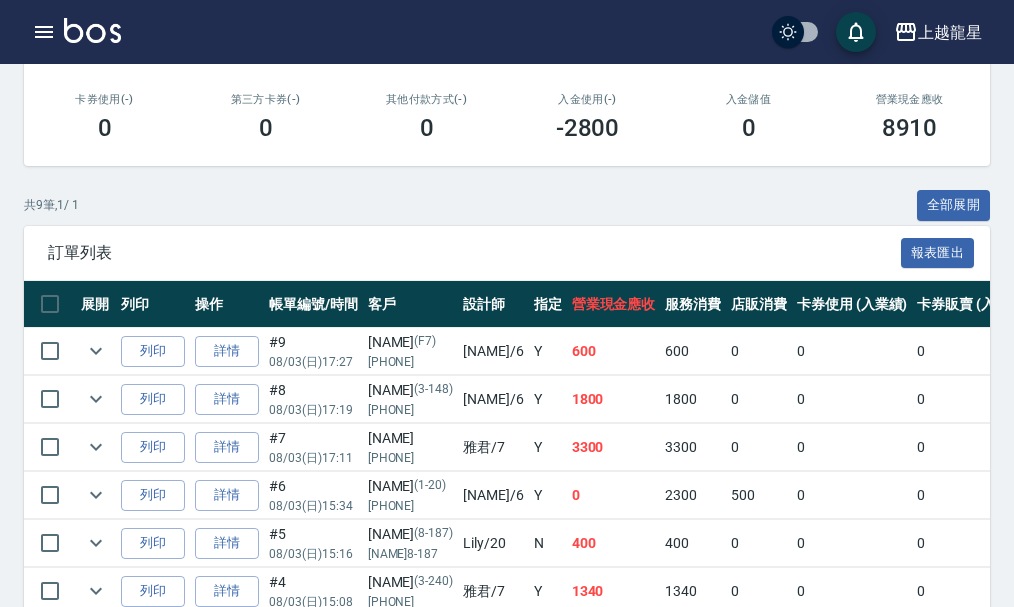 scroll, scrollTop: 0, scrollLeft: 0, axis: both 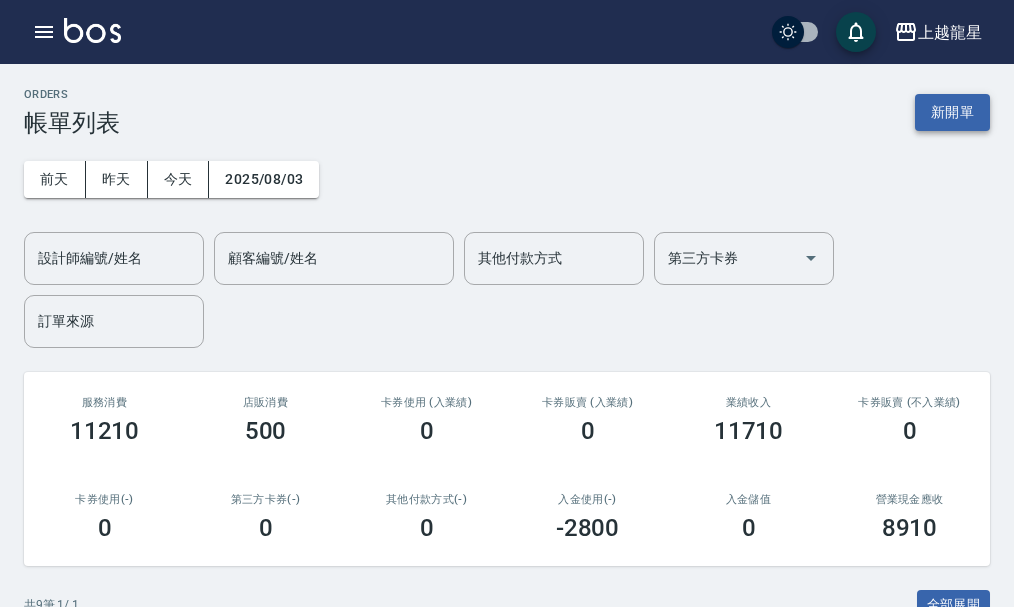 click on "新開單" at bounding box center [952, 112] 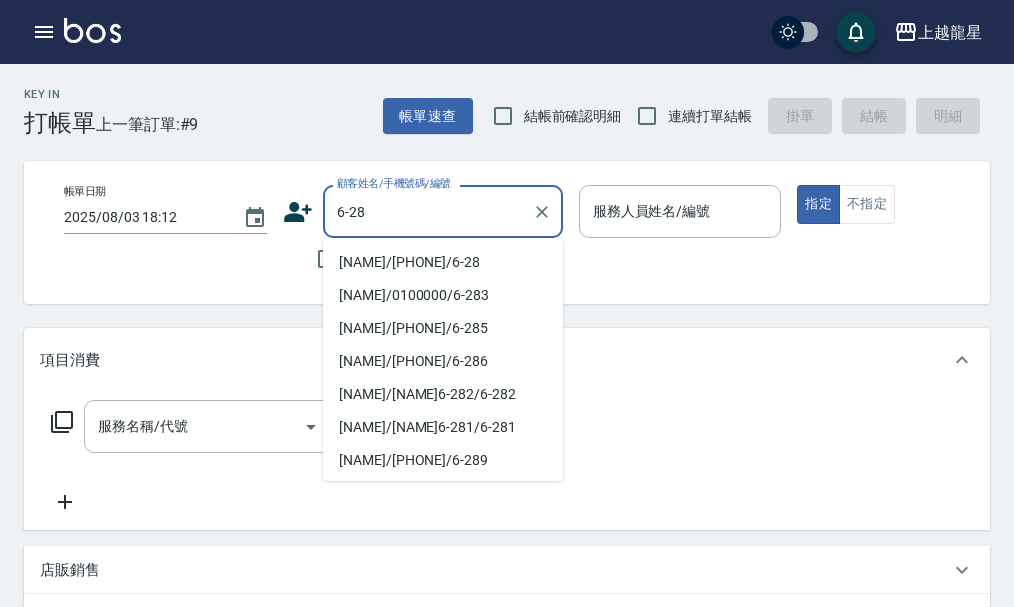 click on "[NAME]/[PHONE]/6-28" at bounding box center [443, 262] 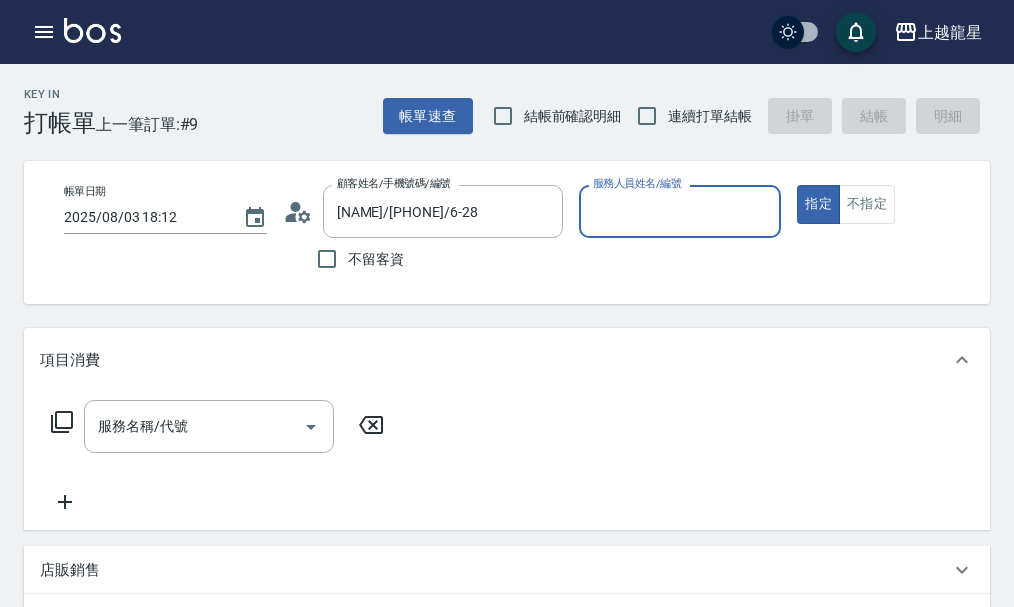 type on "雅君-7" 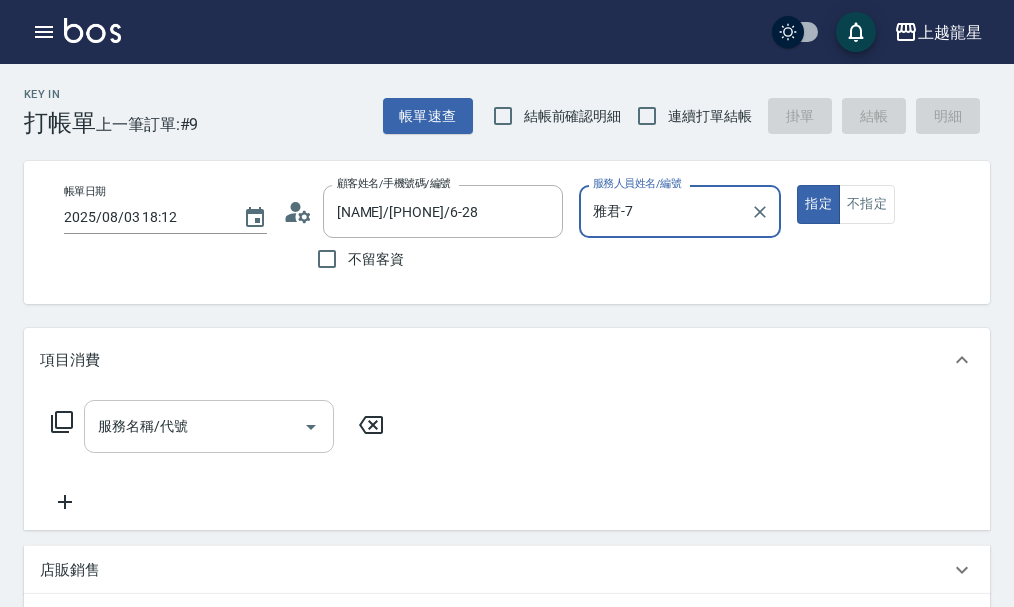 click on "服務名稱/代號" at bounding box center [194, 426] 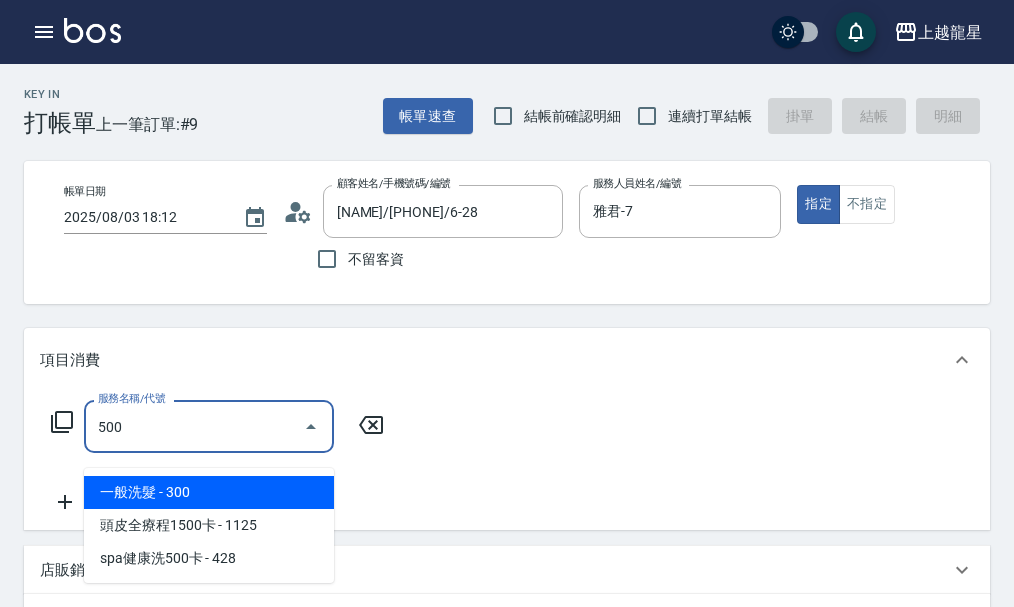 type on "一般洗髮(500)" 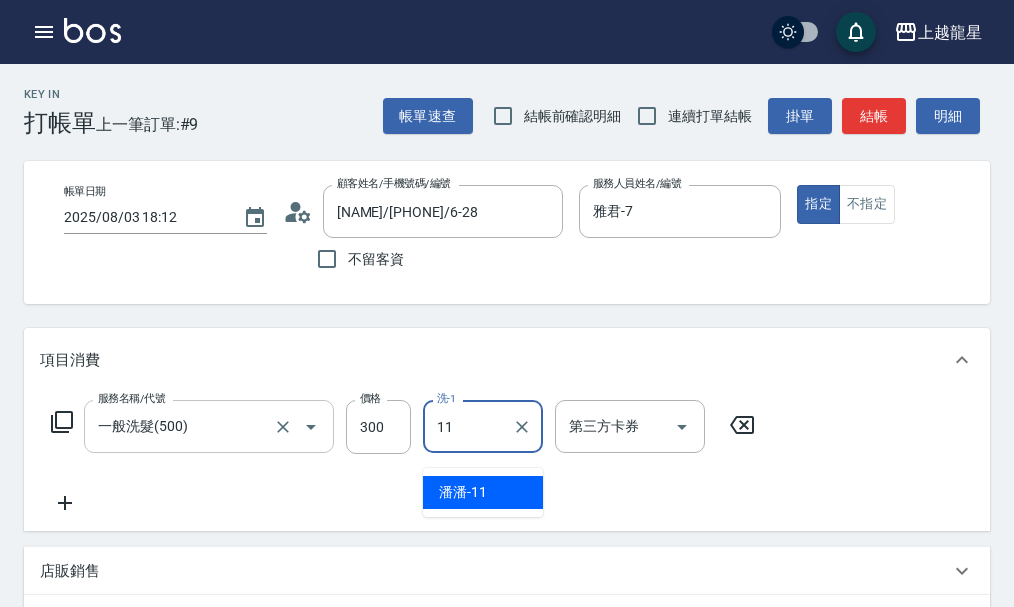 type on "潘潘-11" 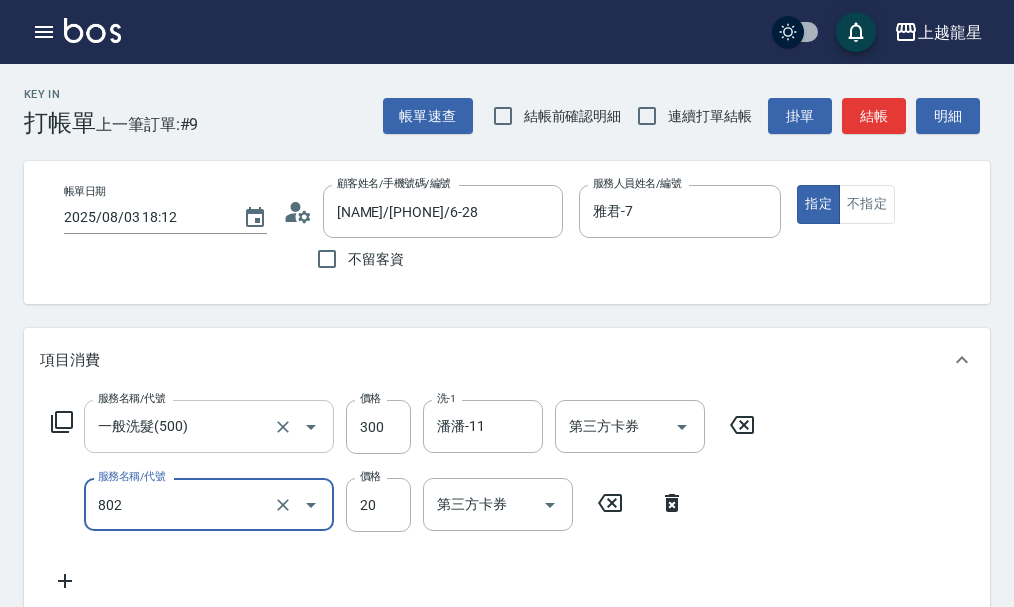 type on "潤絲(802)" 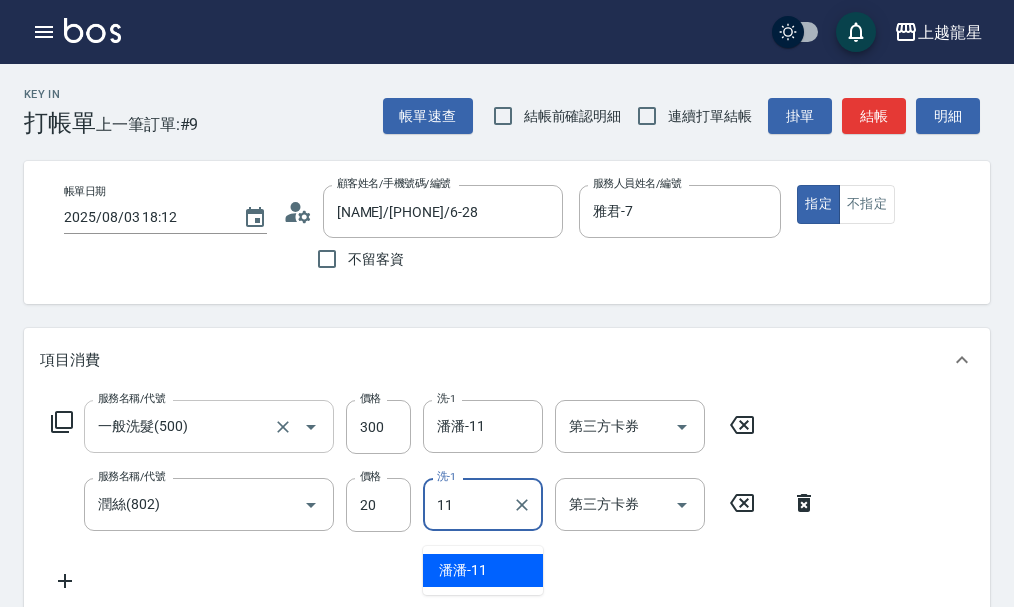 type on "潘潘-11" 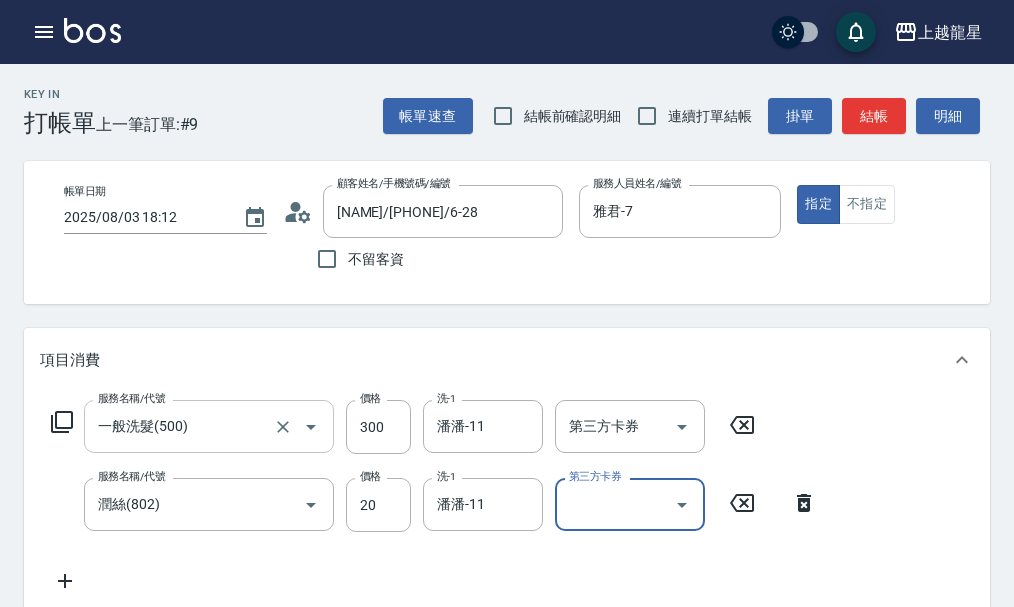 scroll, scrollTop: 9, scrollLeft: 0, axis: vertical 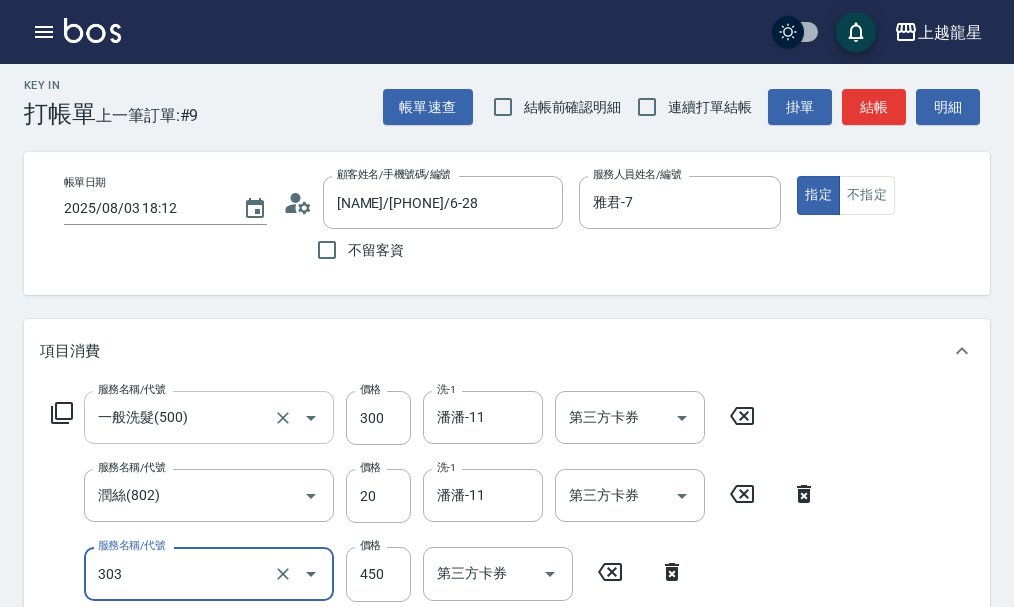 type on "剪髮(303)" 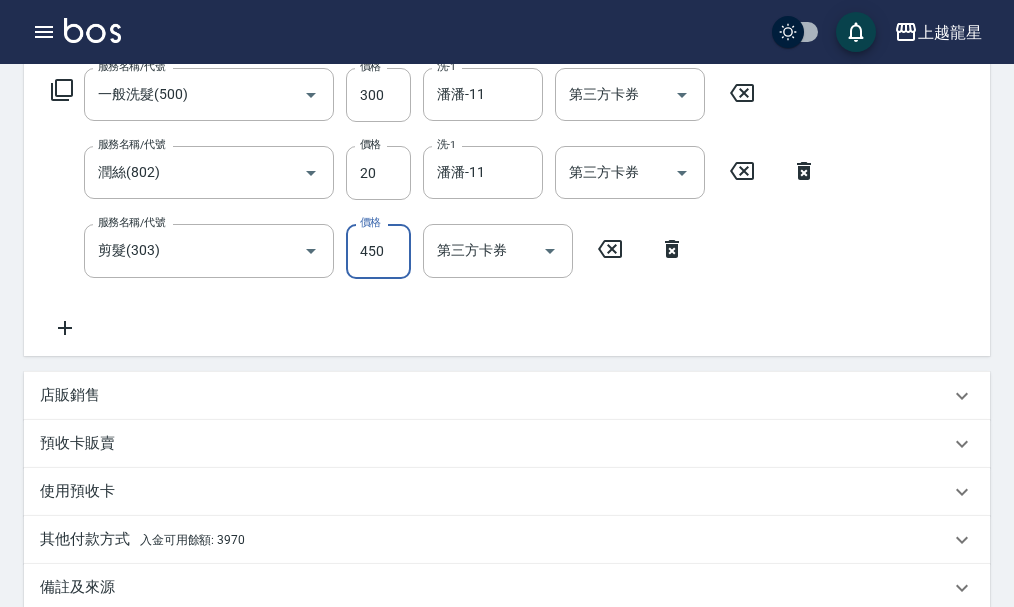 scroll, scrollTop: 619, scrollLeft: 0, axis: vertical 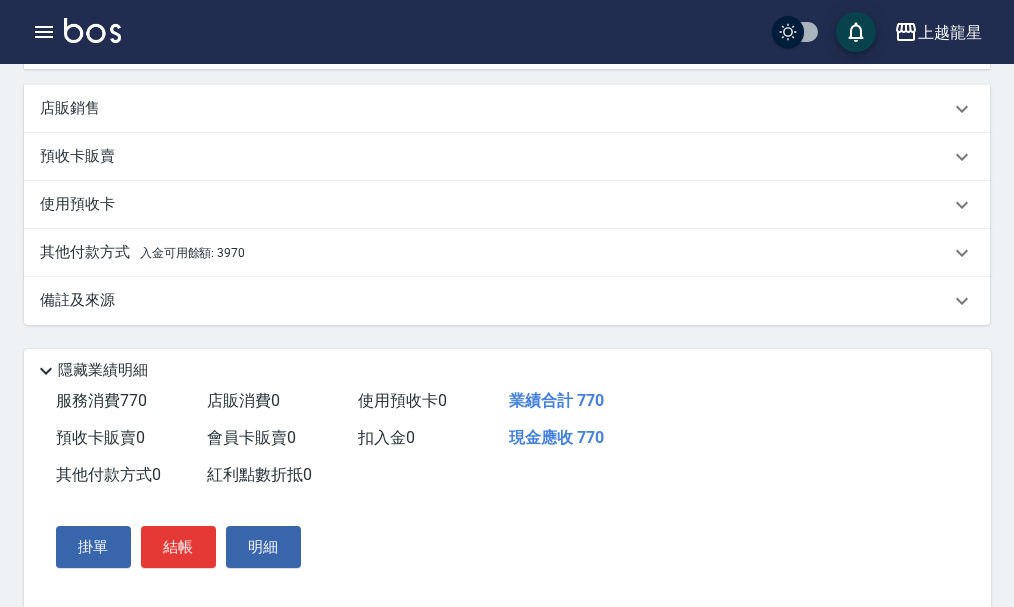 click on "入金可用餘額: 3970" at bounding box center [192, 253] 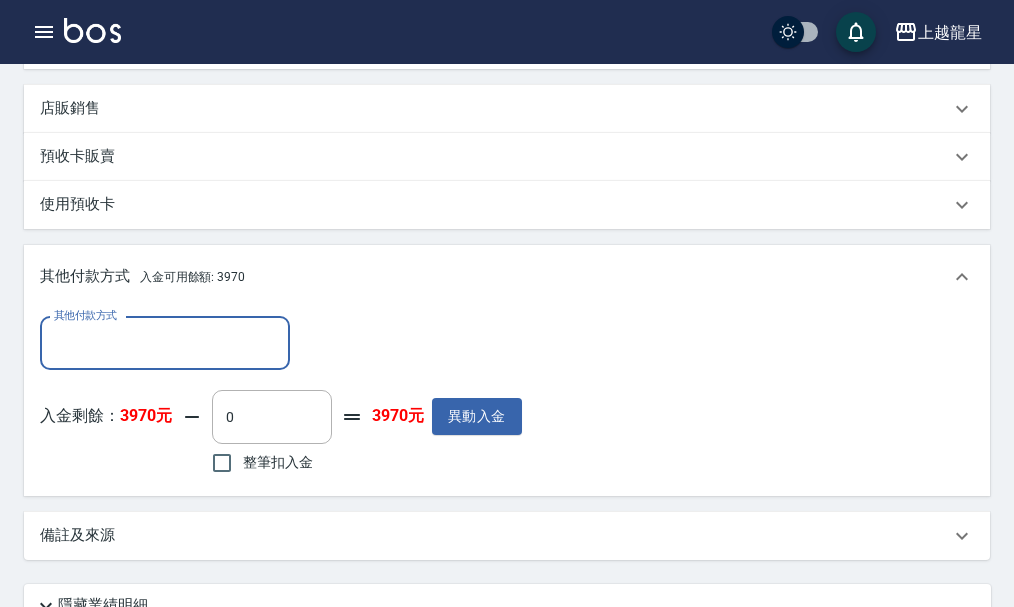 scroll, scrollTop: 0, scrollLeft: 0, axis: both 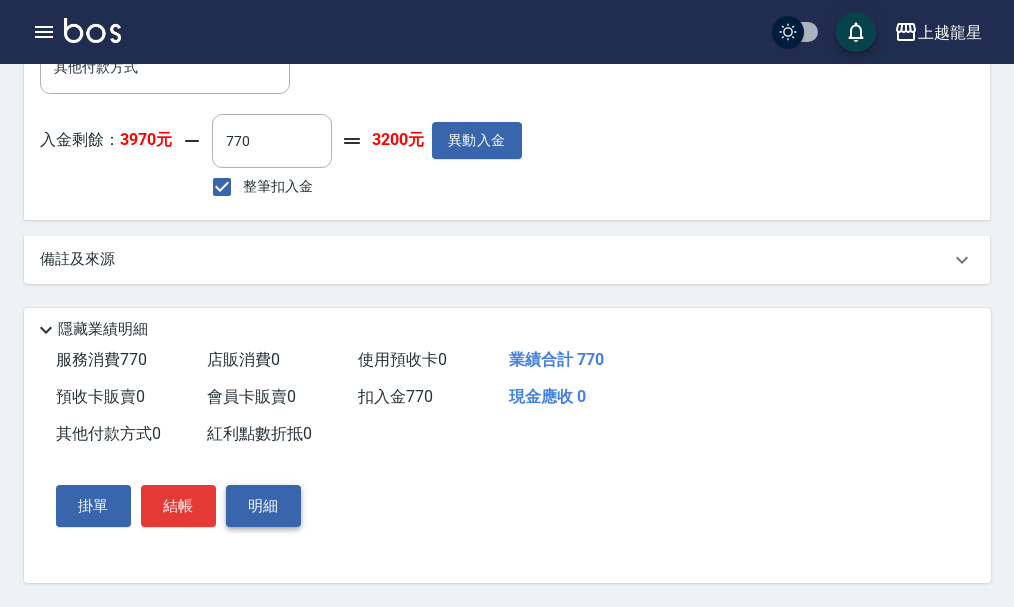 click on "明細" at bounding box center [263, 506] 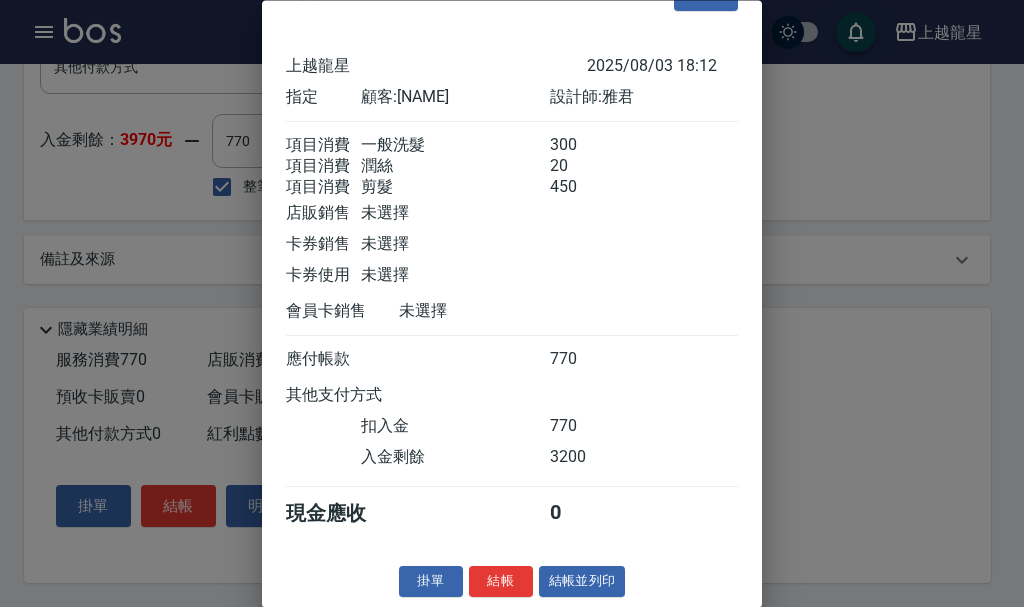 scroll, scrollTop: 82, scrollLeft: 0, axis: vertical 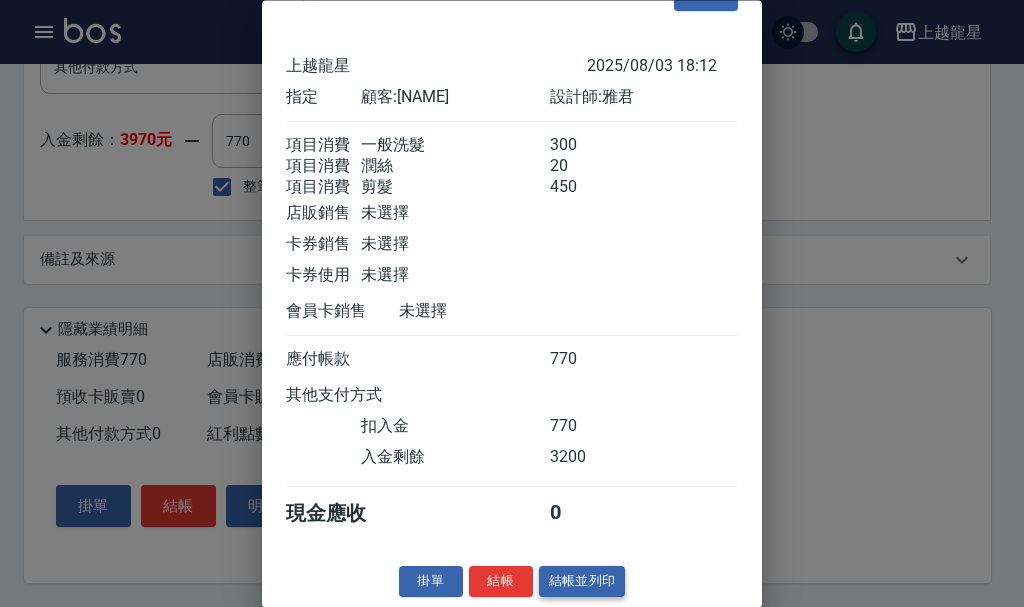click on "結帳並列印" at bounding box center (582, 582) 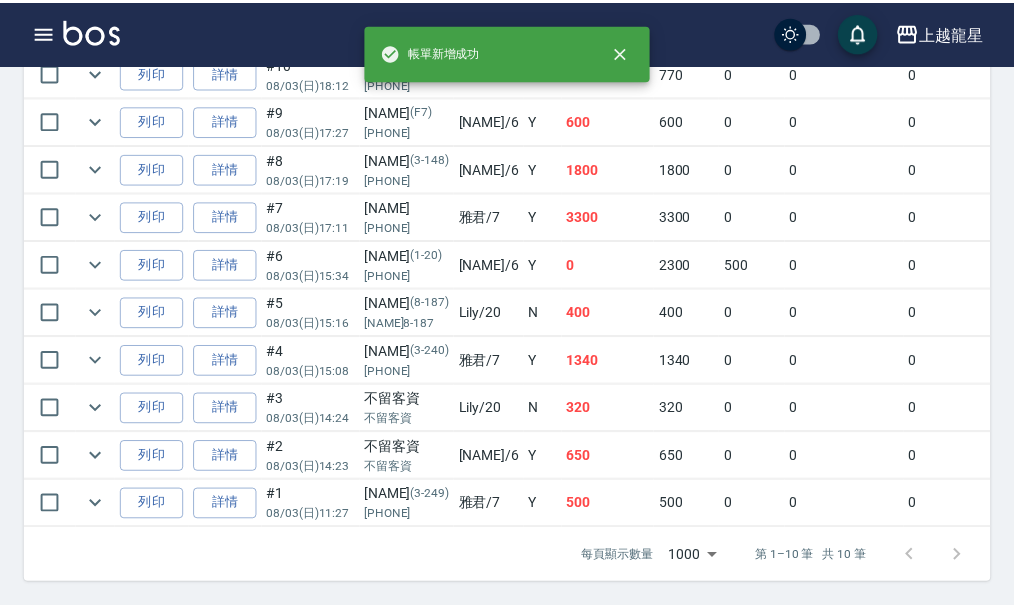 scroll, scrollTop: 0, scrollLeft: 0, axis: both 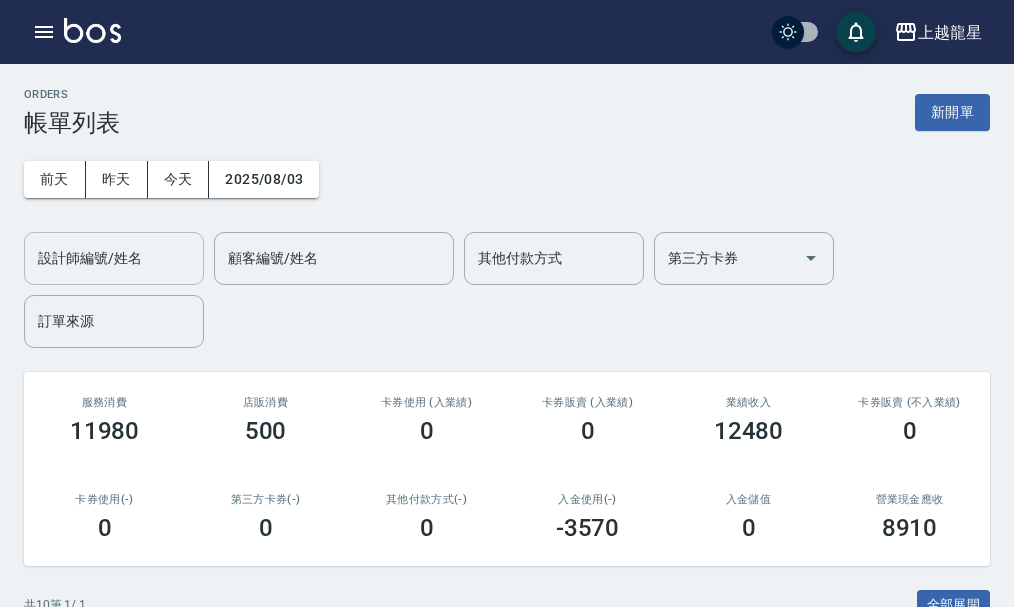 click on "設計師編號/姓名" at bounding box center (114, 258) 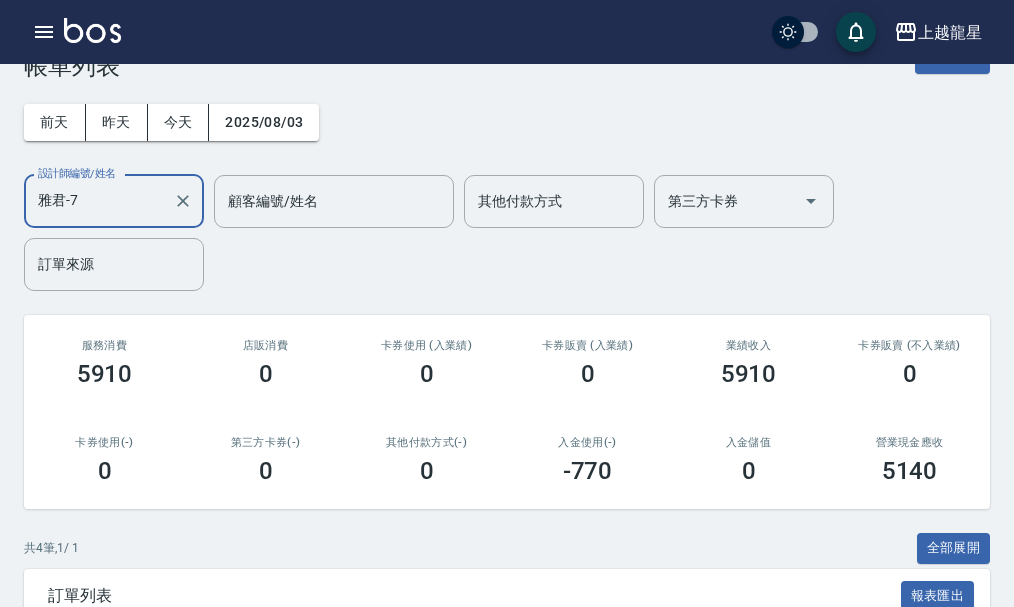 scroll, scrollTop: 0, scrollLeft: 0, axis: both 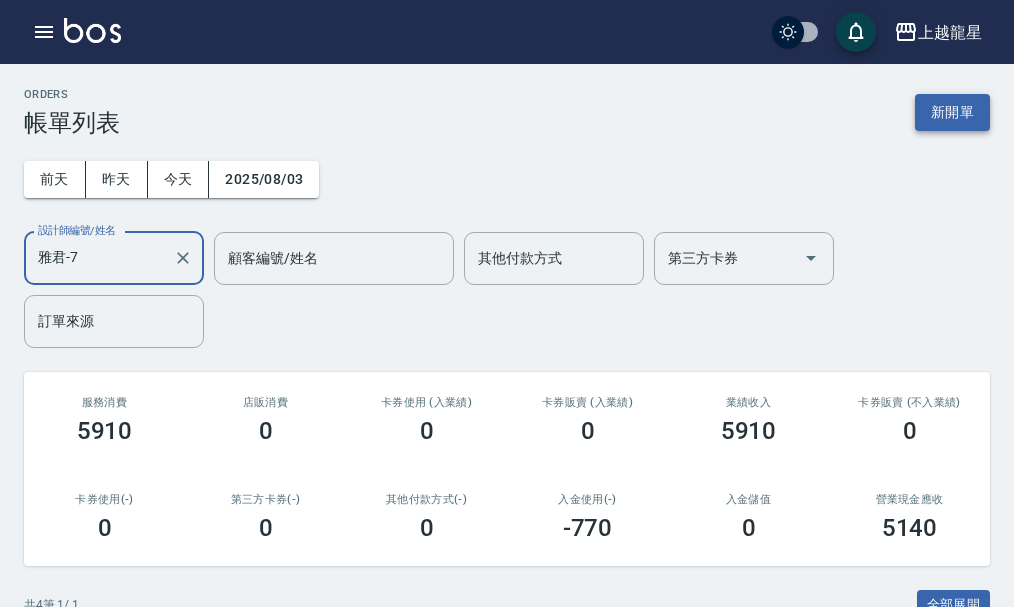 type on "雅君-7" 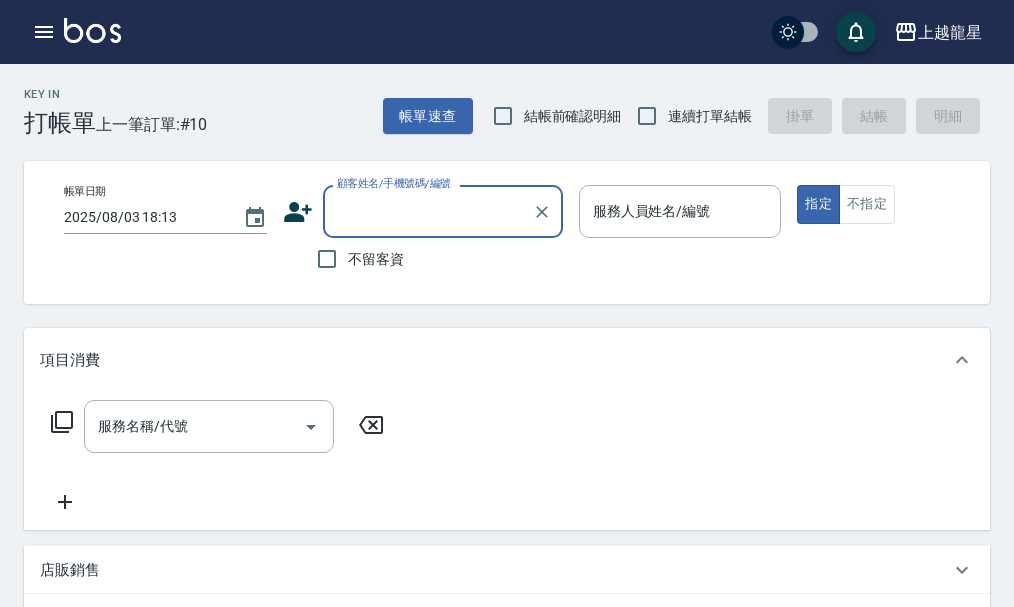 click on "不留客資" at bounding box center [423, 259] 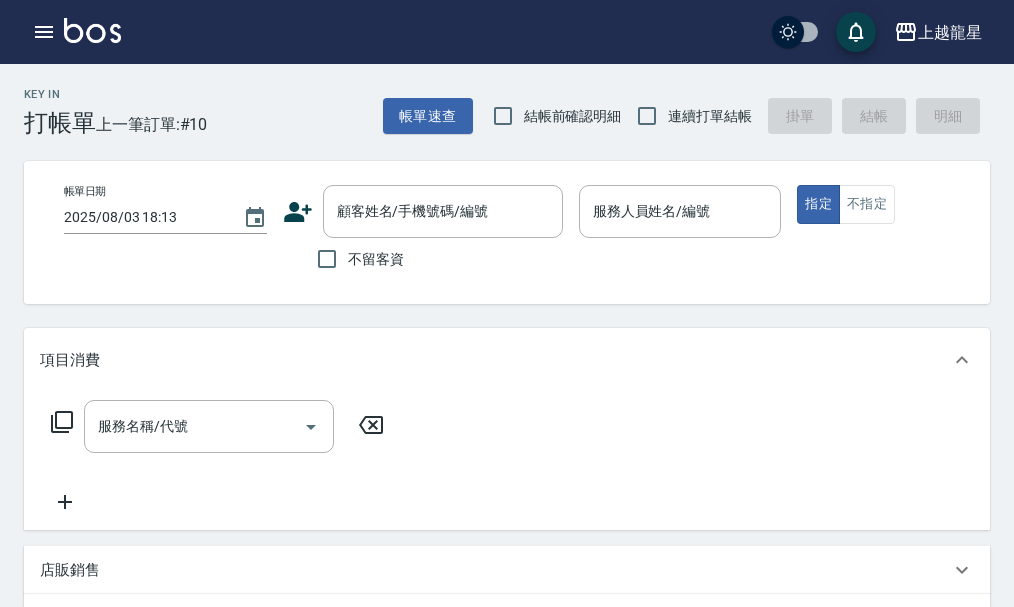 click on "不留客資" at bounding box center [376, 259] 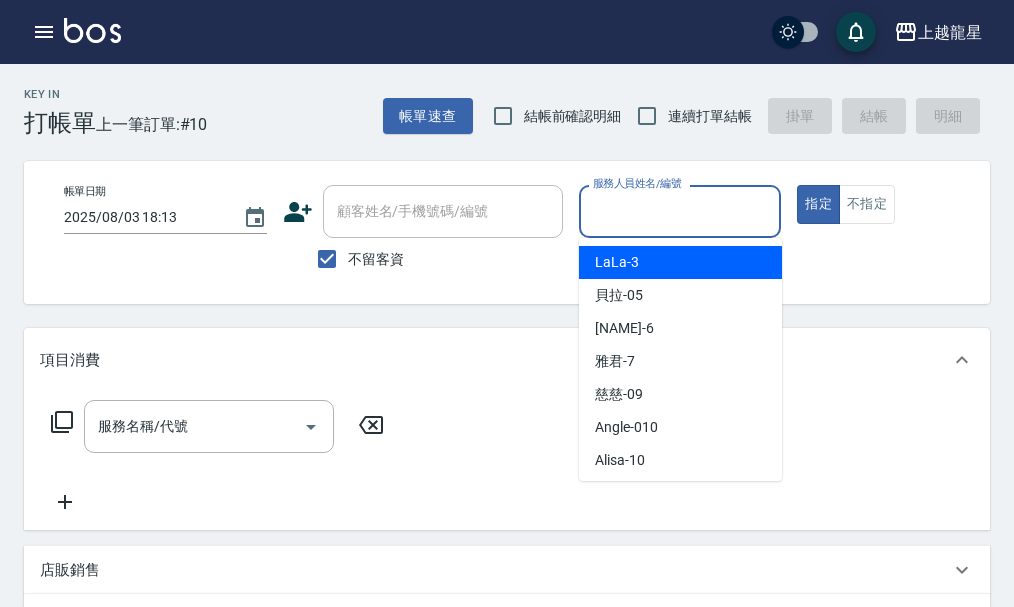 click on "服務人員姓名/編號" at bounding box center (680, 211) 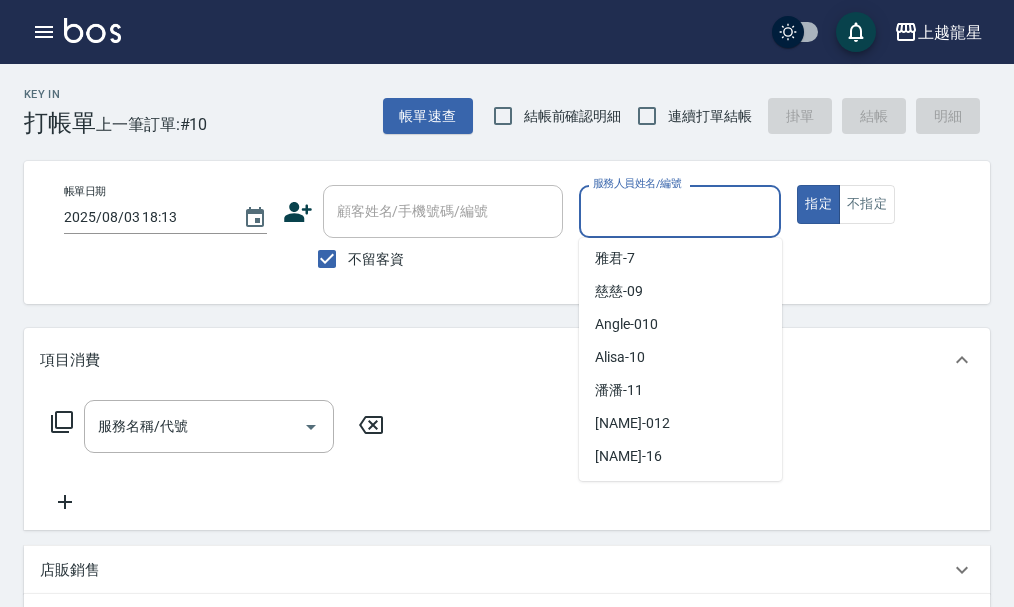 scroll, scrollTop: 300, scrollLeft: 0, axis: vertical 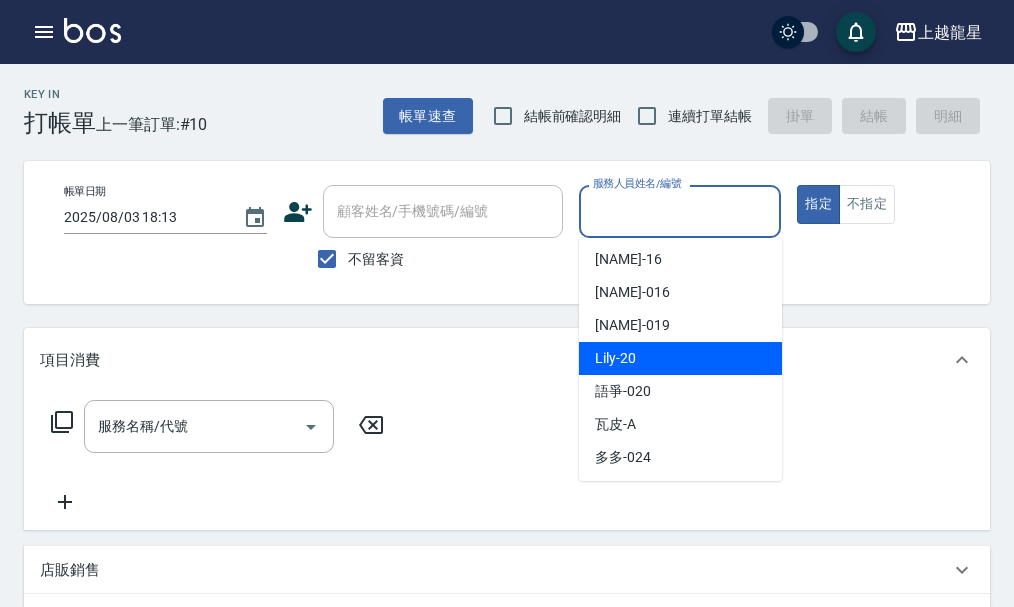 click on "Lily -20" at bounding box center [680, 358] 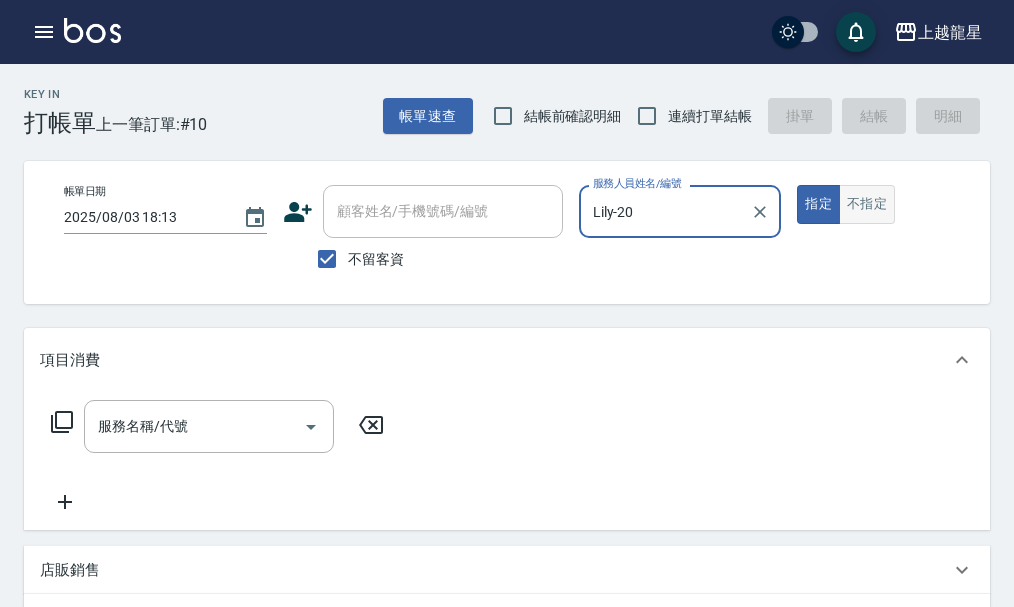 click on "不指定" at bounding box center (867, 204) 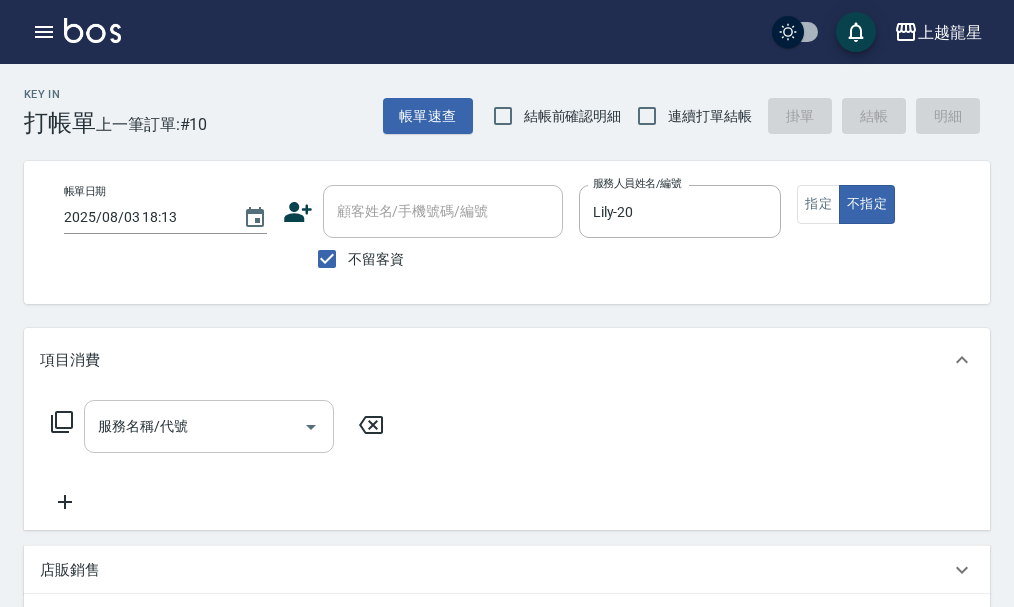 click on "服務名稱/代號 服務名稱/代號" at bounding box center [209, 426] 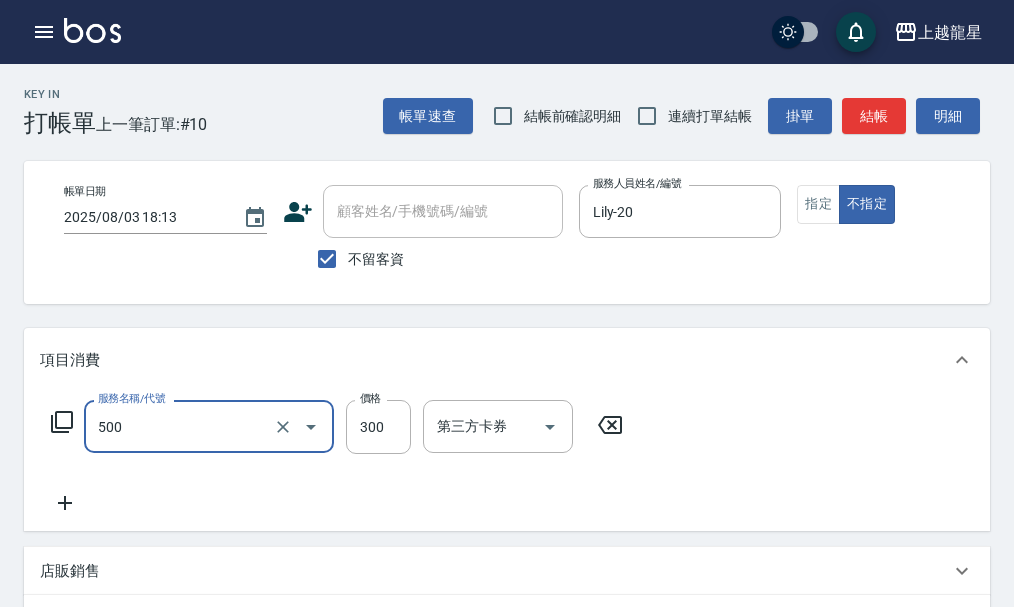 type on "一般洗髮(500)" 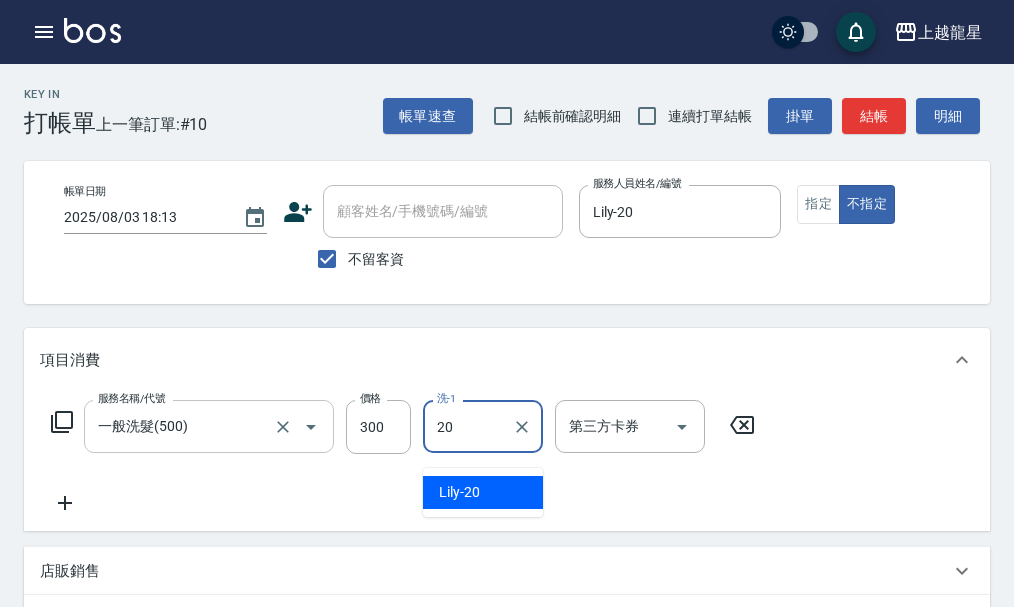 type on "Lily-20" 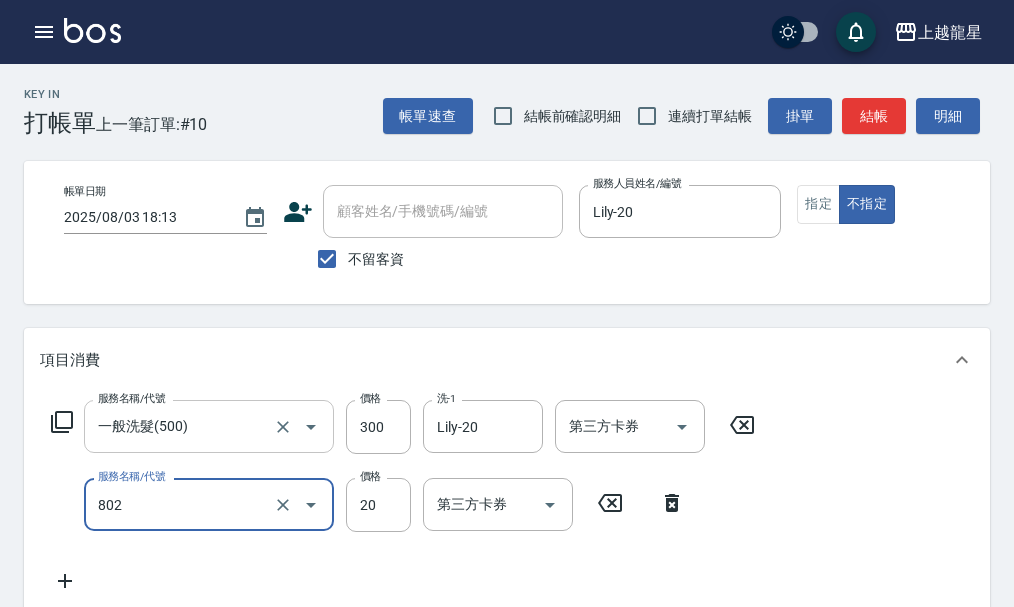 type on "潤絲(802)" 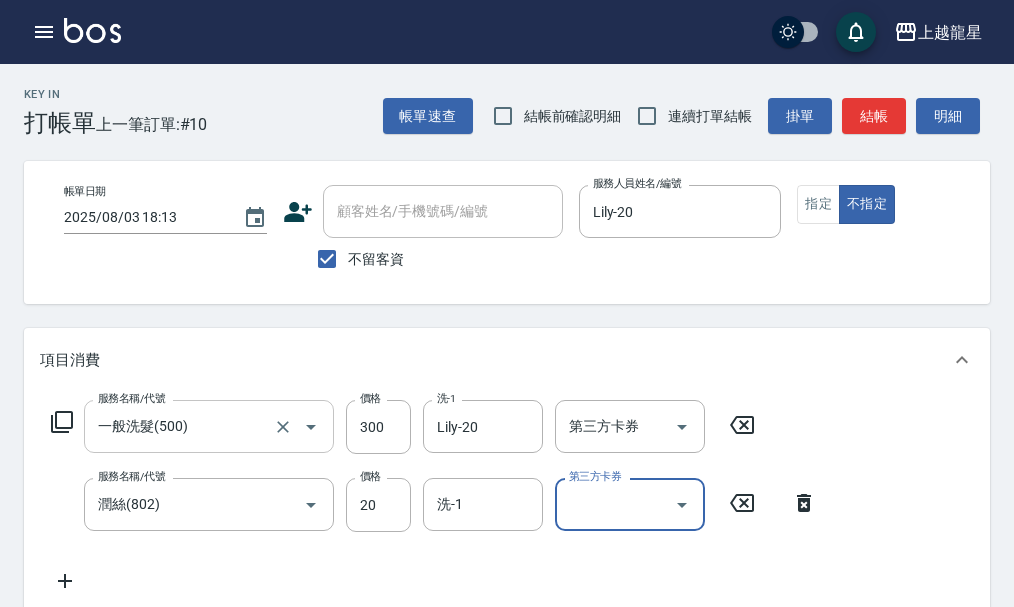 type 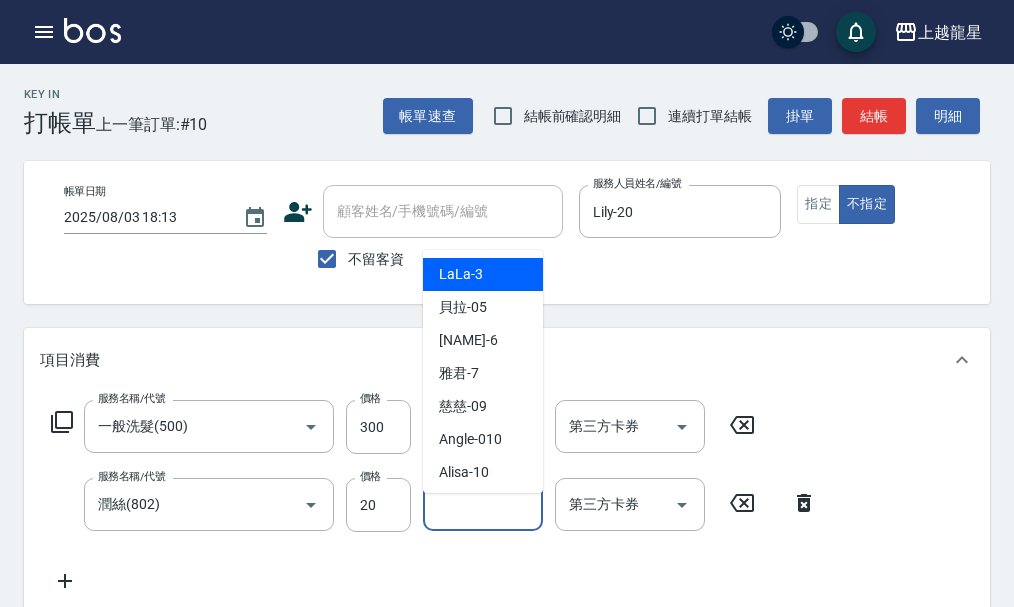 click on "洗-1 洗-1" at bounding box center [483, 504] 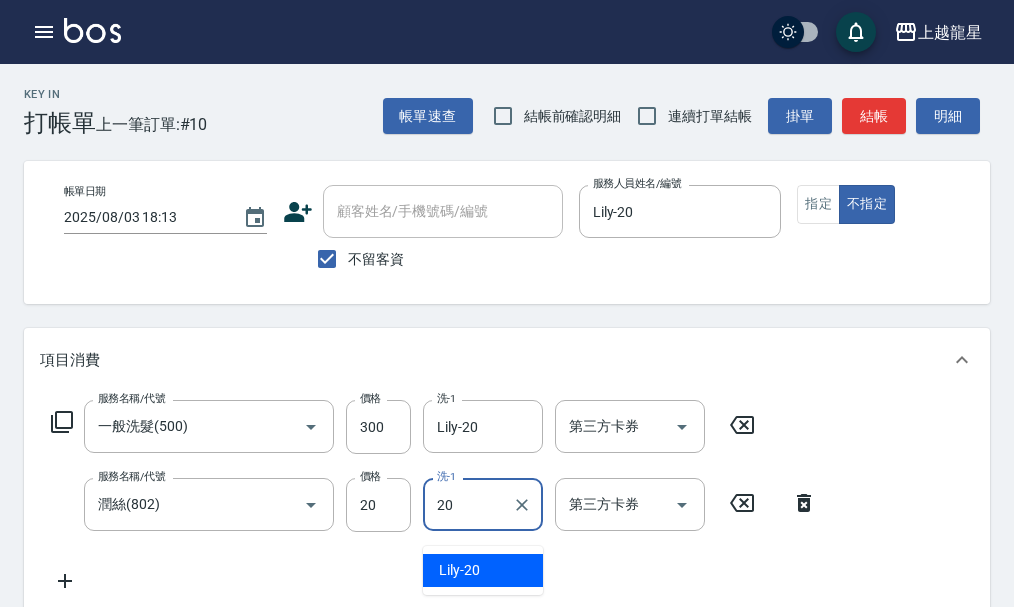 type on "Lily-20" 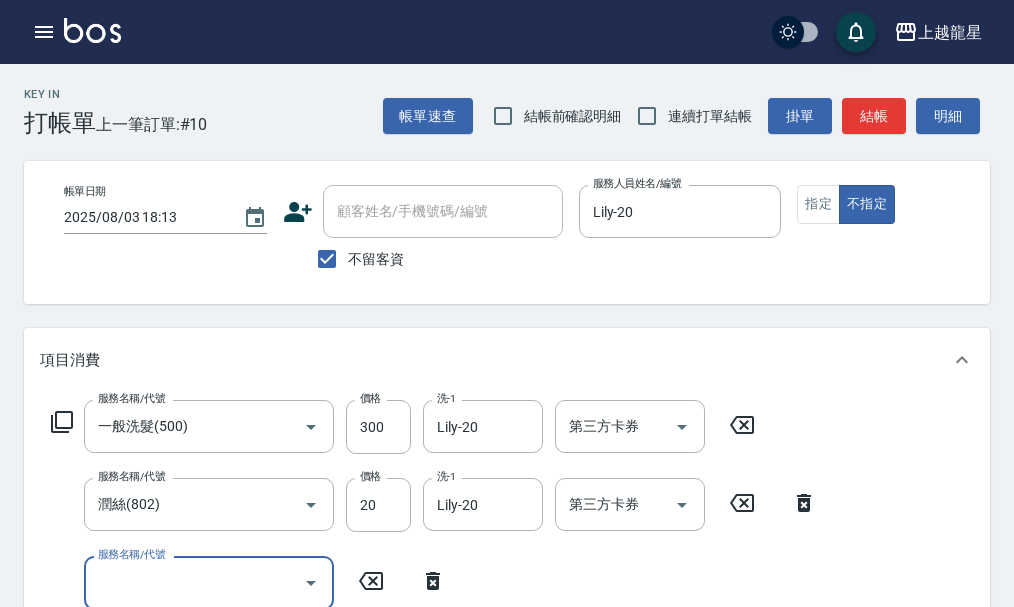 scroll, scrollTop: 9, scrollLeft: 0, axis: vertical 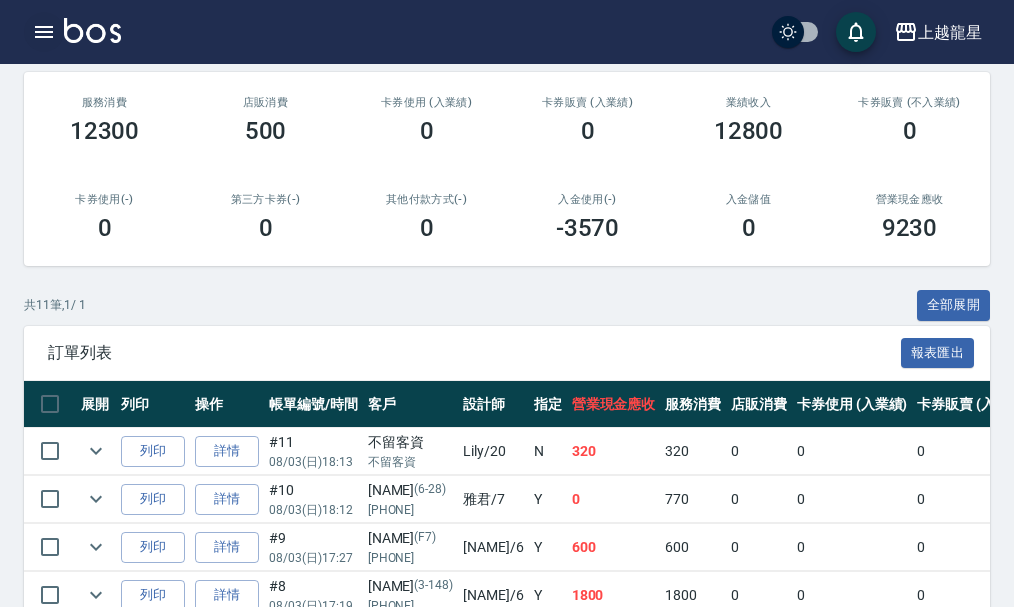 click 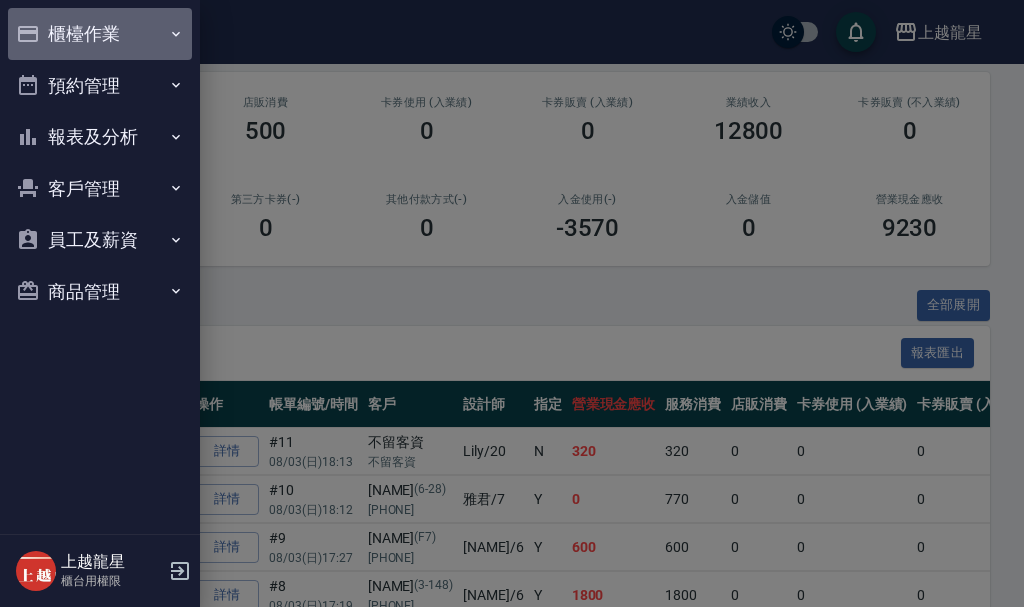 click on "櫃檯作業" at bounding box center [100, 34] 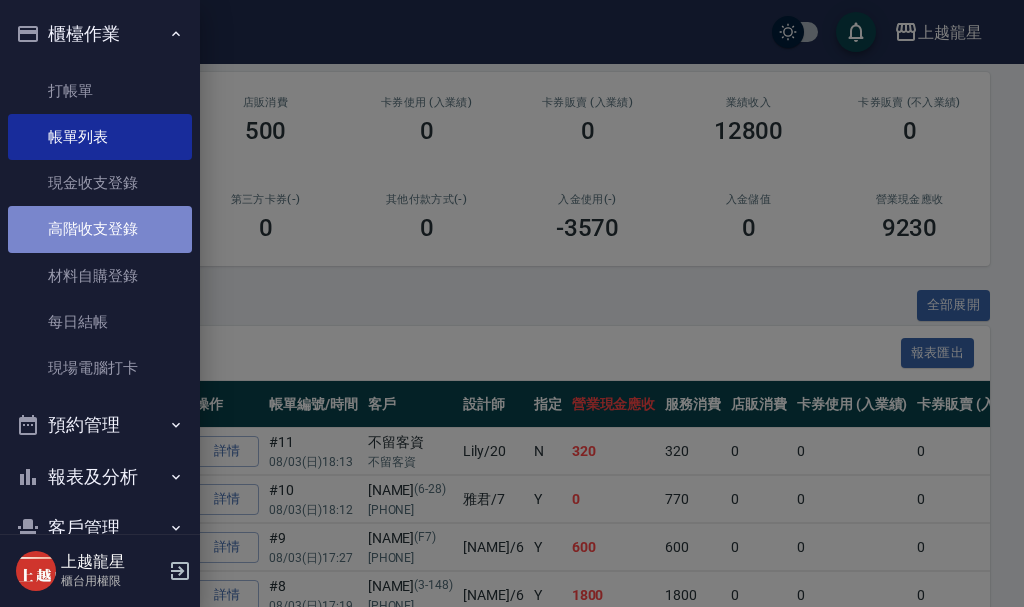 click on "高階收支登錄" at bounding box center [100, 229] 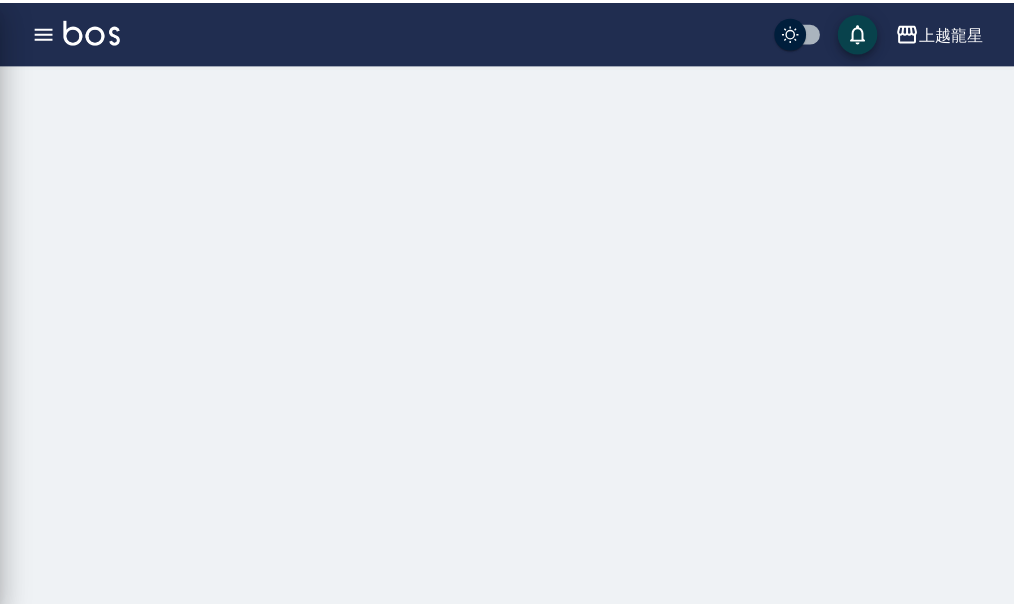 scroll, scrollTop: 0, scrollLeft: 0, axis: both 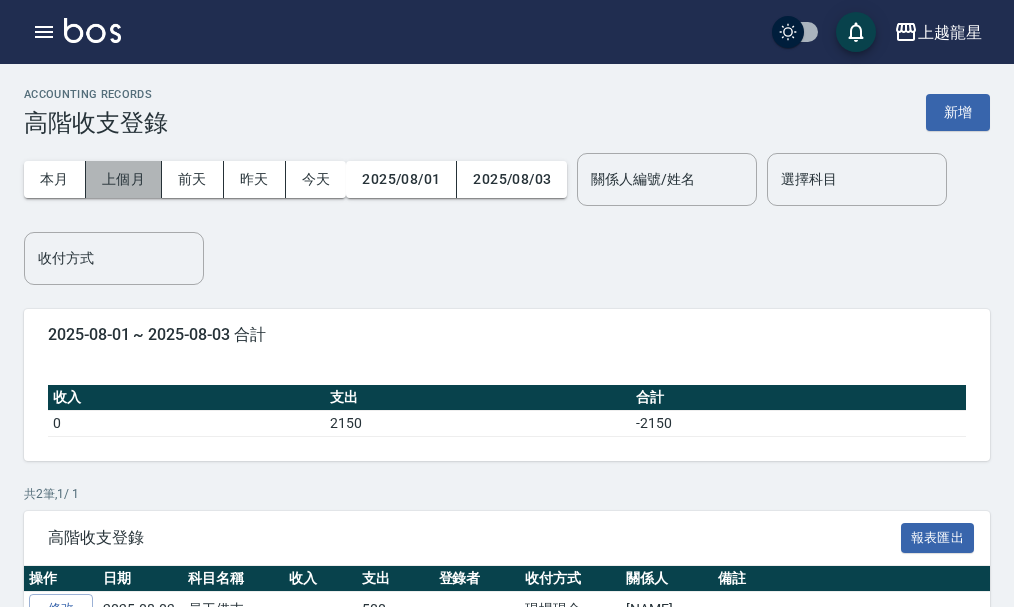 click on "上個月" at bounding box center [124, 179] 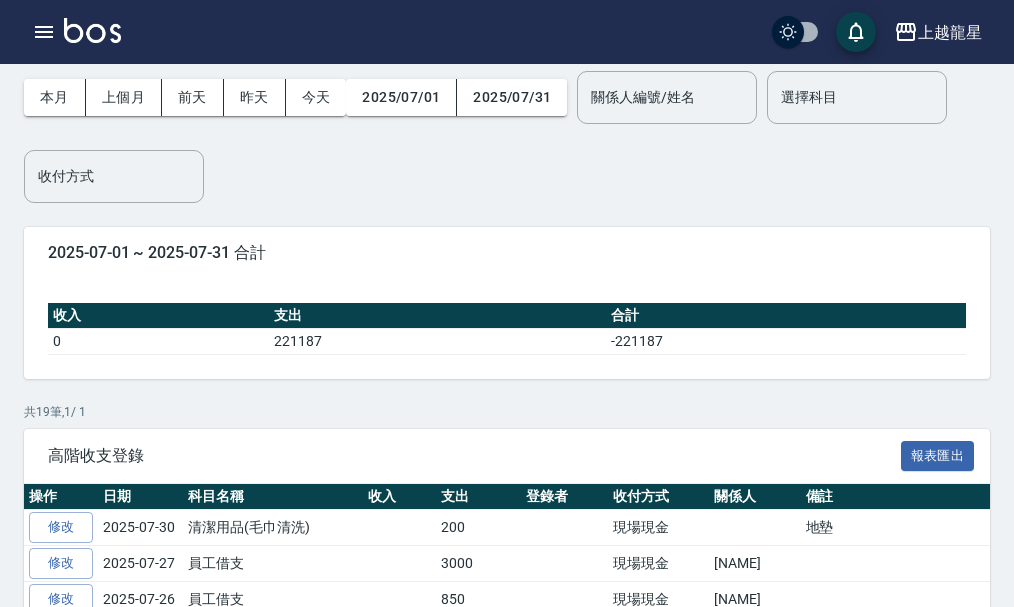 scroll, scrollTop: 0, scrollLeft: 0, axis: both 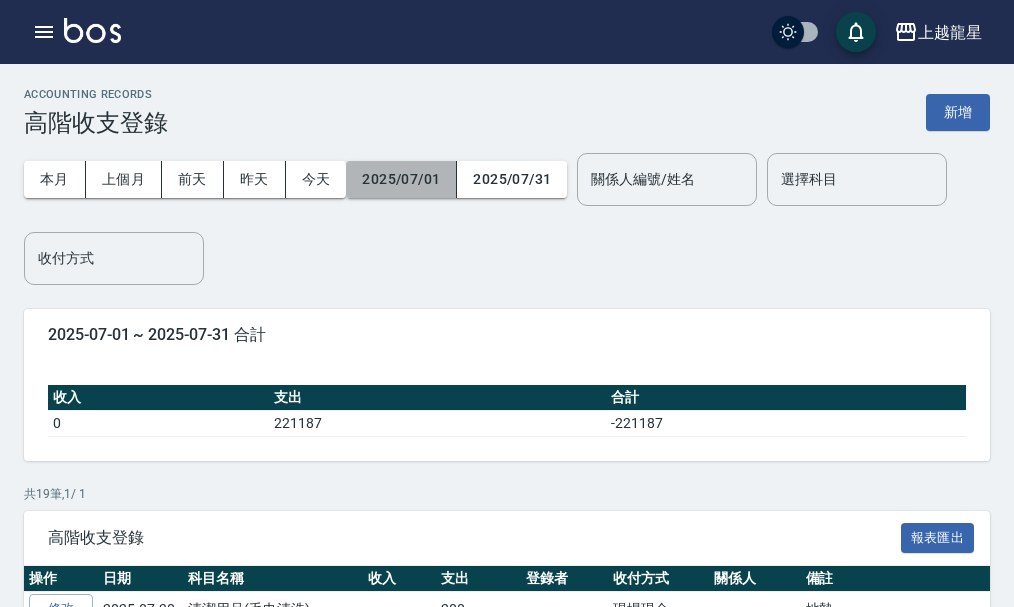 click on "2025/07/01" at bounding box center [401, 179] 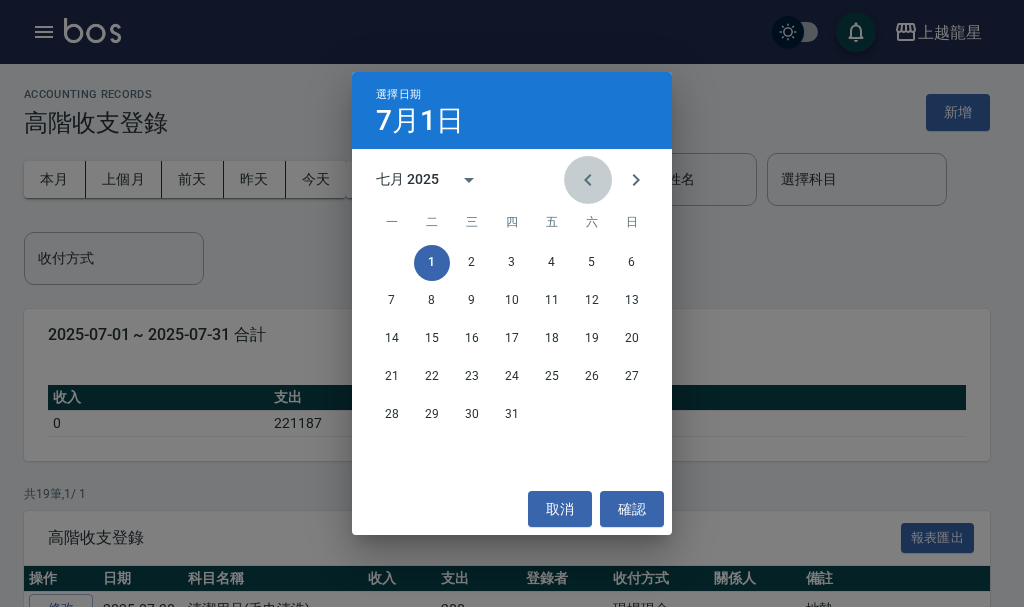 click 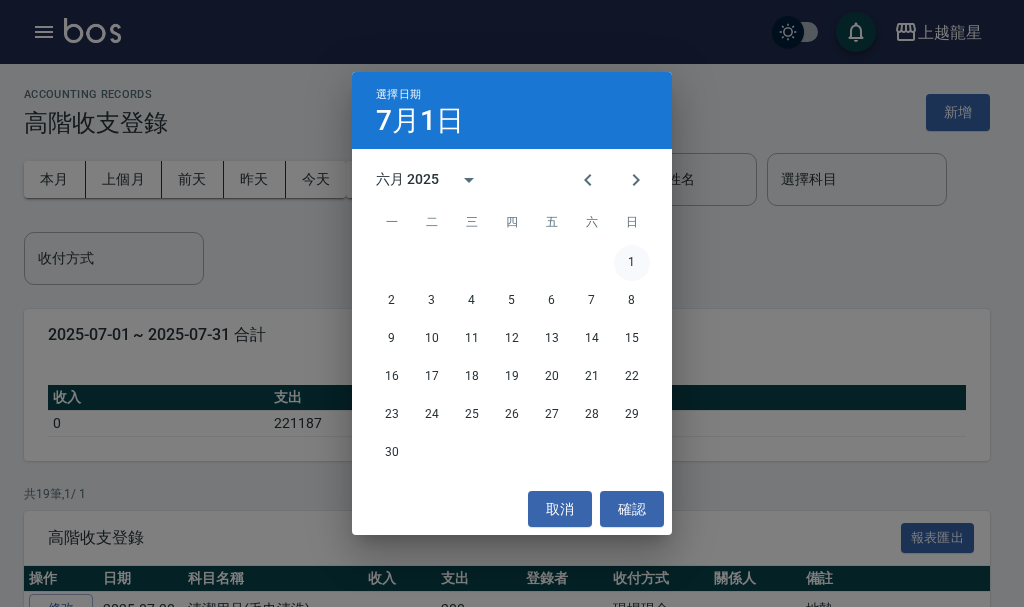click on "1" at bounding box center (632, 263) 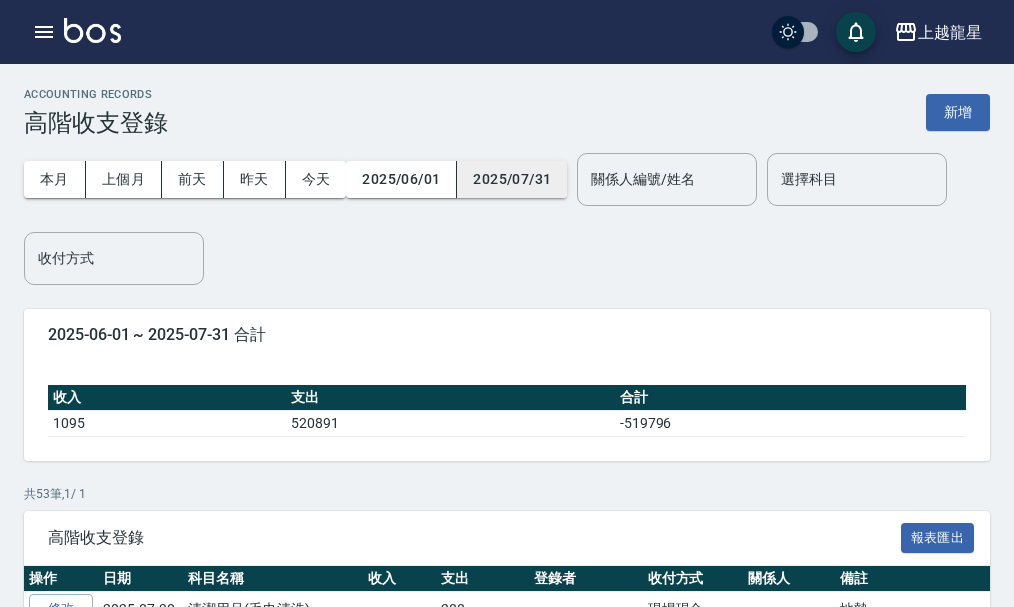 click on "2025/07/31" at bounding box center (512, 179) 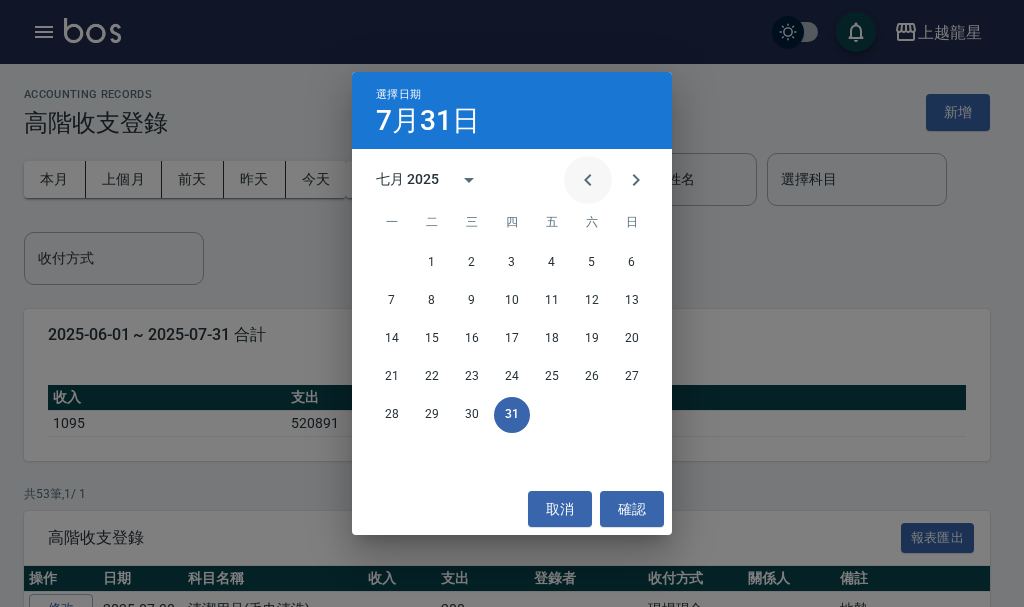 click 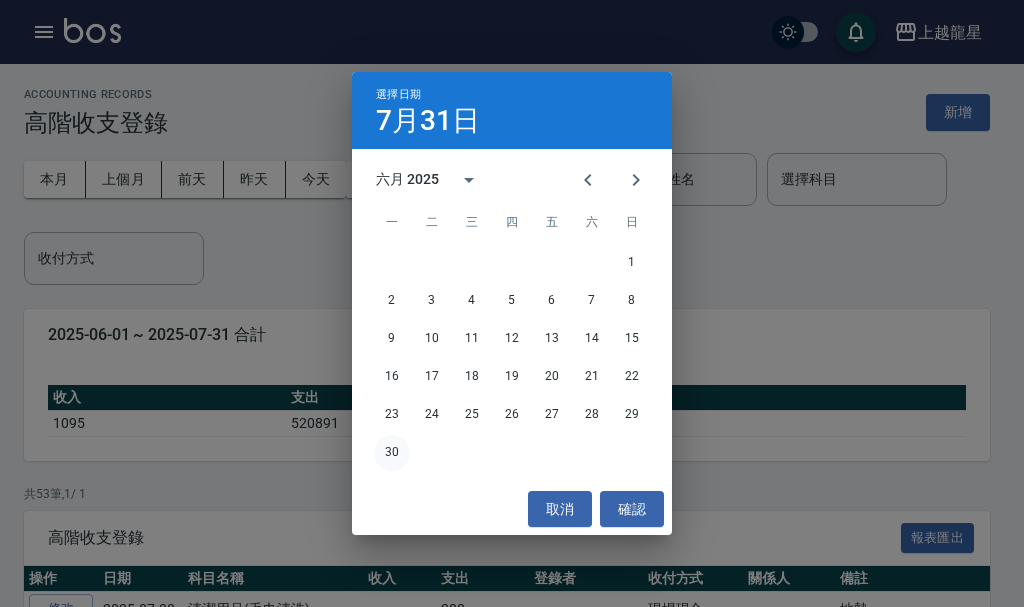 click on "30" at bounding box center [392, 453] 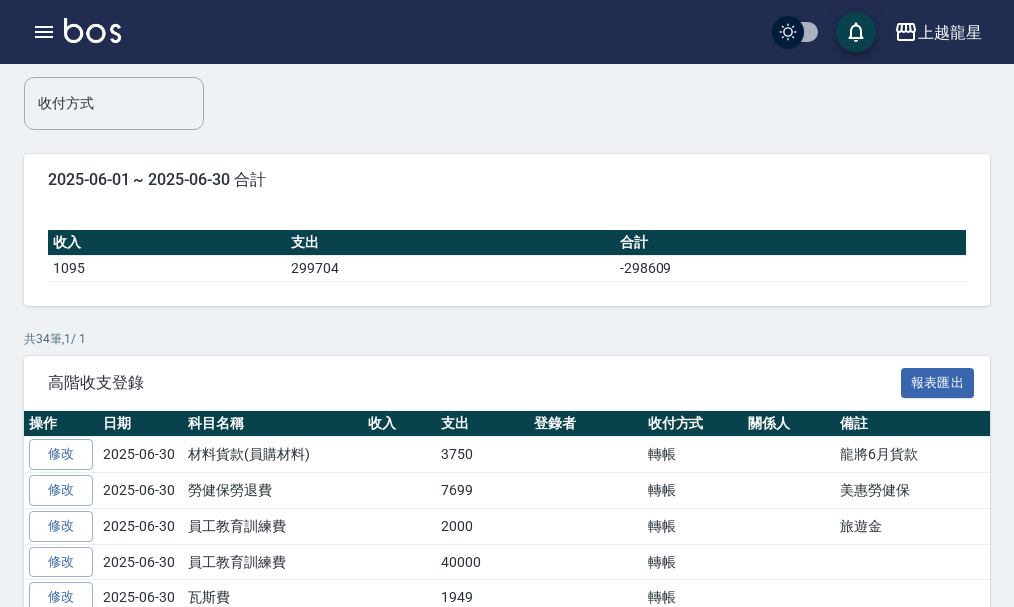 scroll, scrollTop: 100, scrollLeft: 0, axis: vertical 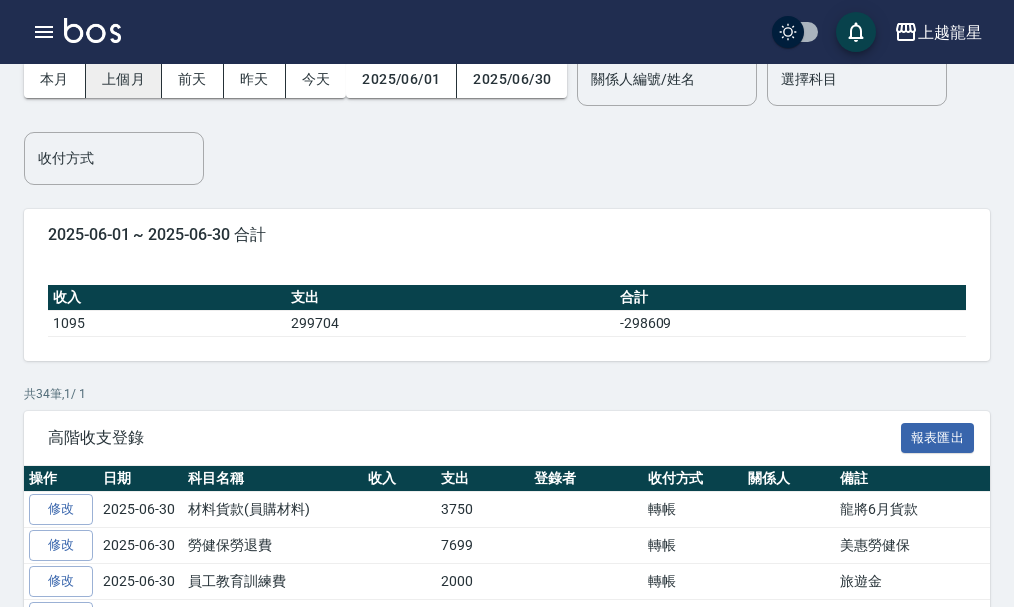 click on "上個月" at bounding box center [124, 79] 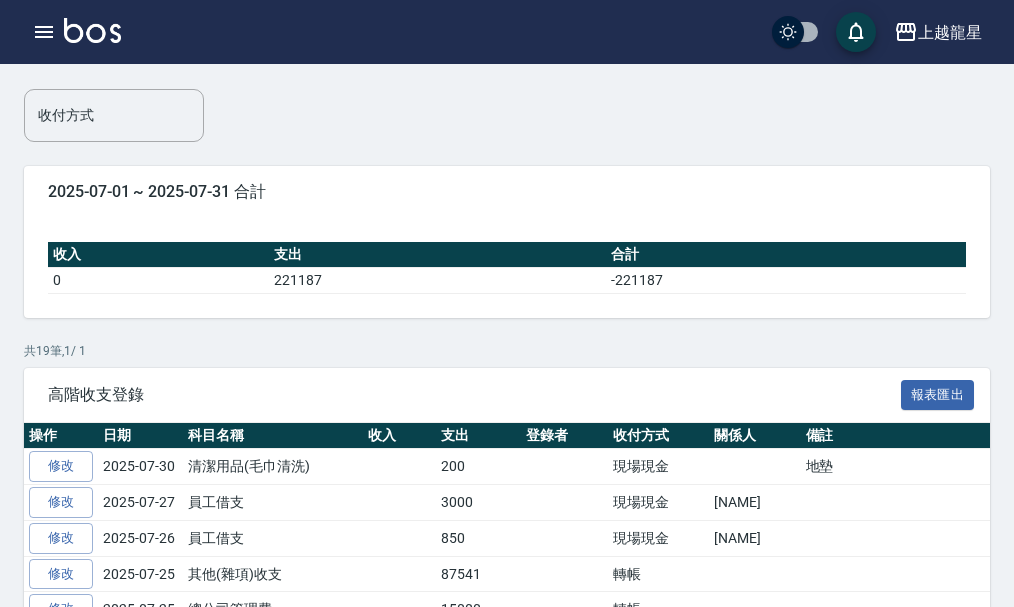 scroll, scrollTop: 0, scrollLeft: 0, axis: both 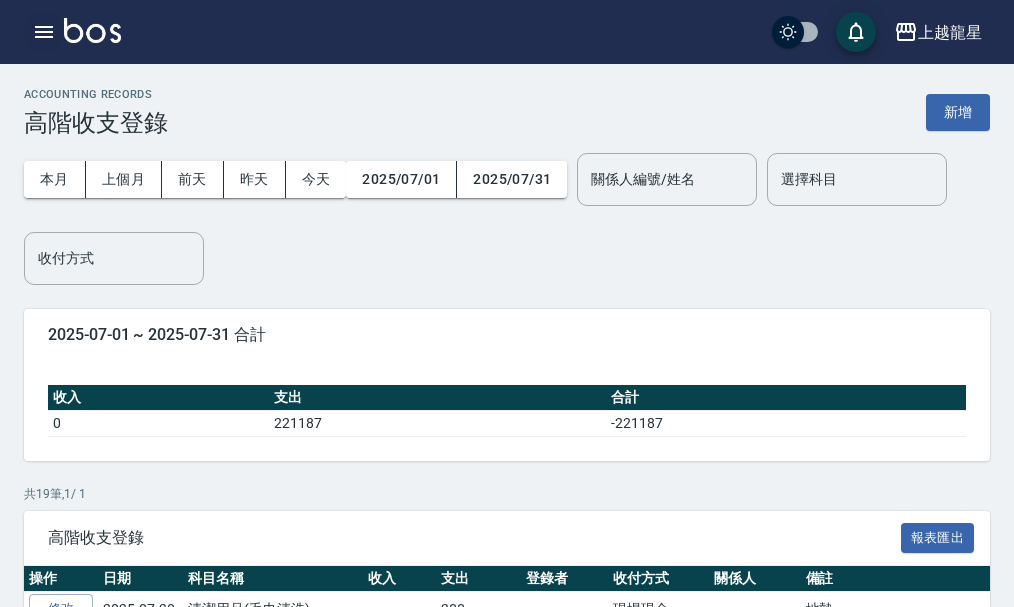click 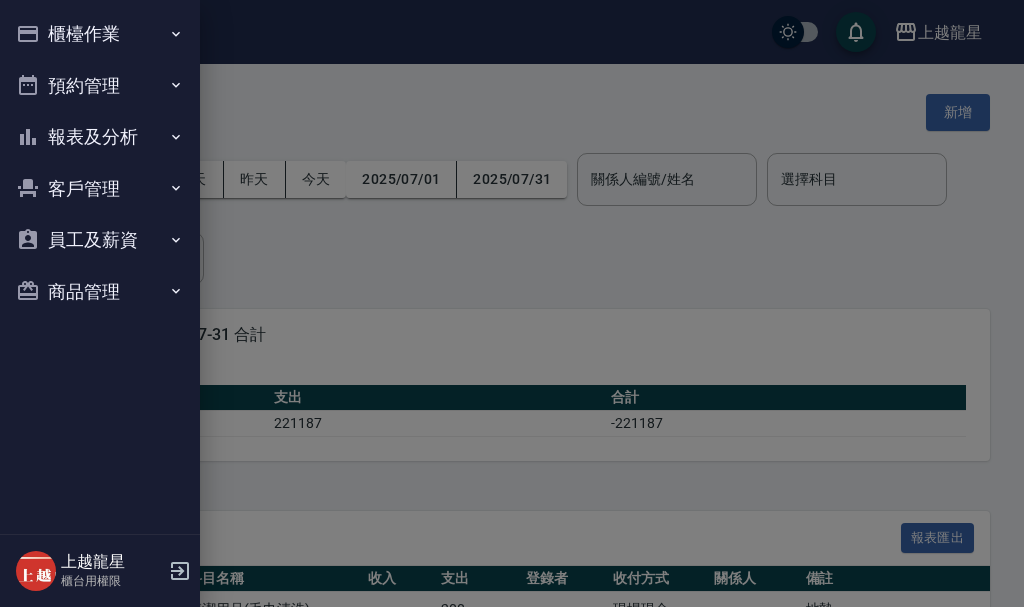 click on "櫃檯作業" at bounding box center [100, 34] 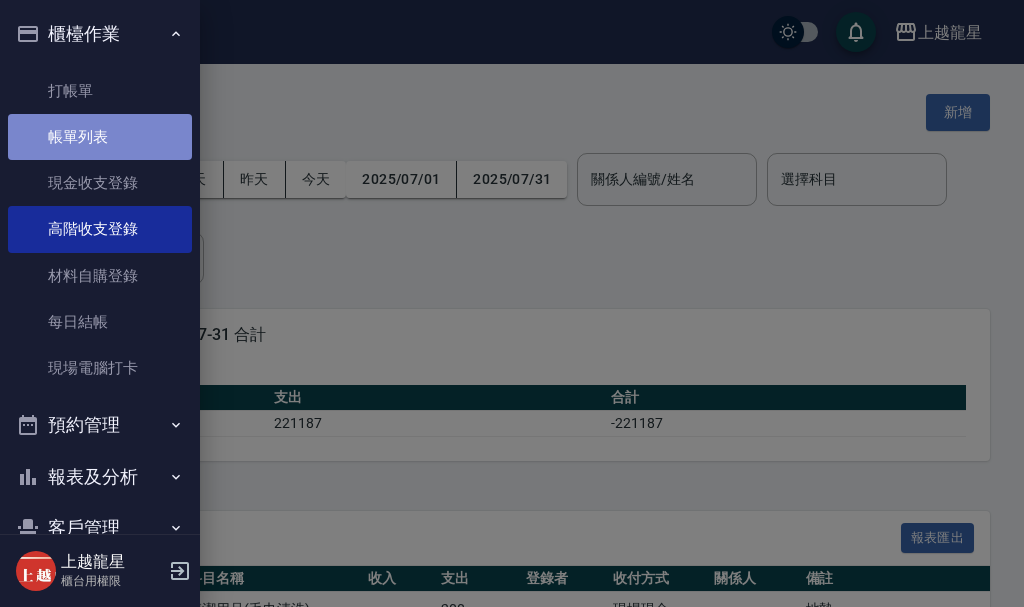 click on "帳單列表" at bounding box center (100, 137) 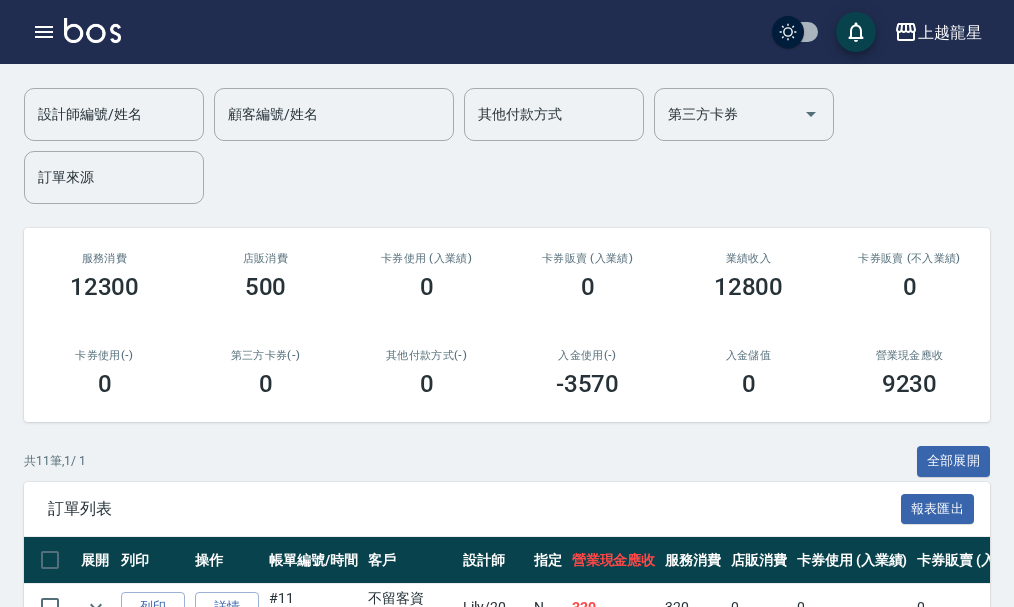 scroll, scrollTop: 0, scrollLeft: 0, axis: both 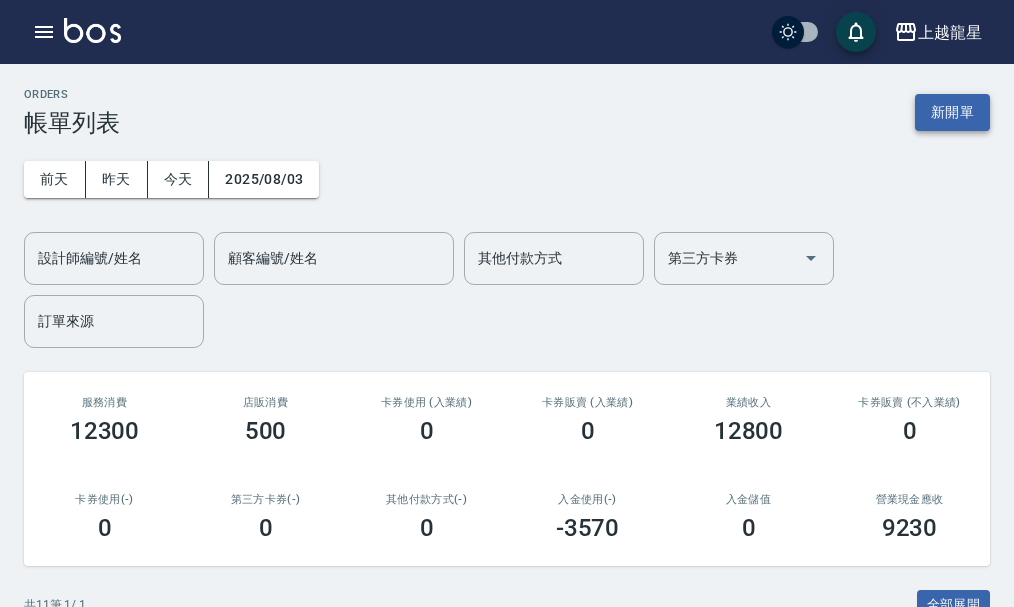 click on "新開單" at bounding box center (952, 112) 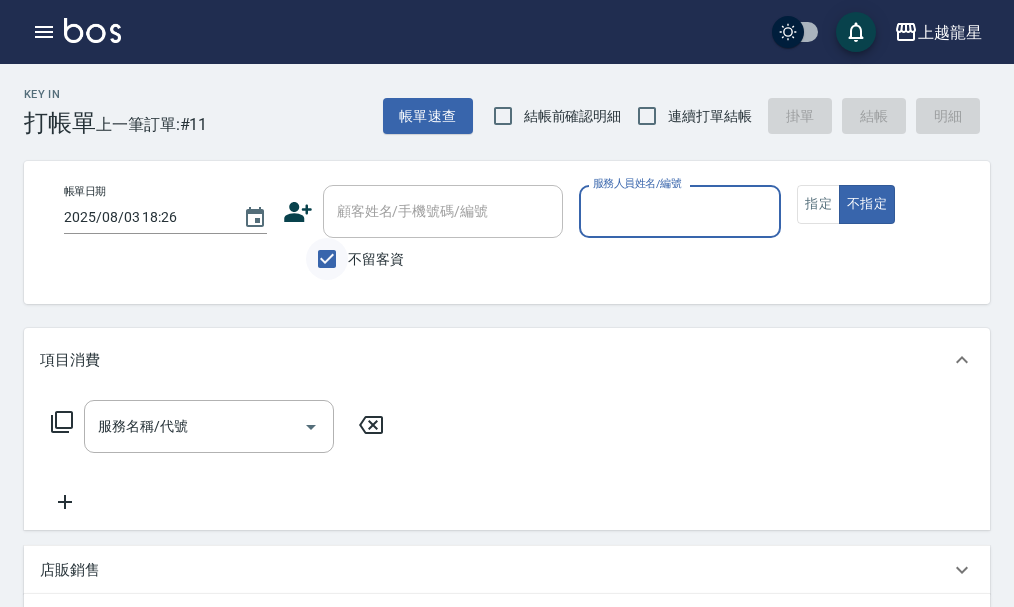 click on "不留客資" at bounding box center (327, 259) 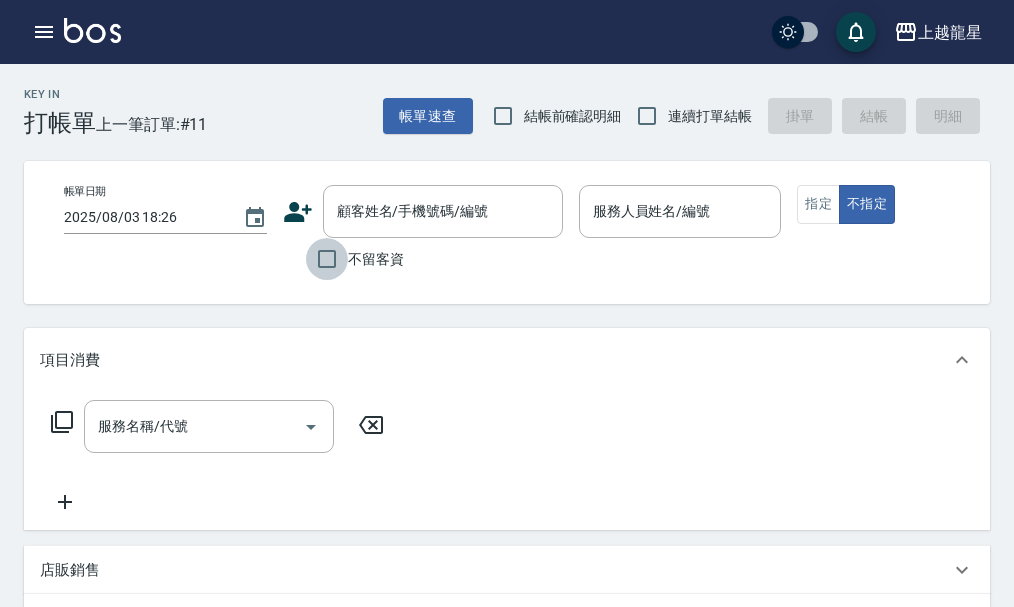 click on "不留客資" at bounding box center (327, 259) 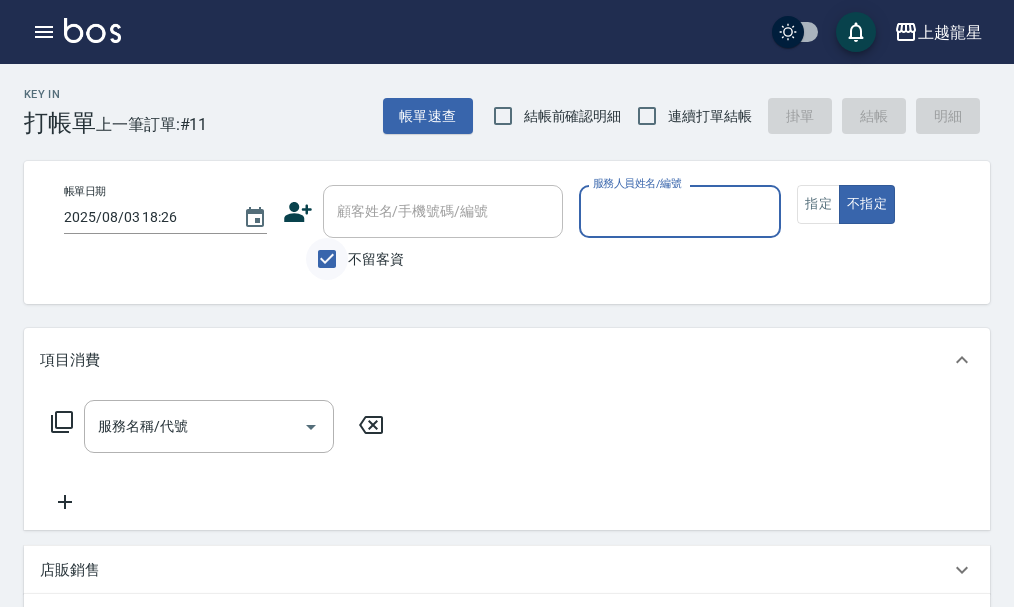 click on "不留客資" at bounding box center [327, 259] 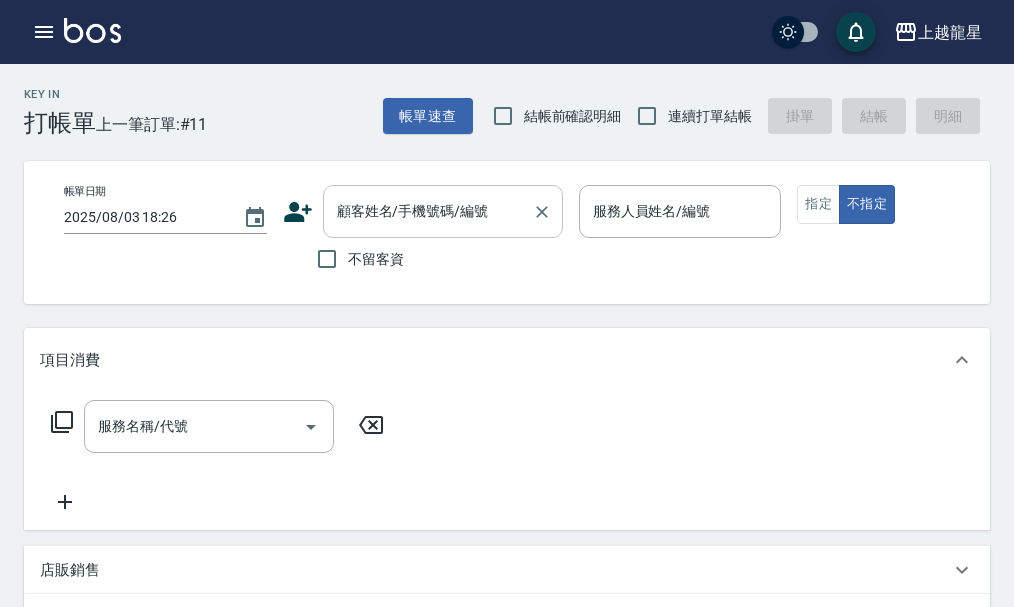 click on "顧客姓名/手機號碼/編號" at bounding box center (428, 211) 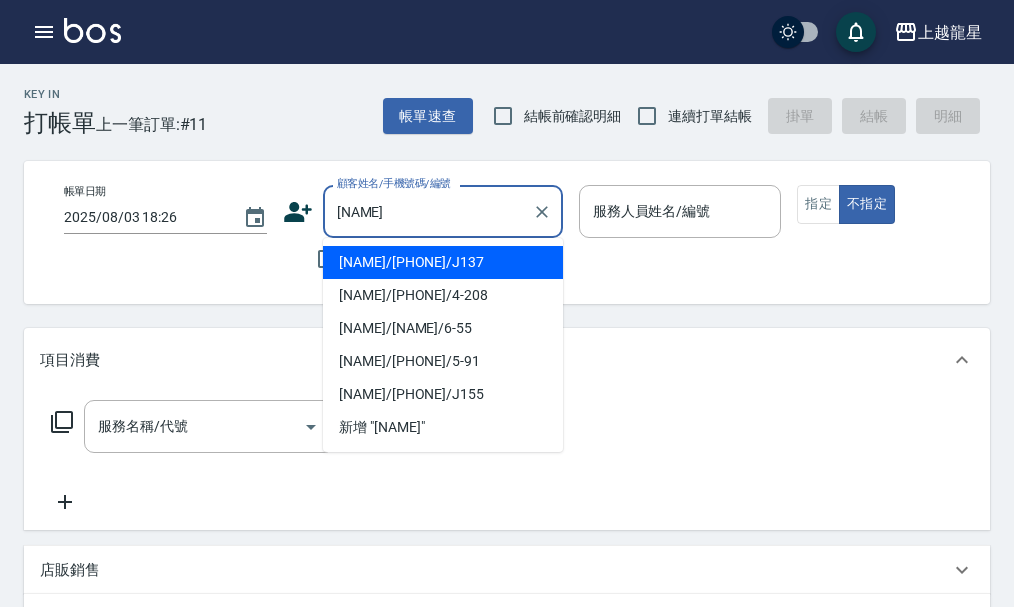 click on "[NAME]/[PHONE]/J137" at bounding box center [443, 262] 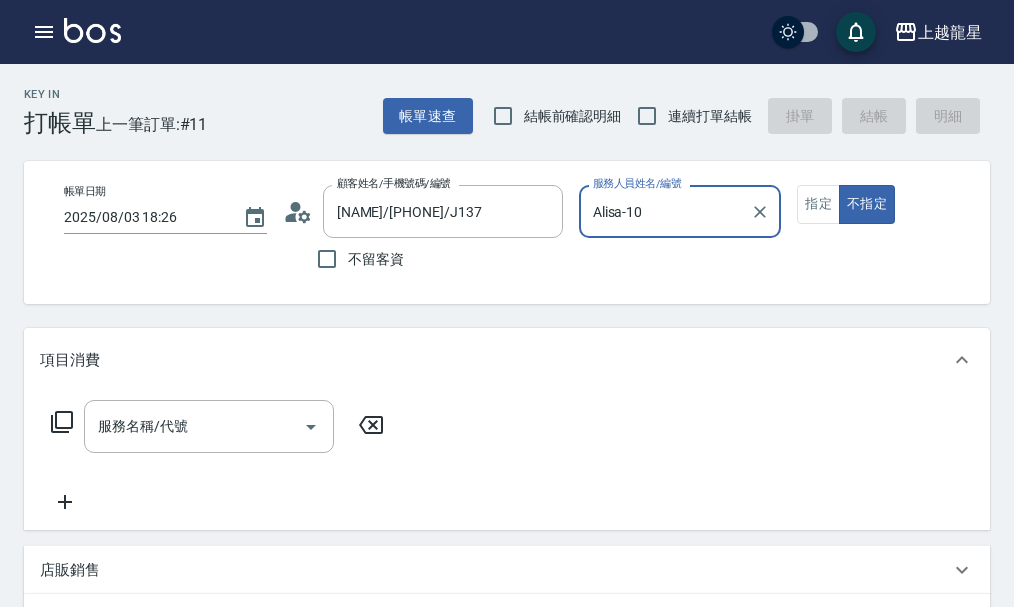 type on "Alisa-10" 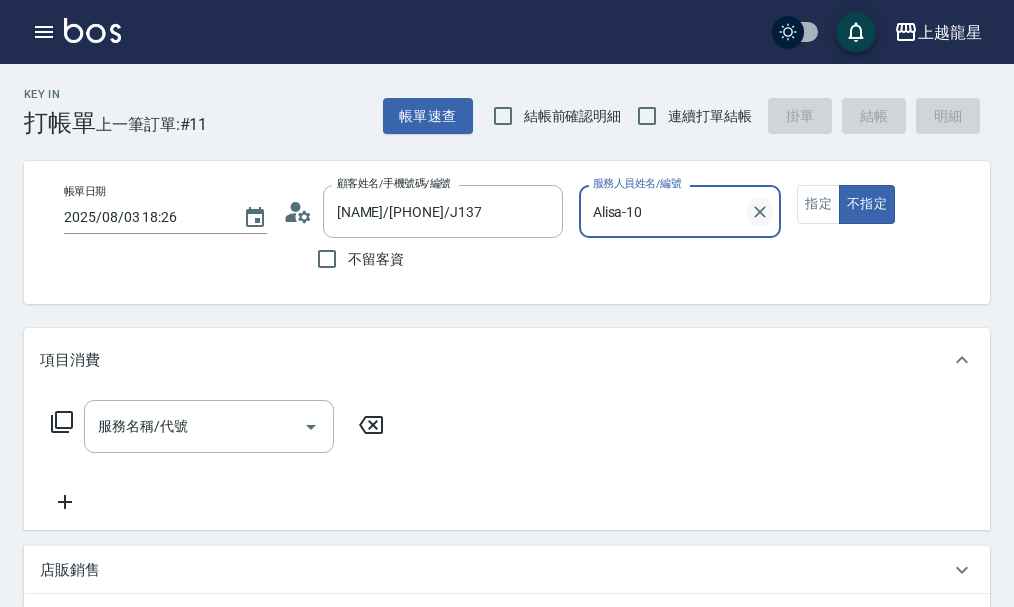 click 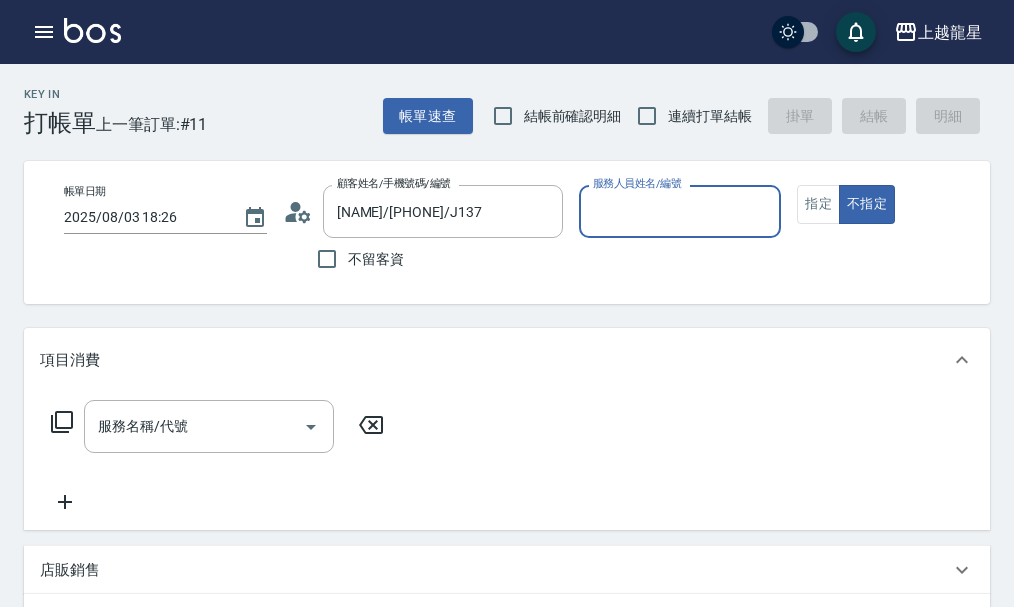 click on "服務人員姓名/編號" at bounding box center [680, 211] 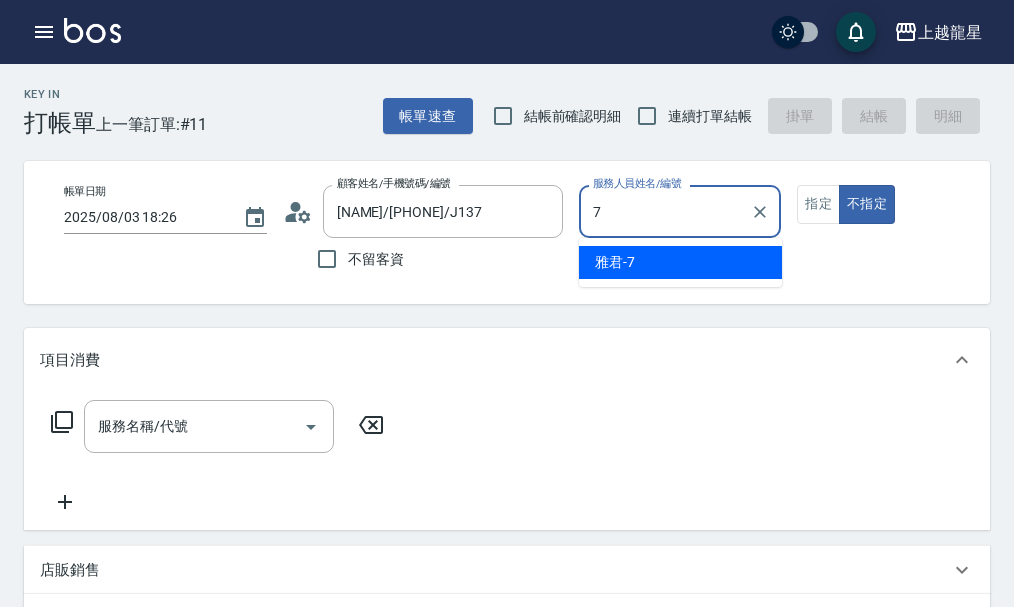 type on "雅君-7" 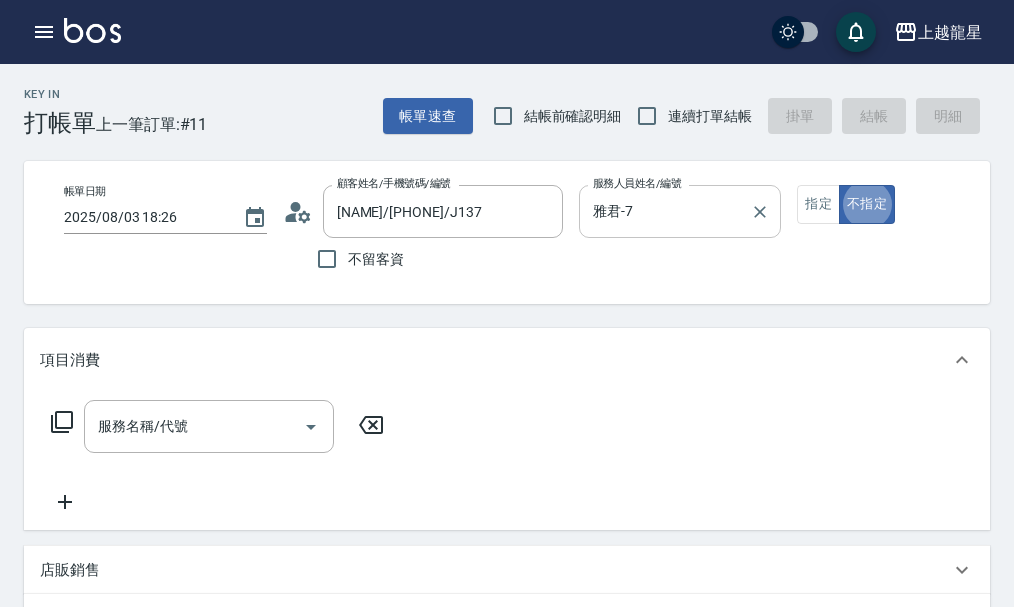 type on "false" 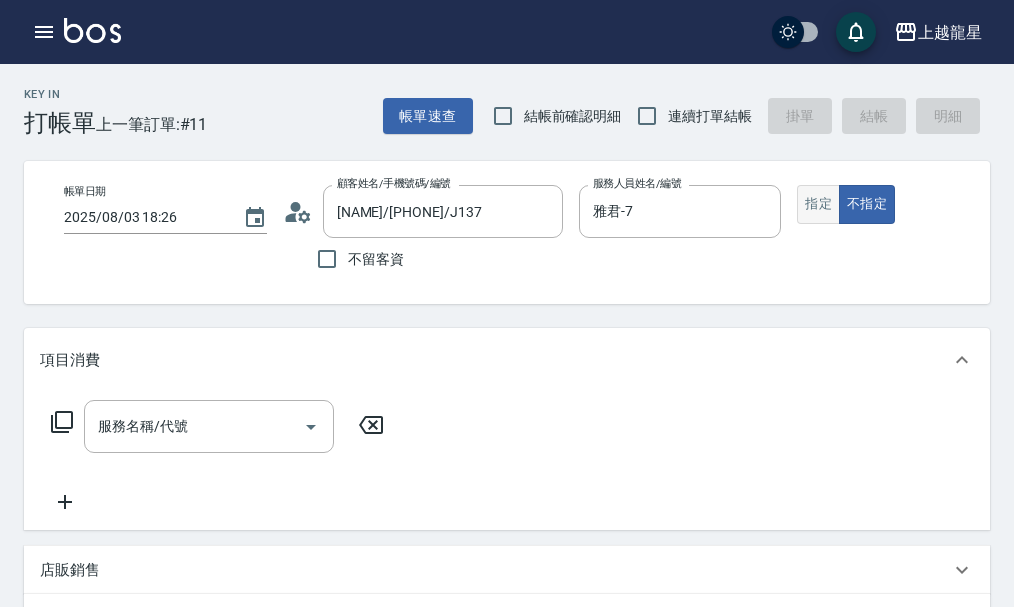 click on "指定" at bounding box center [818, 204] 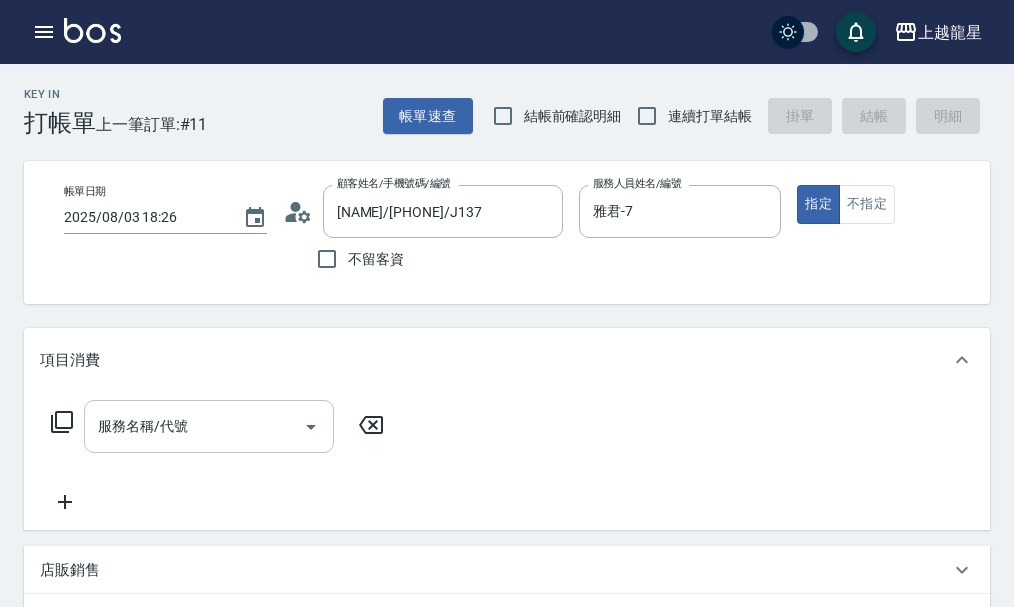 click on "服務名稱/代號" at bounding box center [194, 426] 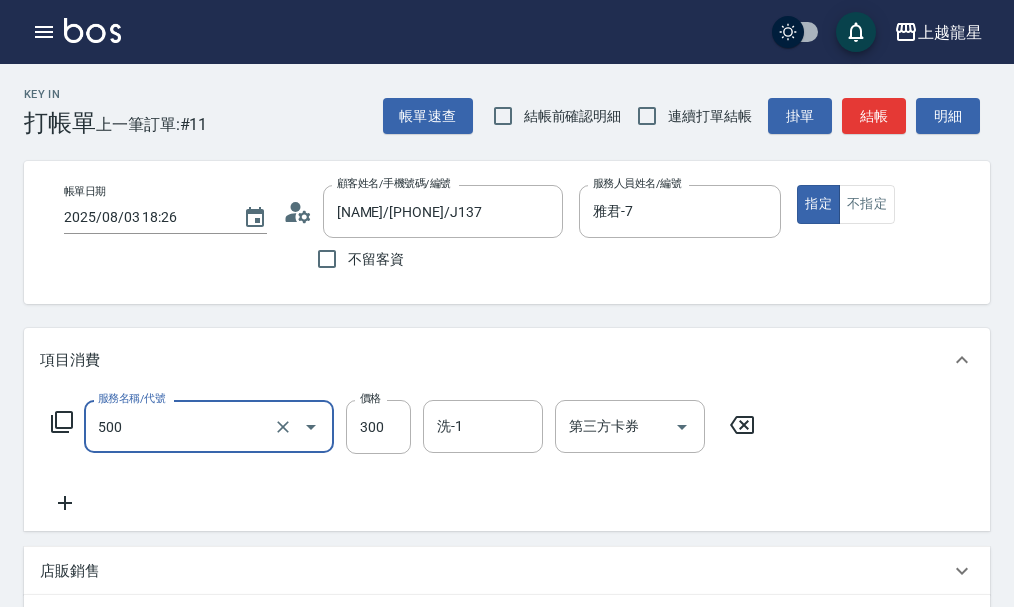 type on "一般洗髮(500)" 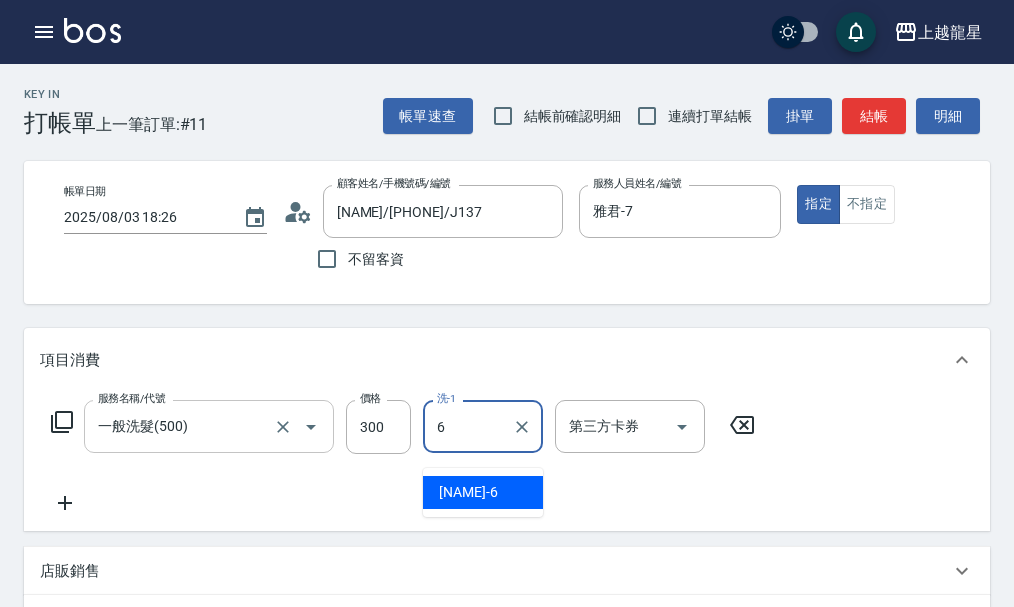 type on "馨華-6" 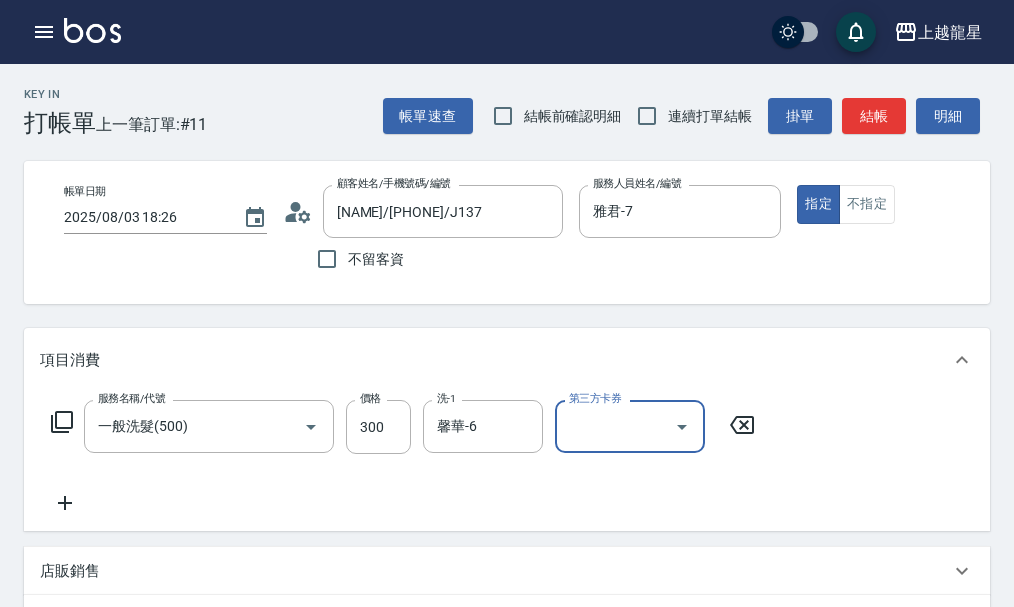 click 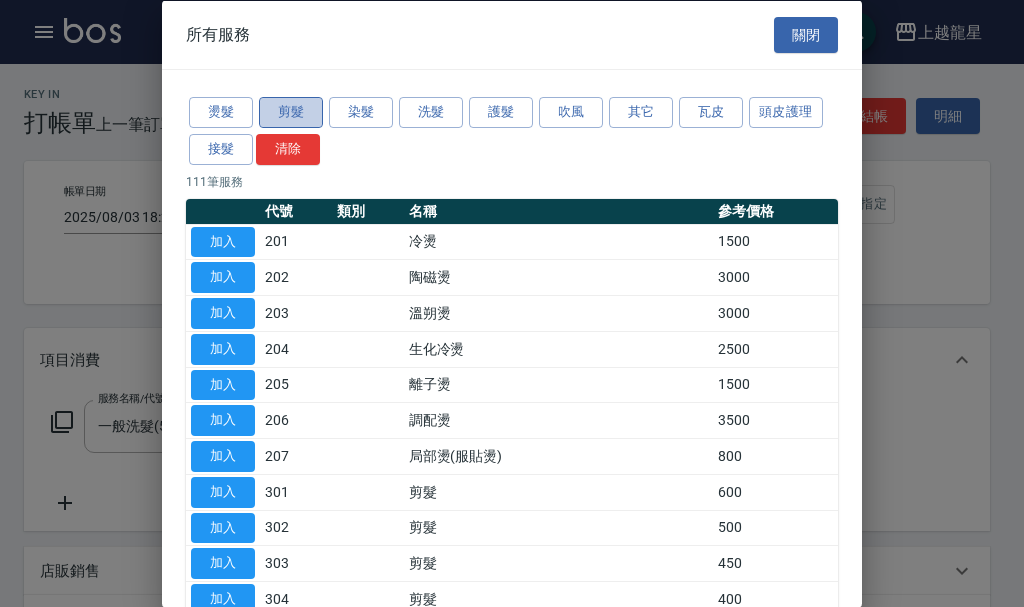 click on "剪髮" at bounding box center [291, 112] 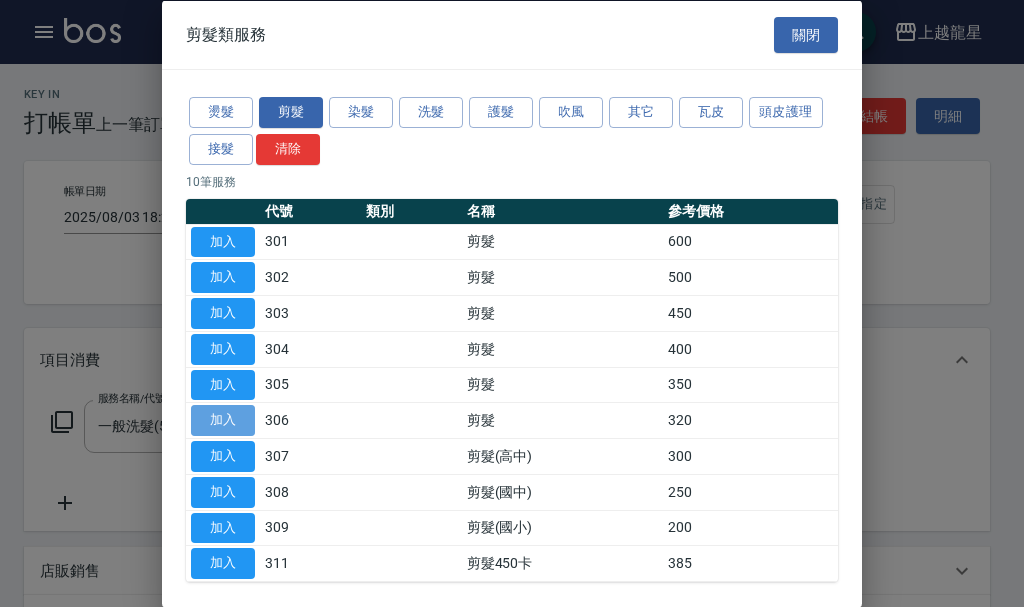 click on "加入" at bounding box center [223, 420] 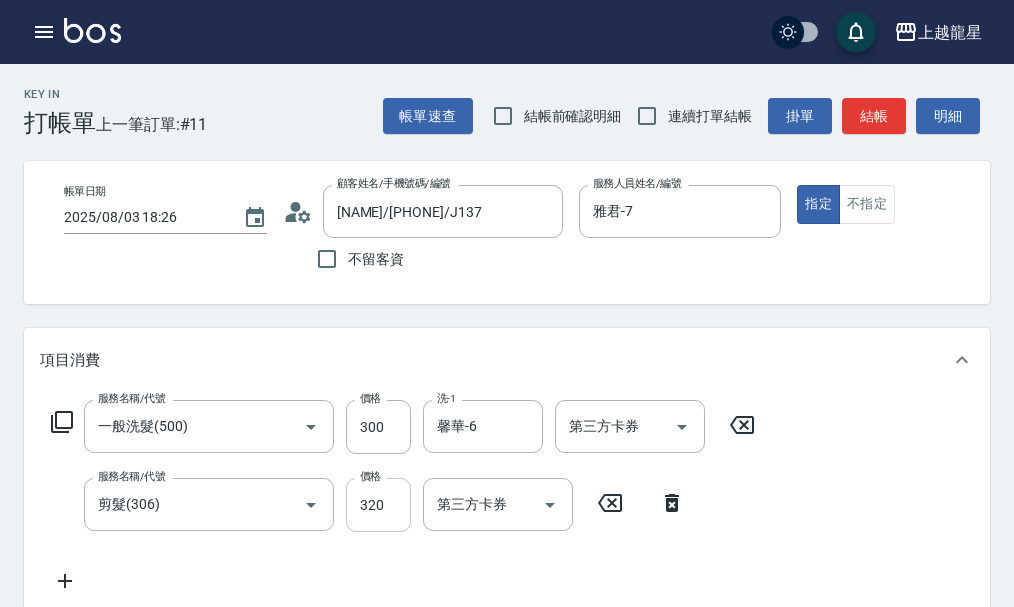click on "320" at bounding box center [378, 505] 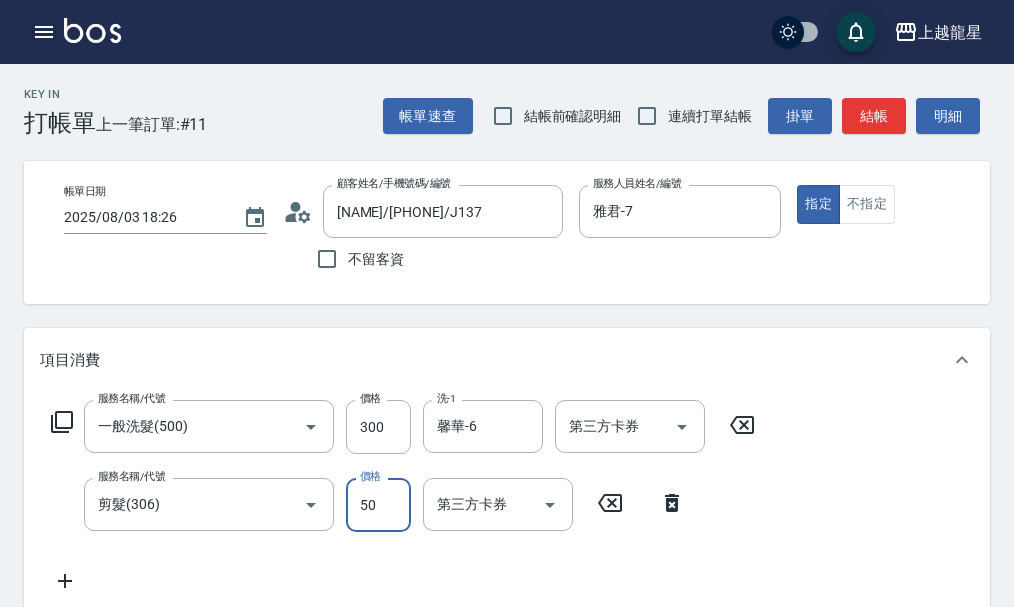type on "50" 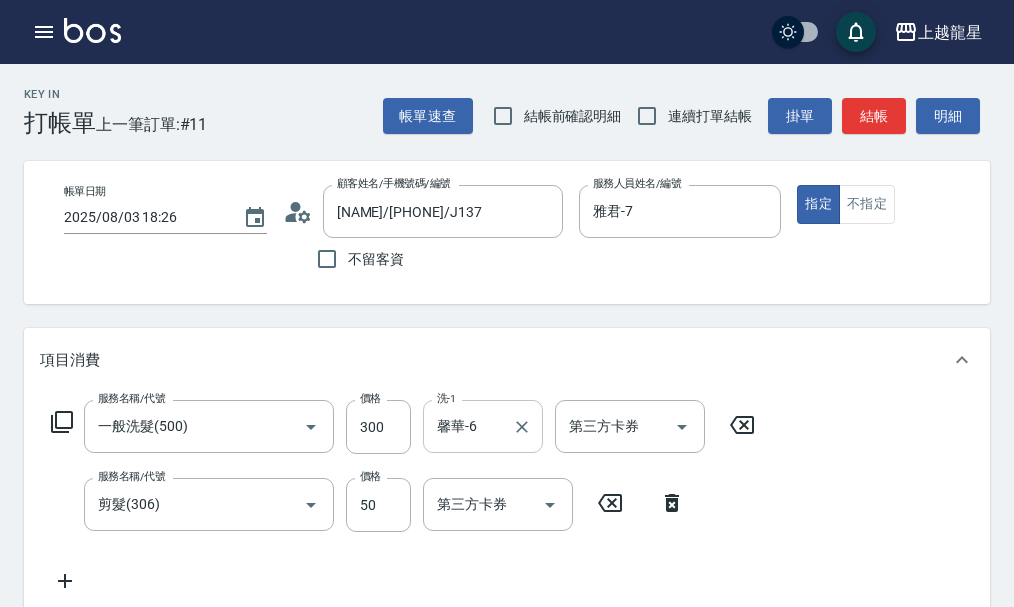 scroll, scrollTop: 400, scrollLeft: 0, axis: vertical 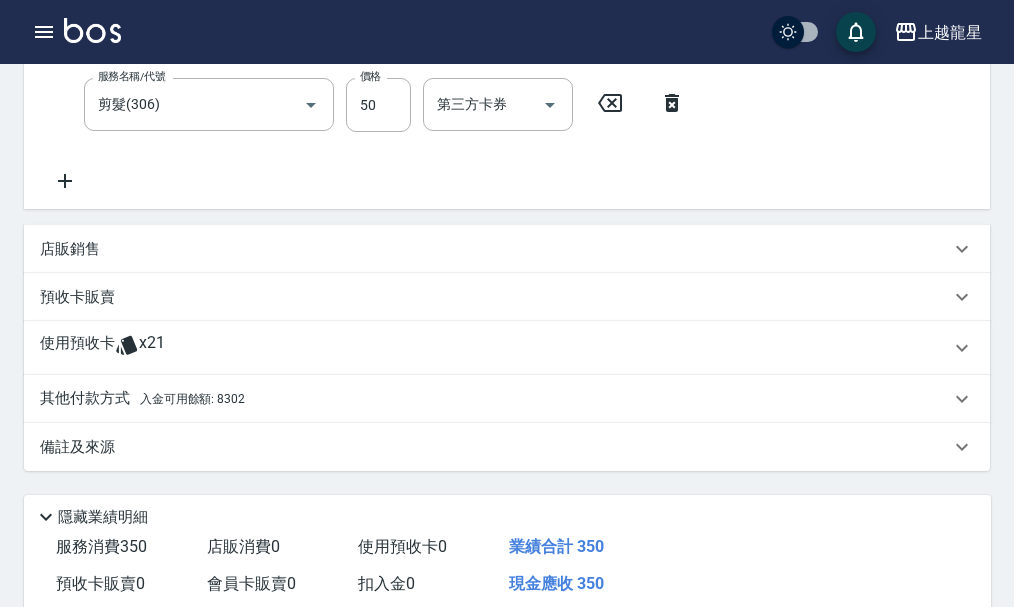 click on "其他付款方式 入金可用餘額: 8302" at bounding box center [142, 399] 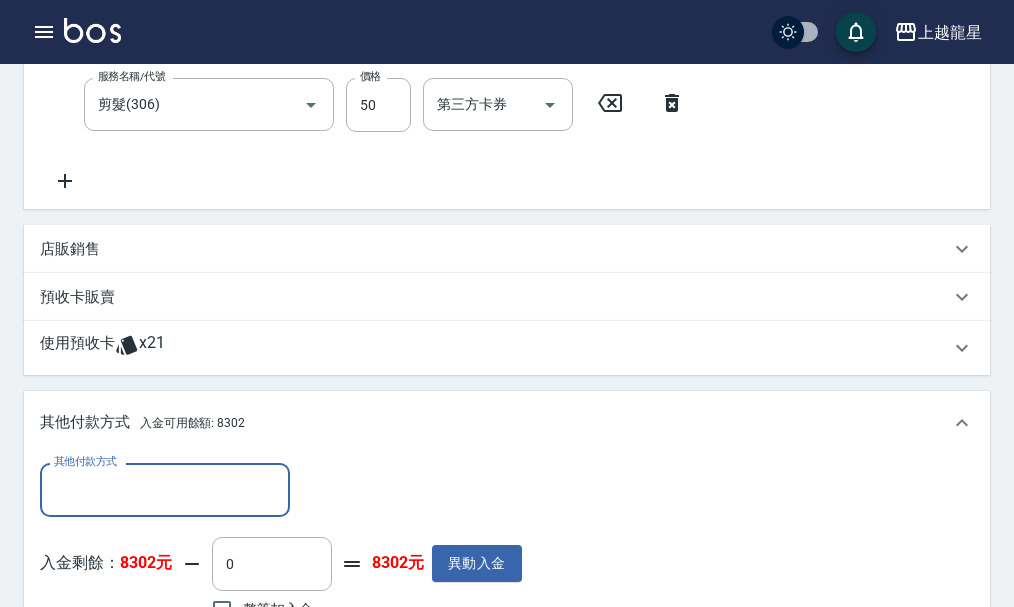 scroll, scrollTop: 0, scrollLeft: 0, axis: both 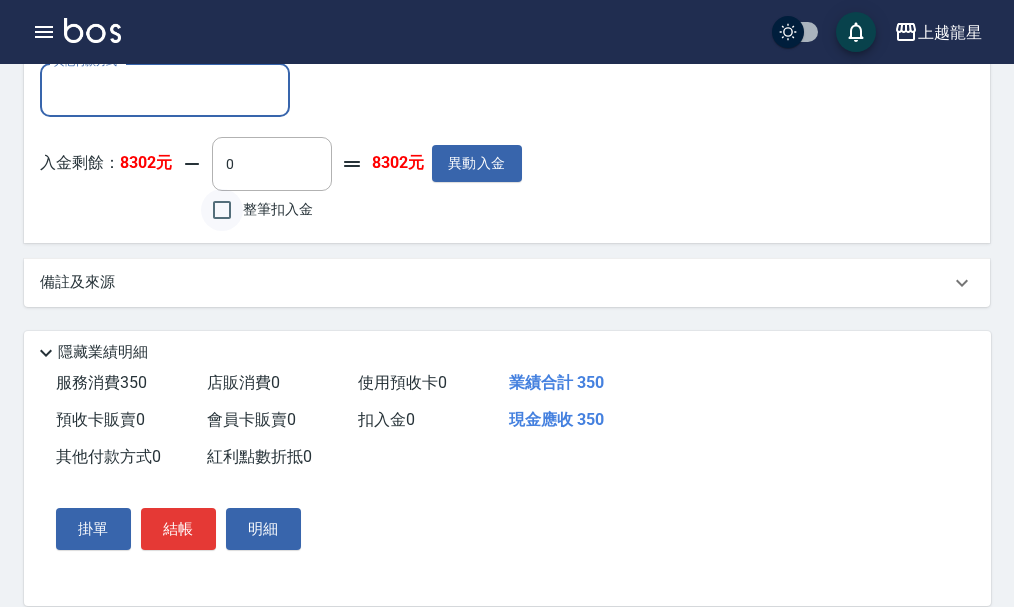 click on "整筆扣入金" at bounding box center [222, 210] 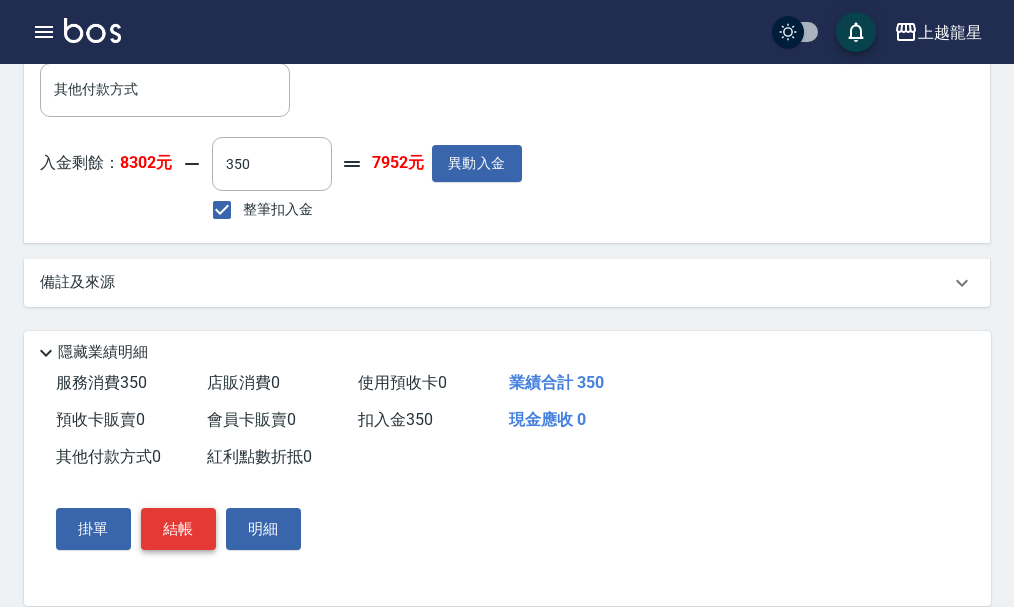 click on "結帳" at bounding box center (178, 529) 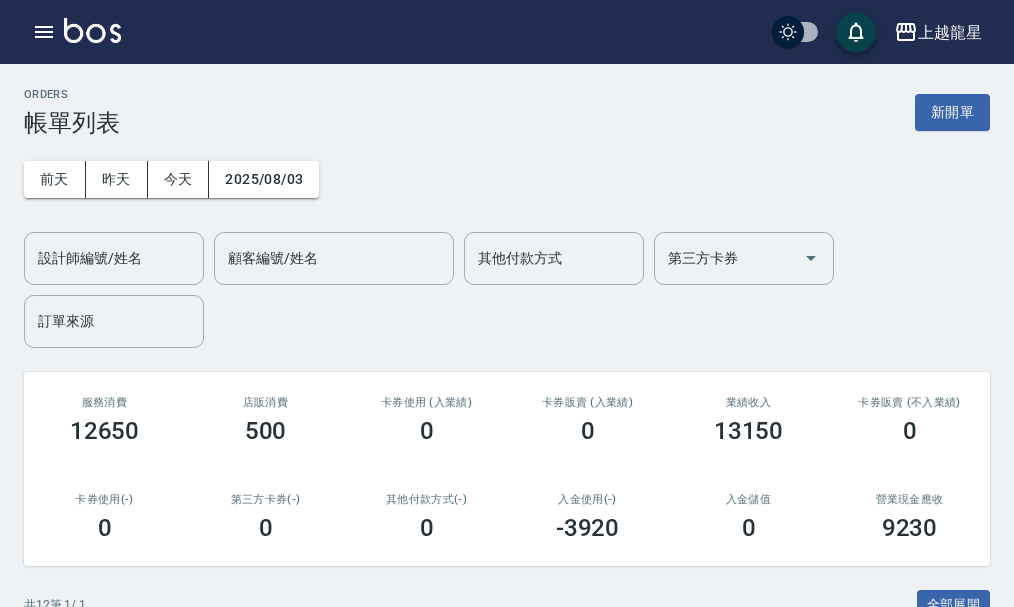 scroll, scrollTop: 300, scrollLeft: 0, axis: vertical 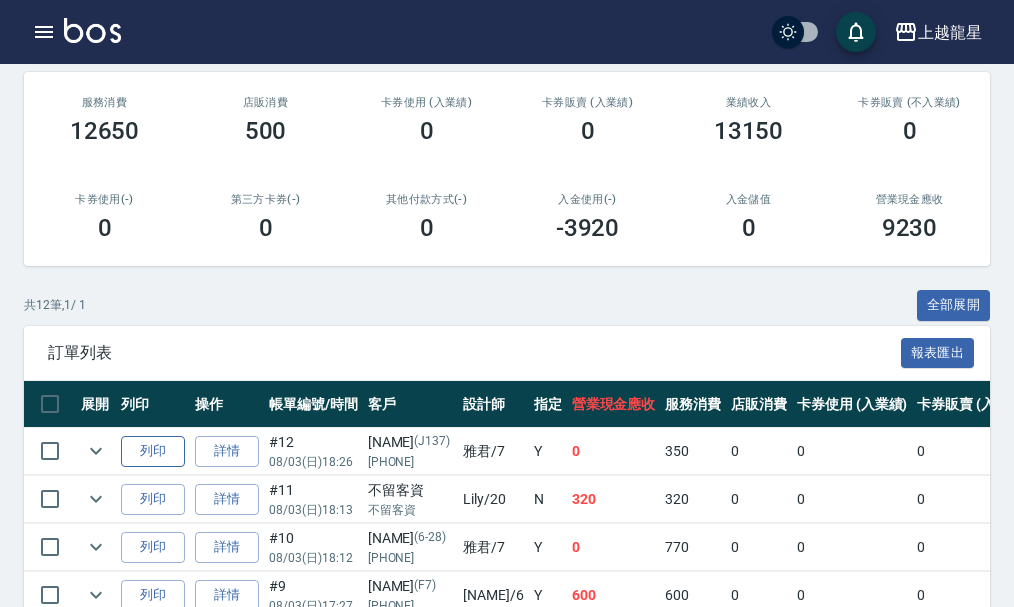 click on "列印" at bounding box center [153, 451] 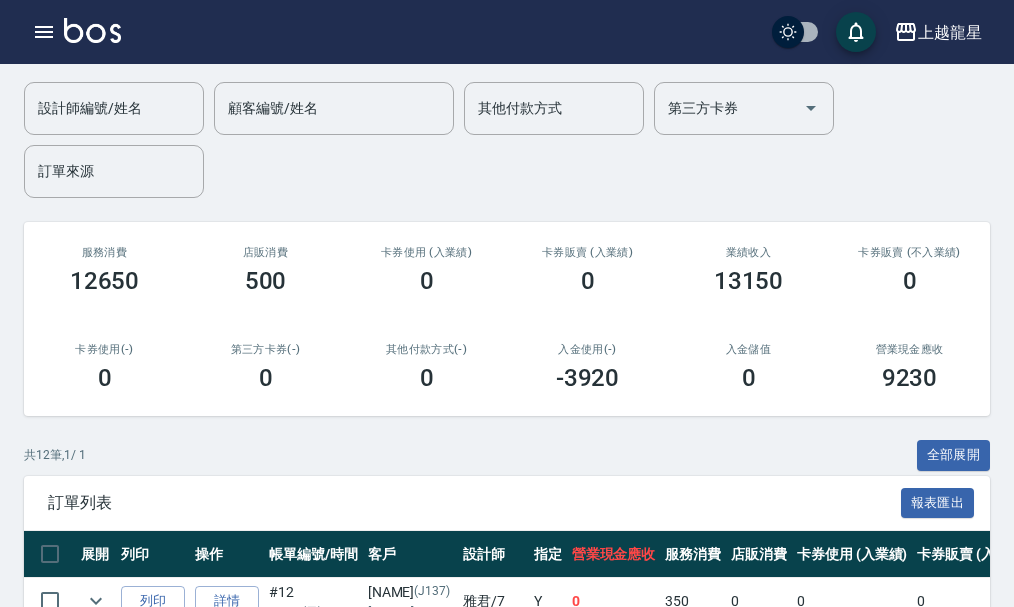 scroll, scrollTop: 0, scrollLeft: 0, axis: both 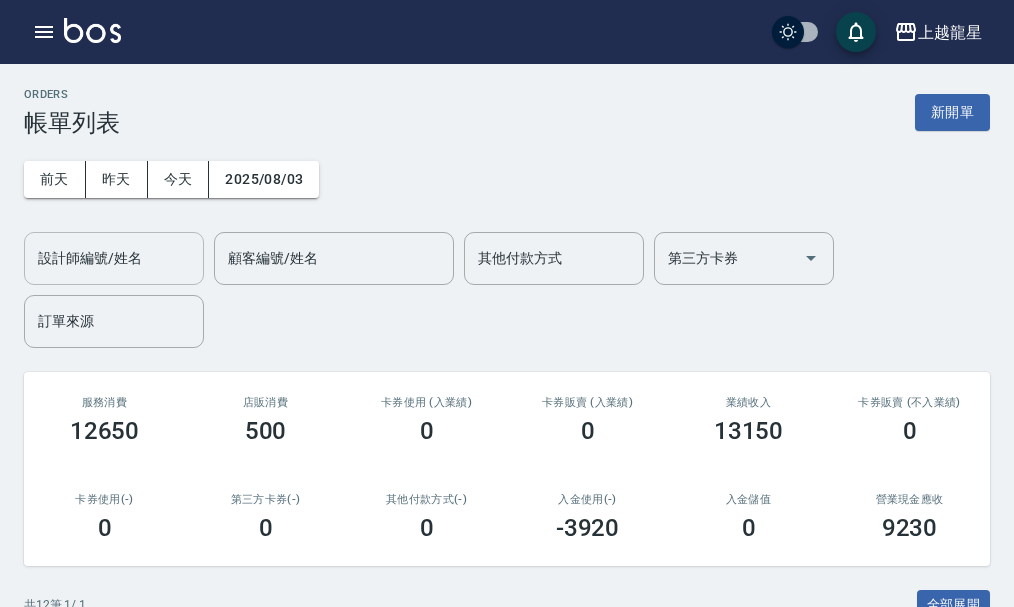 click on "設計師編號/姓名" at bounding box center [114, 258] 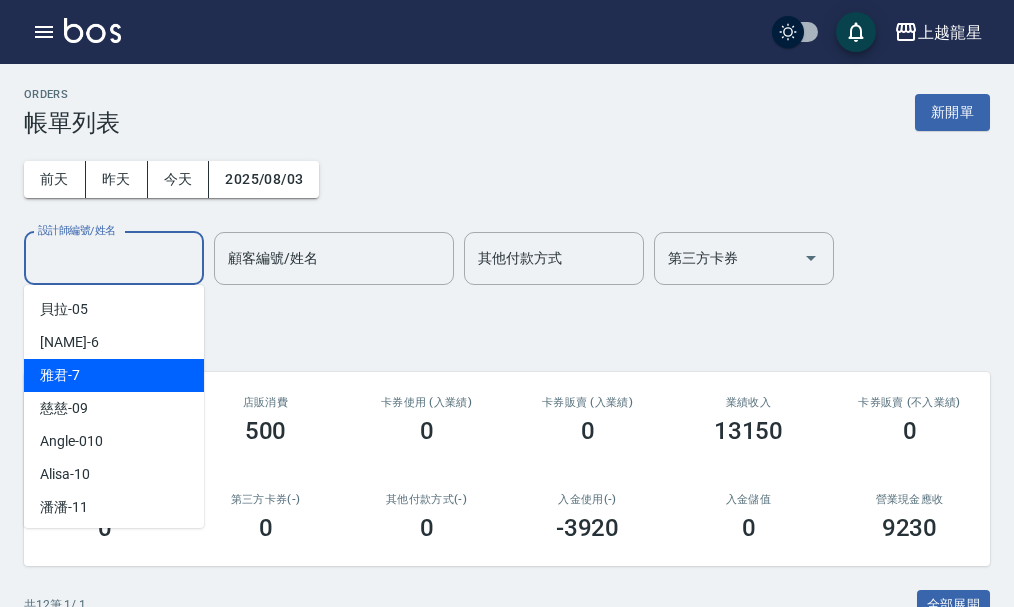 click on "雅君 -7" at bounding box center [60, 375] 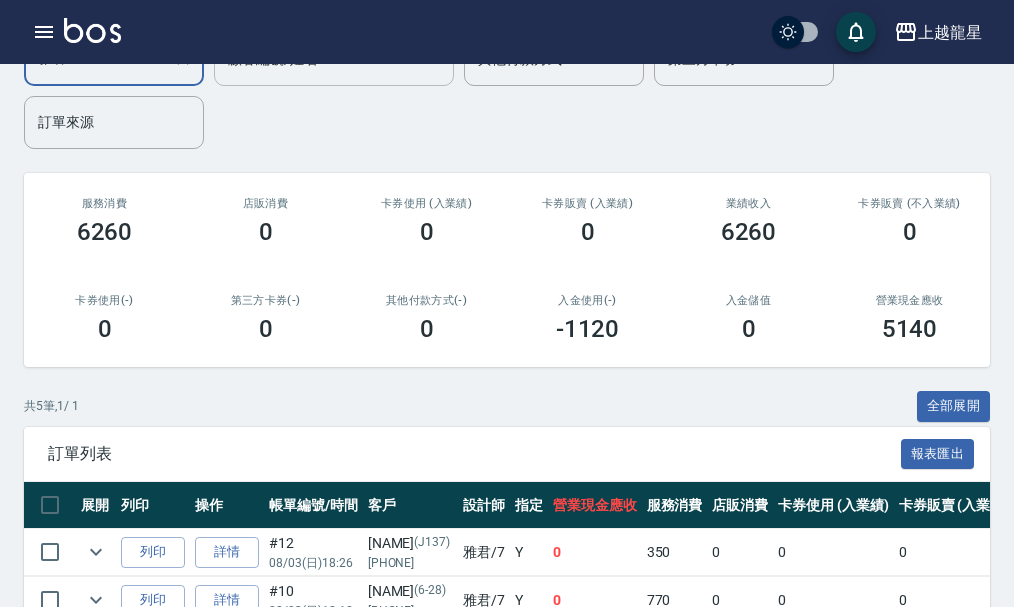 scroll, scrollTop: 200, scrollLeft: 0, axis: vertical 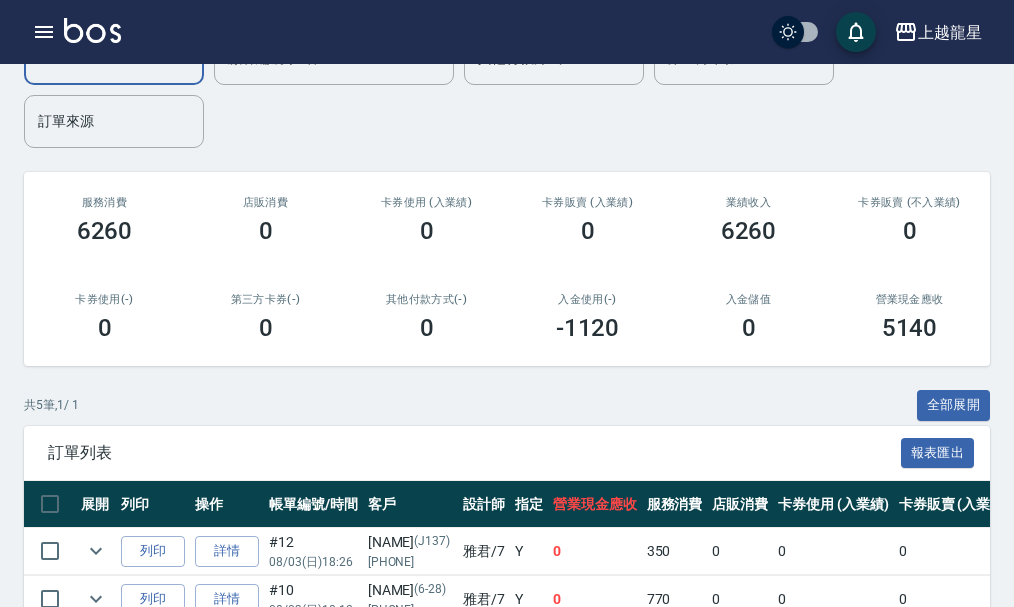 click at bounding box center (92, 30) 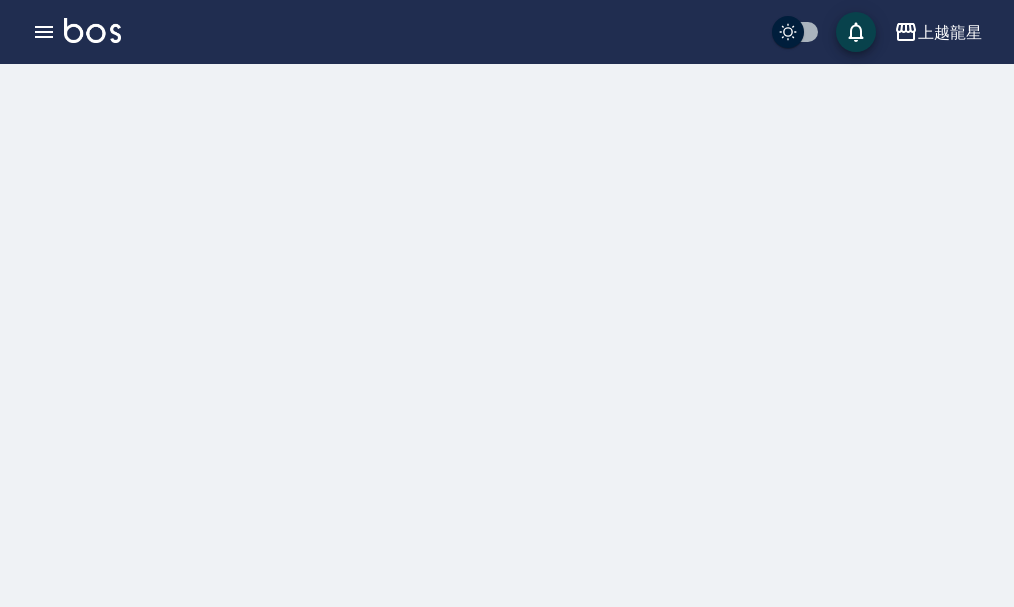 scroll, scrollTop: 0, scrollLeft: 0, axis: both 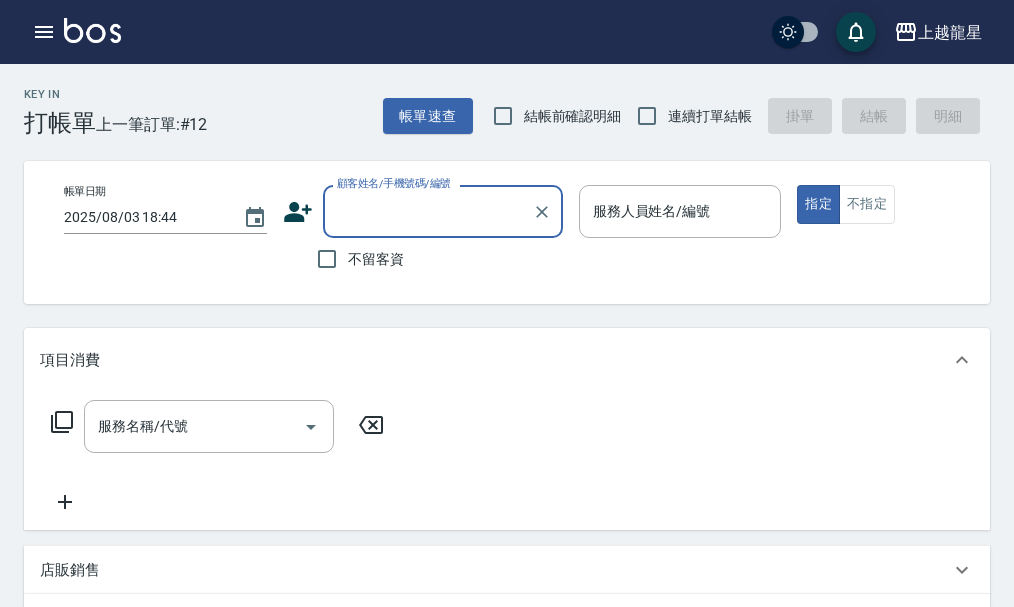 click on "顧客姓名/手機號碼/編號" at bounding box center (443, 211) 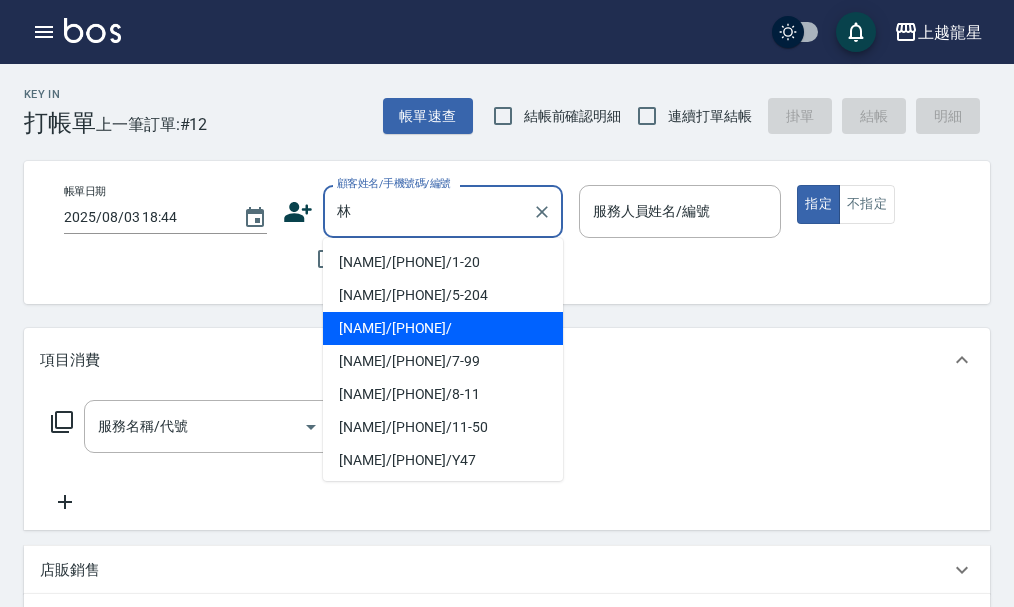 click on "[NAME]/[PHONE]/" at bounding box center (443, 328) 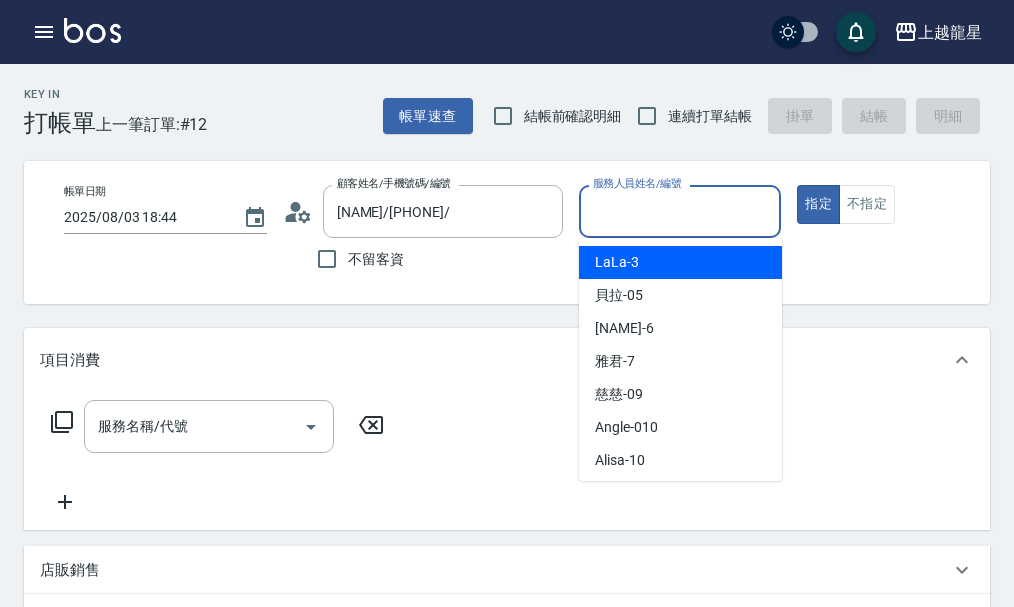 click on "服務人員姓名/編號" at bounding box center [680, 211] 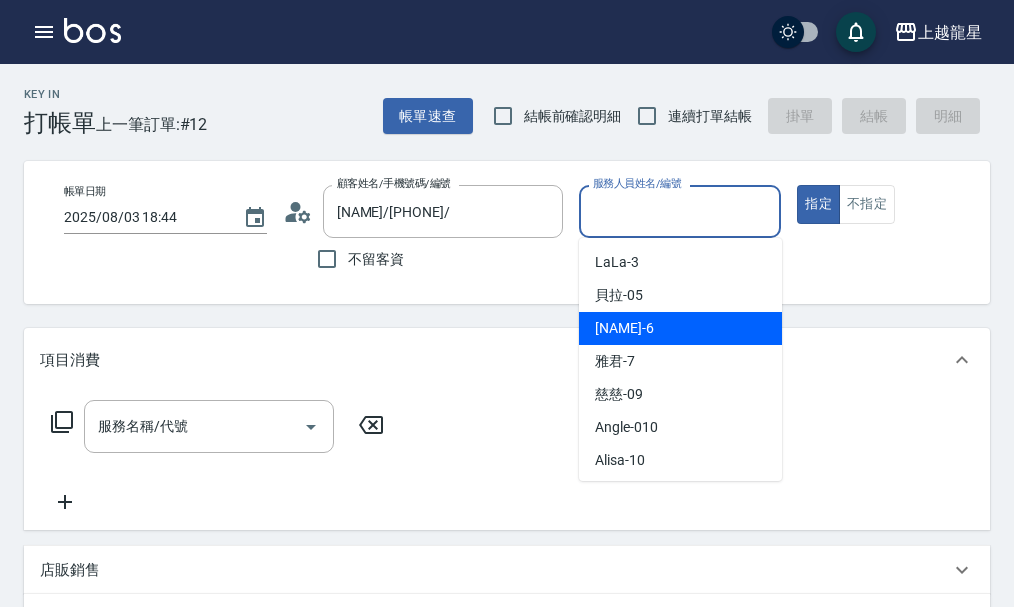 scroll, scrollTop: 300, scrollLeft: 0, axis: vertical 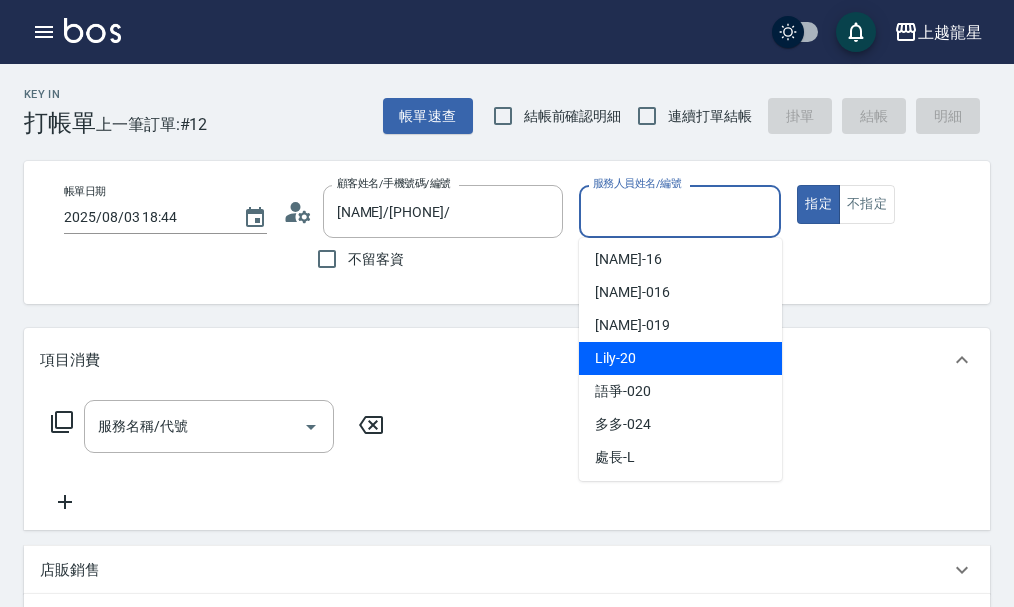 click on "Lily -20" at bounding box center [680, 358] 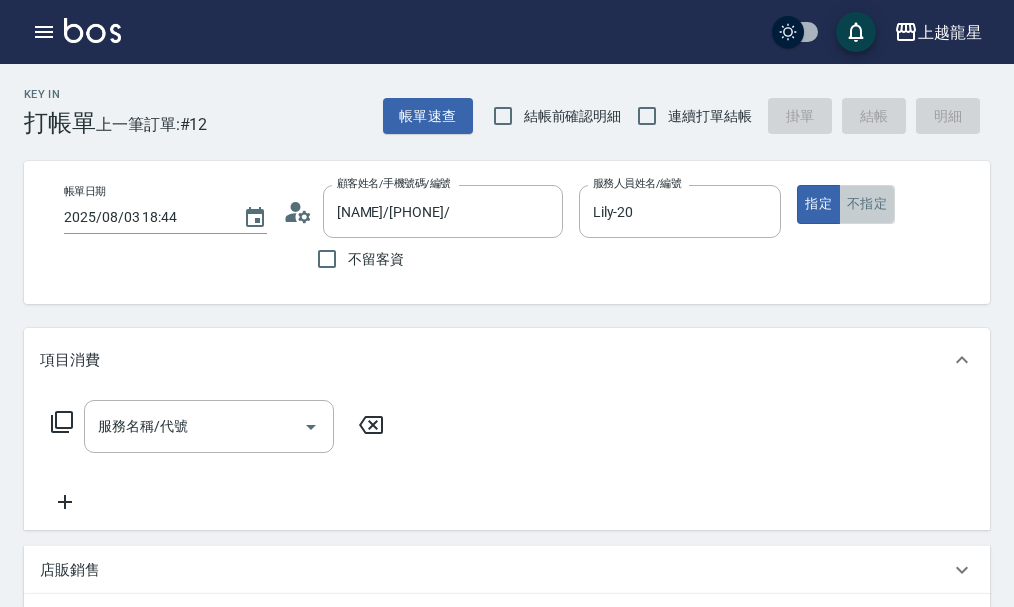 click on "不指定" at bounding box center [867, 204] 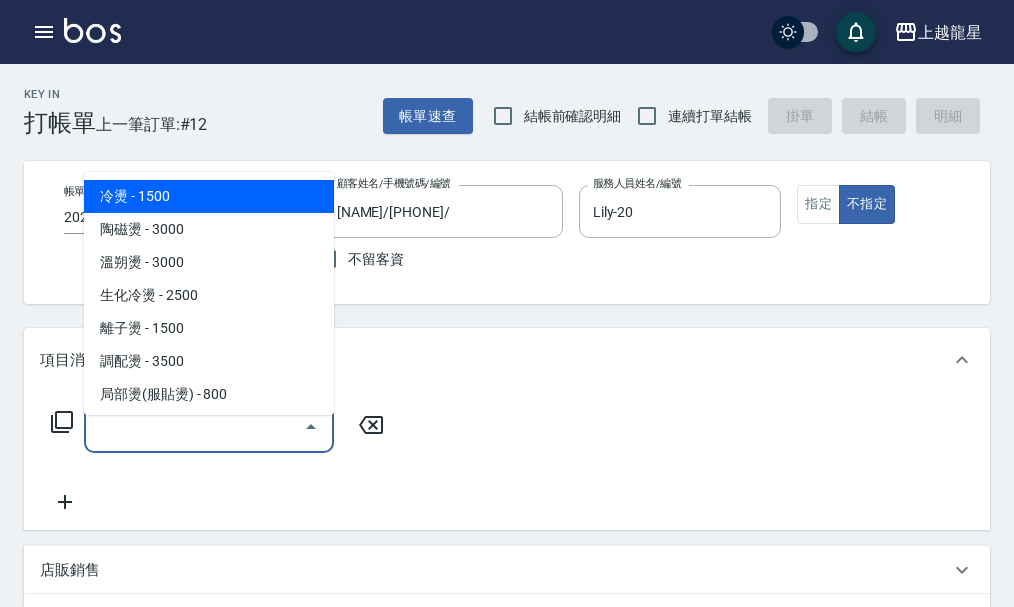 click on "服務名稱/代號" at bounding box center (194, 426) 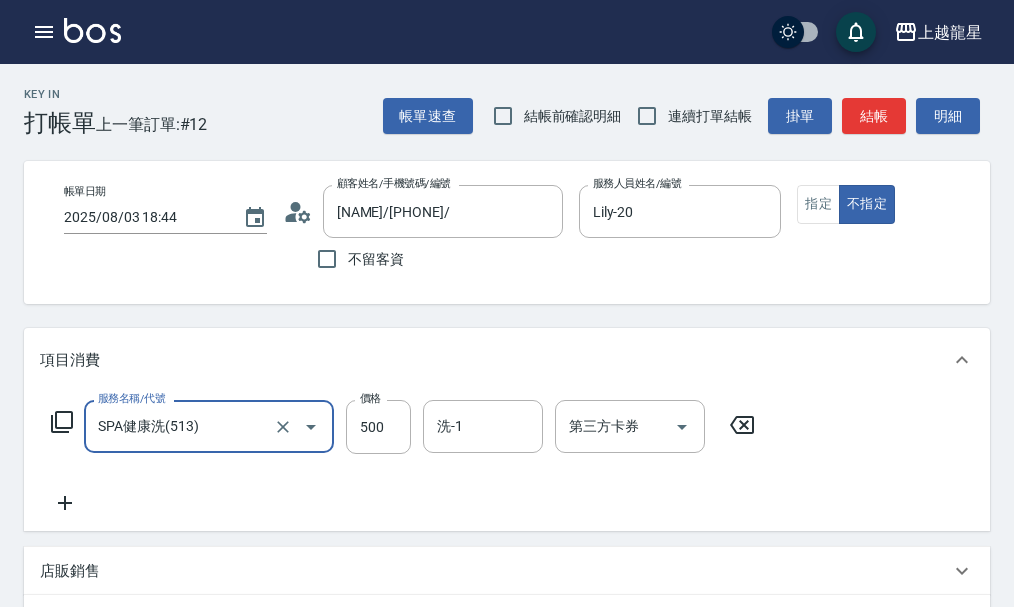 type on "SPA健康洗(513)" 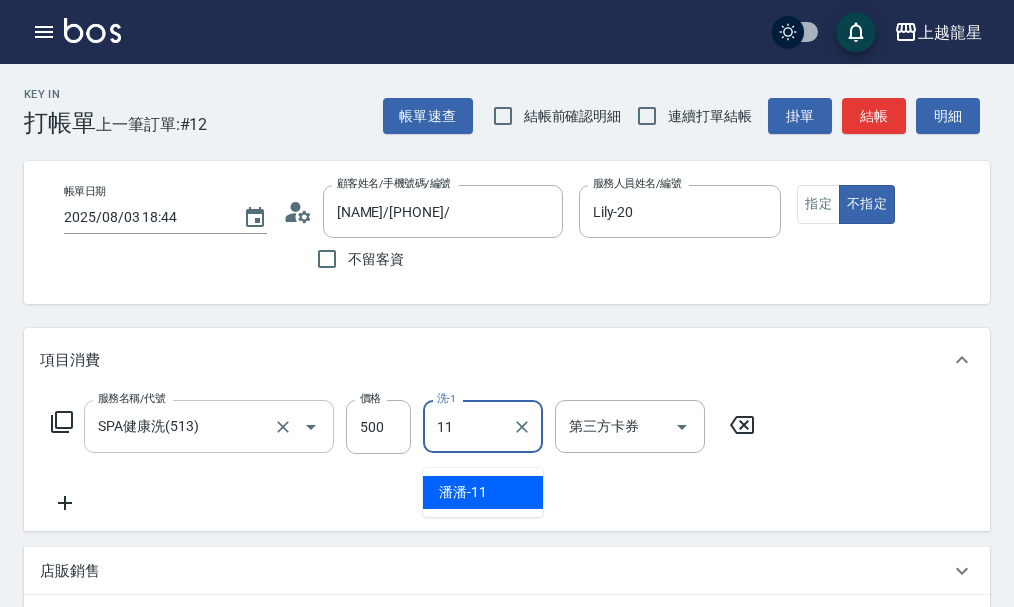 type on "潘潘-11" 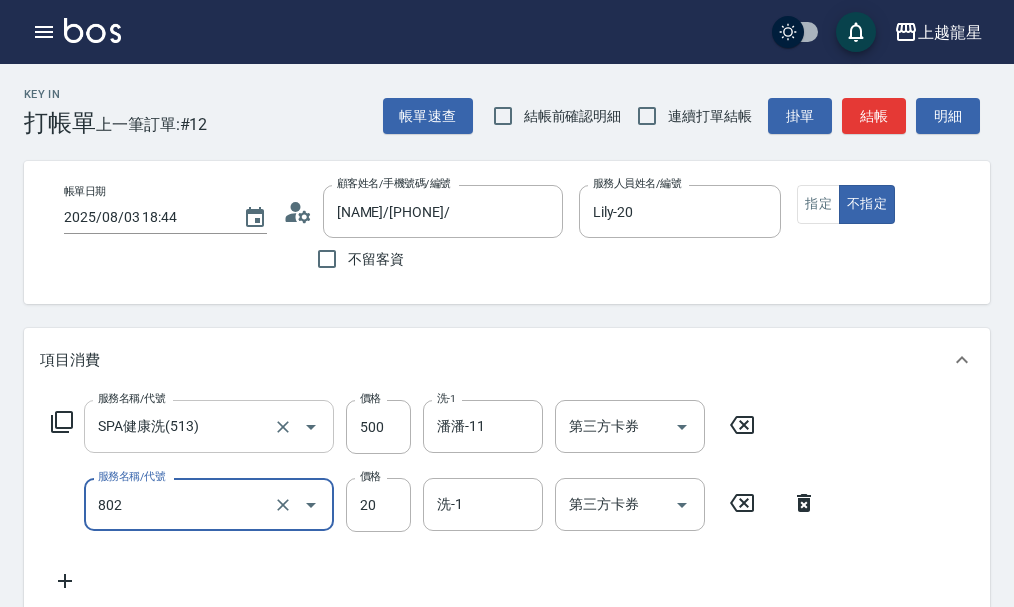 type on "潤絲(802)" 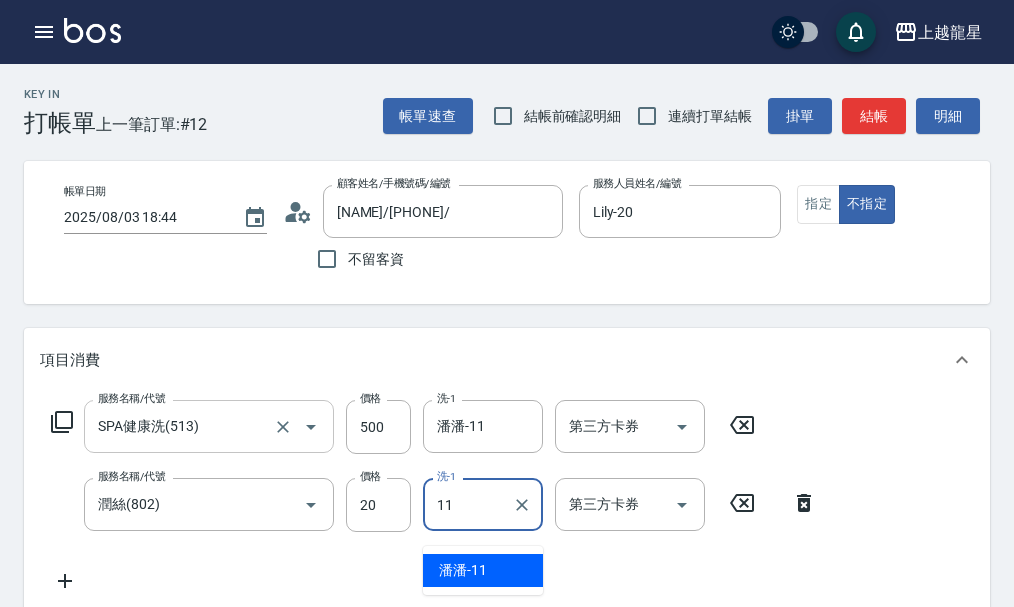 type on "潘潘-11" 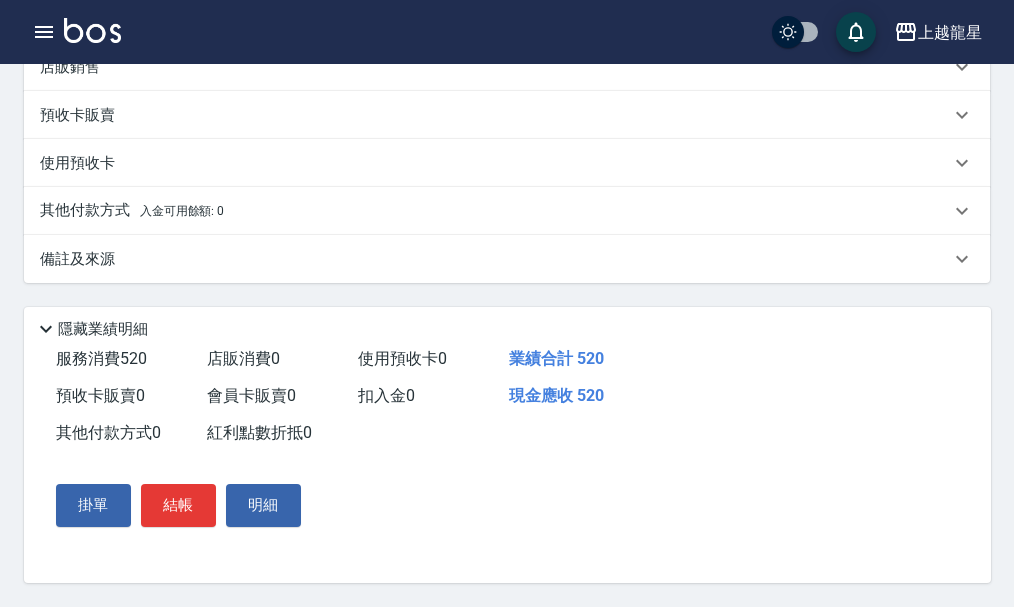 scroll, scrollTop: 606, scrollLeft: 0, axis: vertical 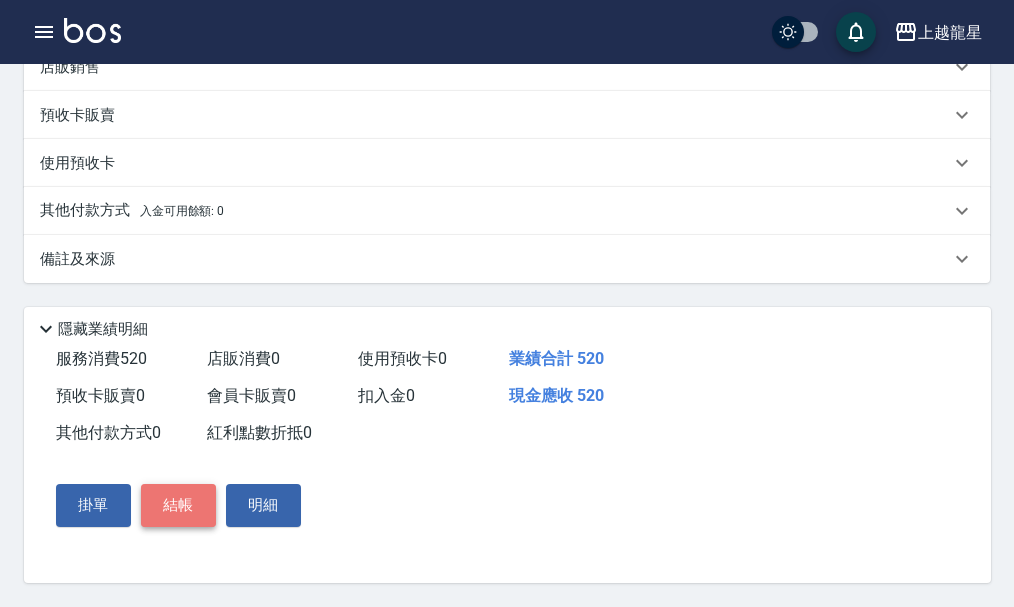 click on "結帳" at bounding box center [178, 505] 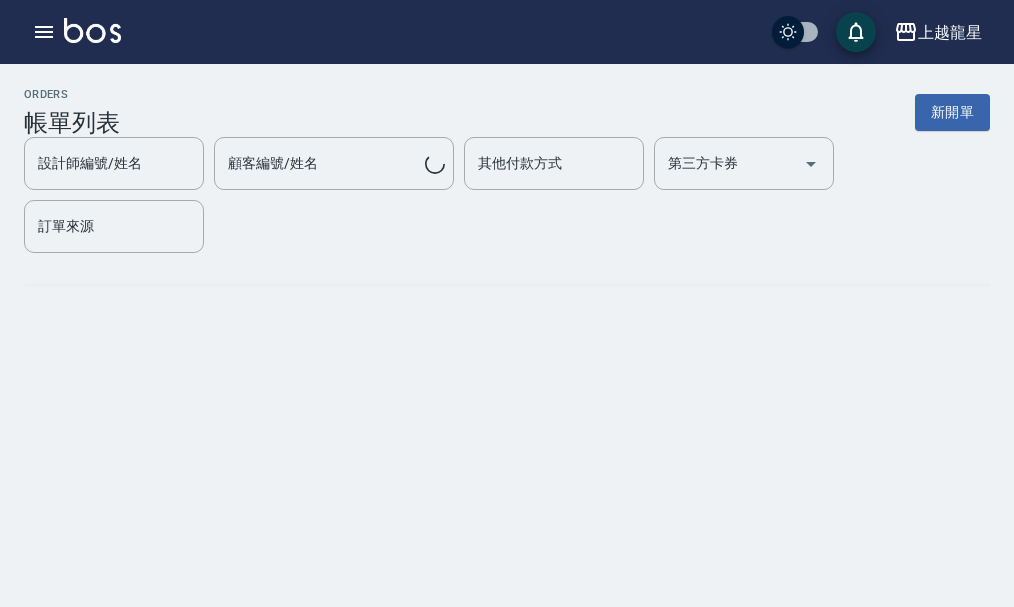 scroll, scrollTop: 0, scrollLeft: 0, axis: both 